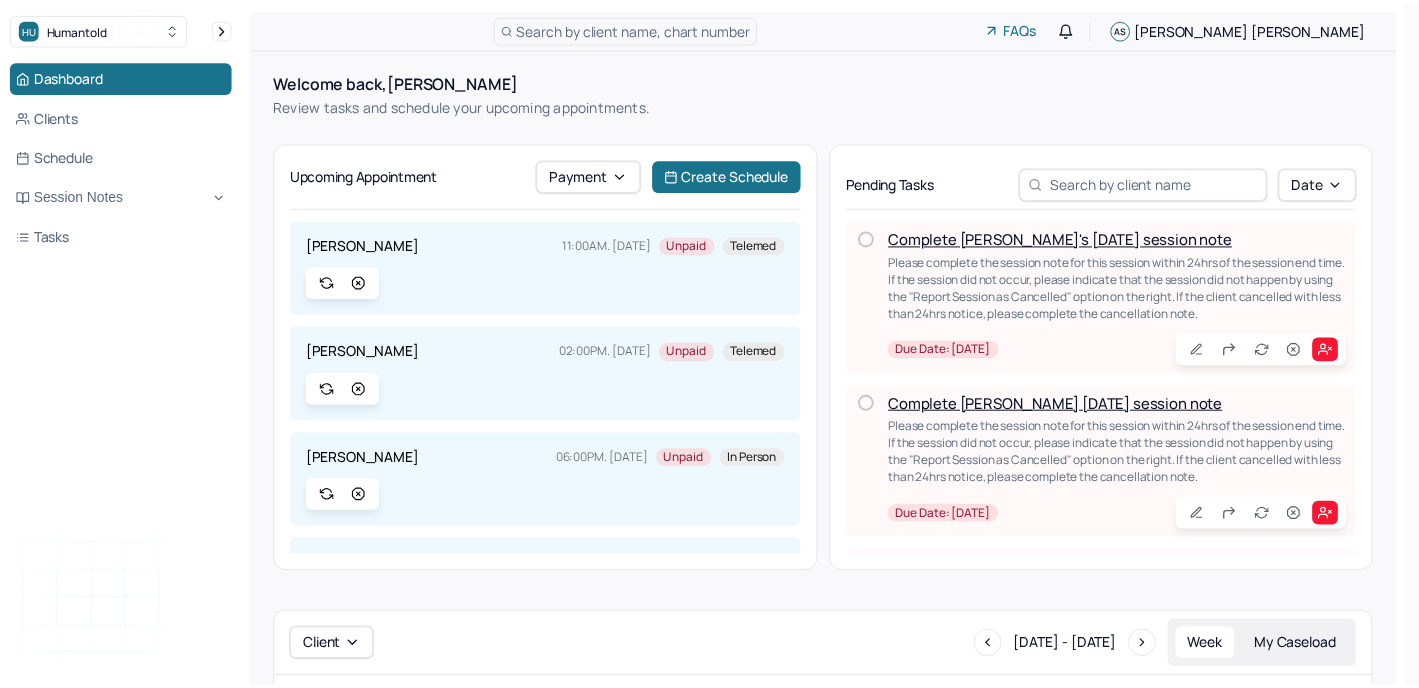 scroll, scrollTop: 0, scrollLeft: 0, axis: both 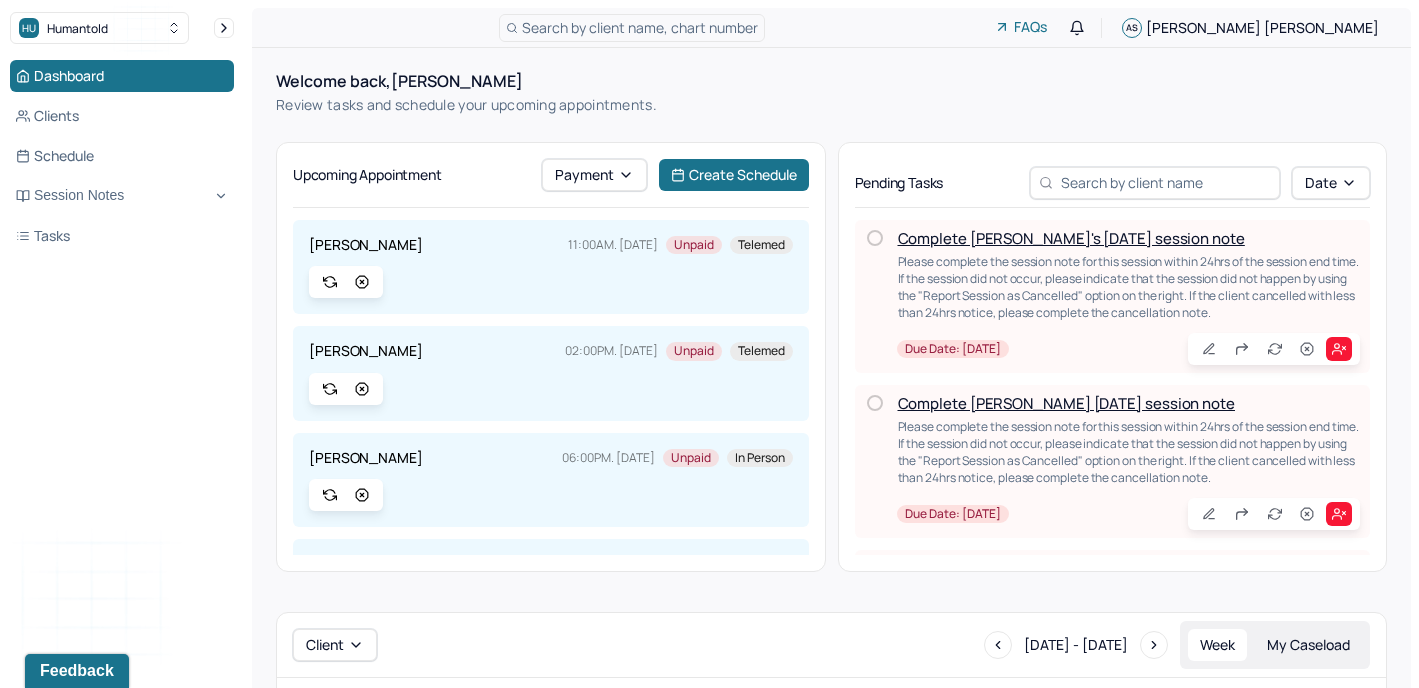 click on "Complete [PERSON_NAME]'s [DATE] session note" at bounding box center (1071, 238) 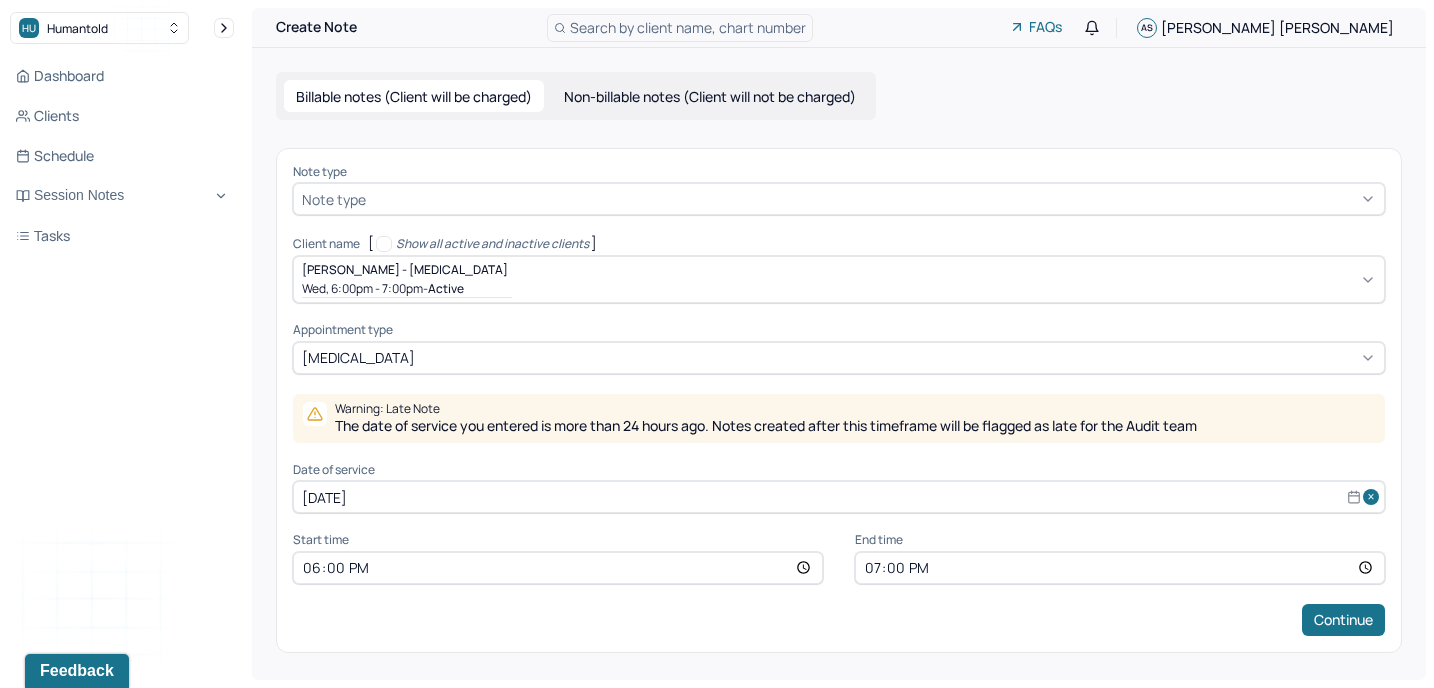 click at bounding box center [873, 199] 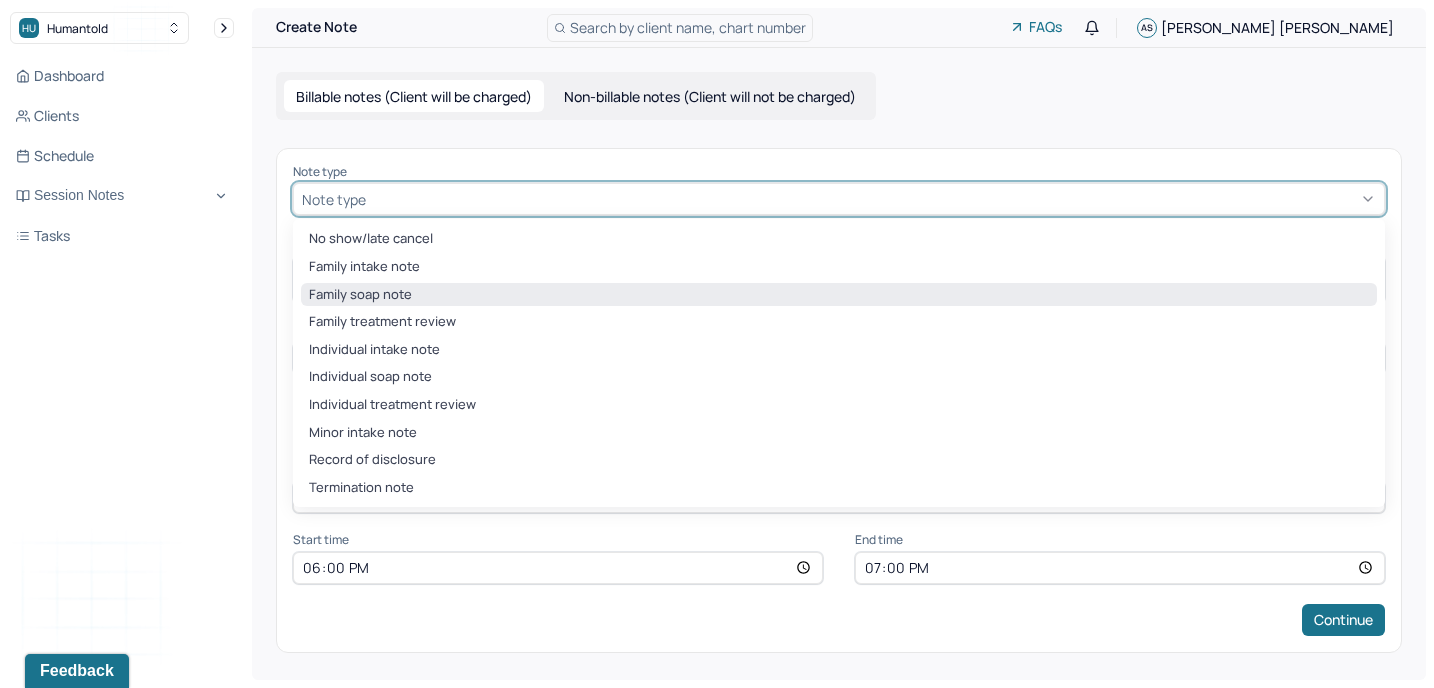 click on "Family soap note" at bounding box center (839, 295) 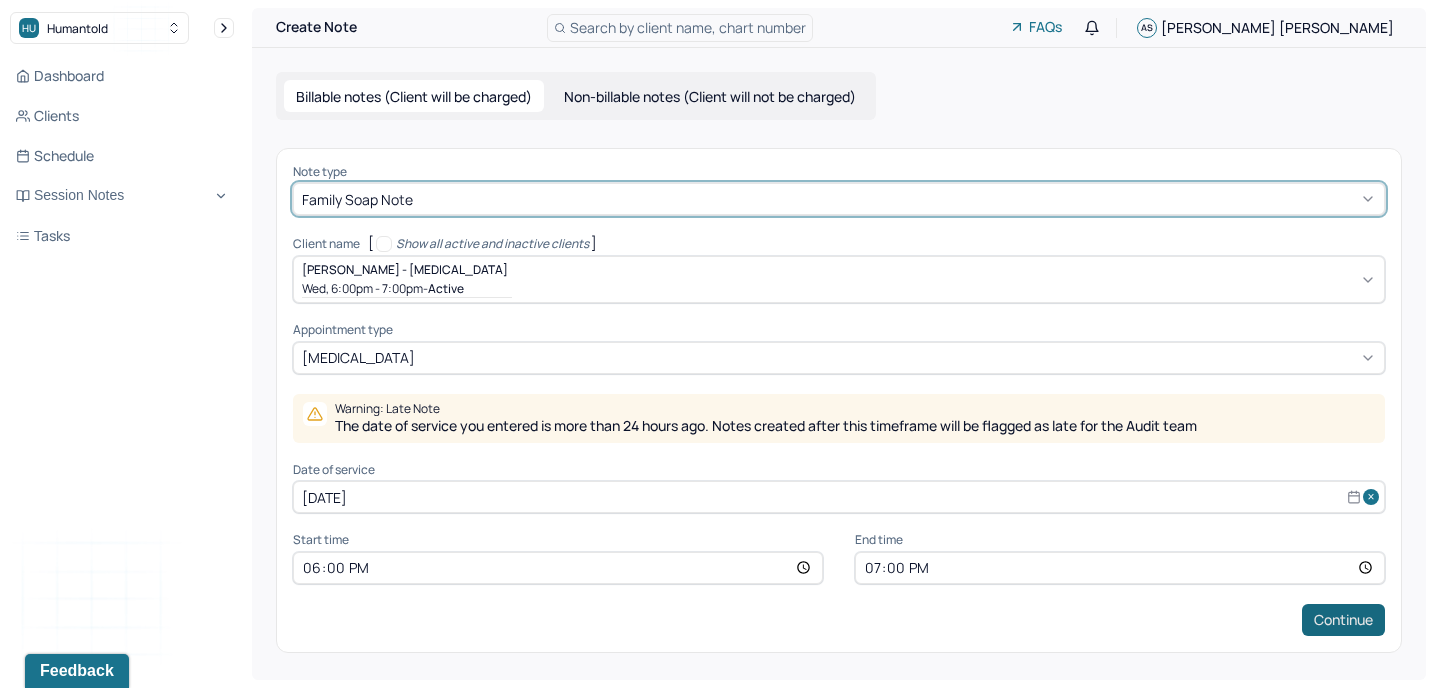 click on "Continue" at bounding box center (1343, 620) 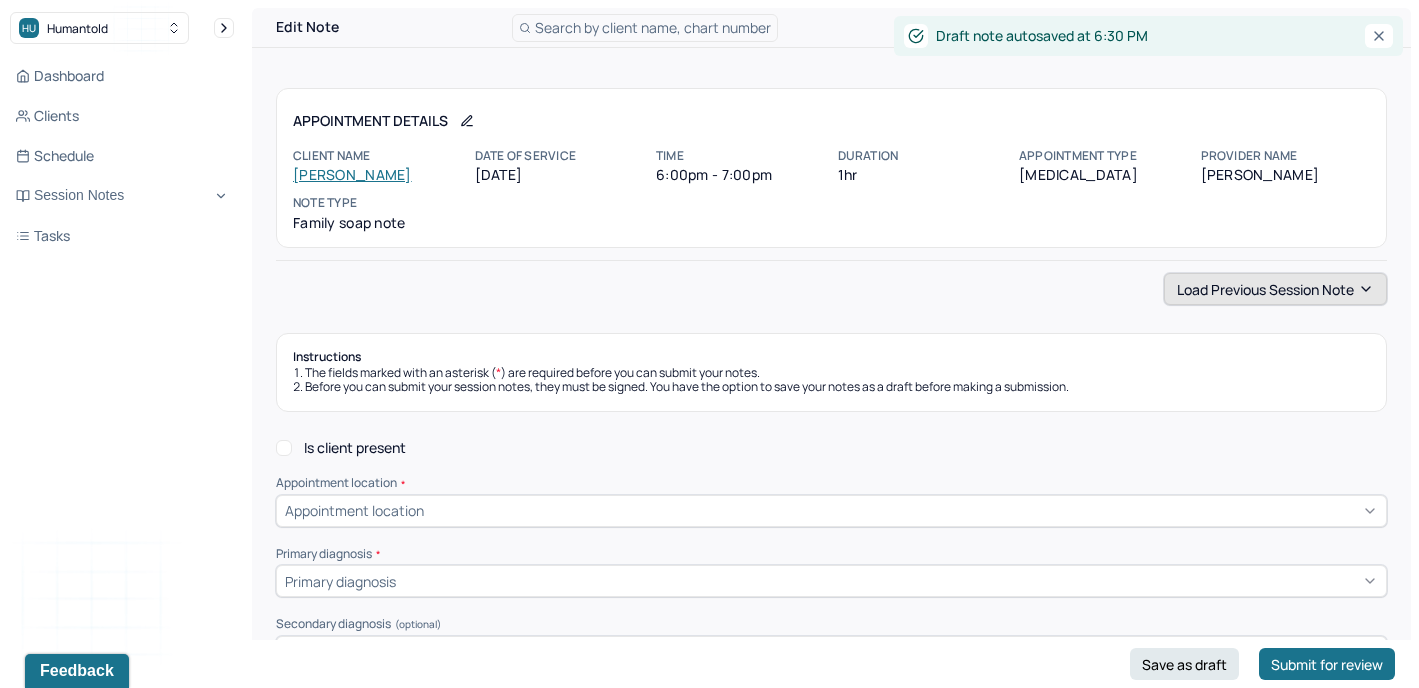 click on "Load previous session note" at bounding box center (1275, 289) 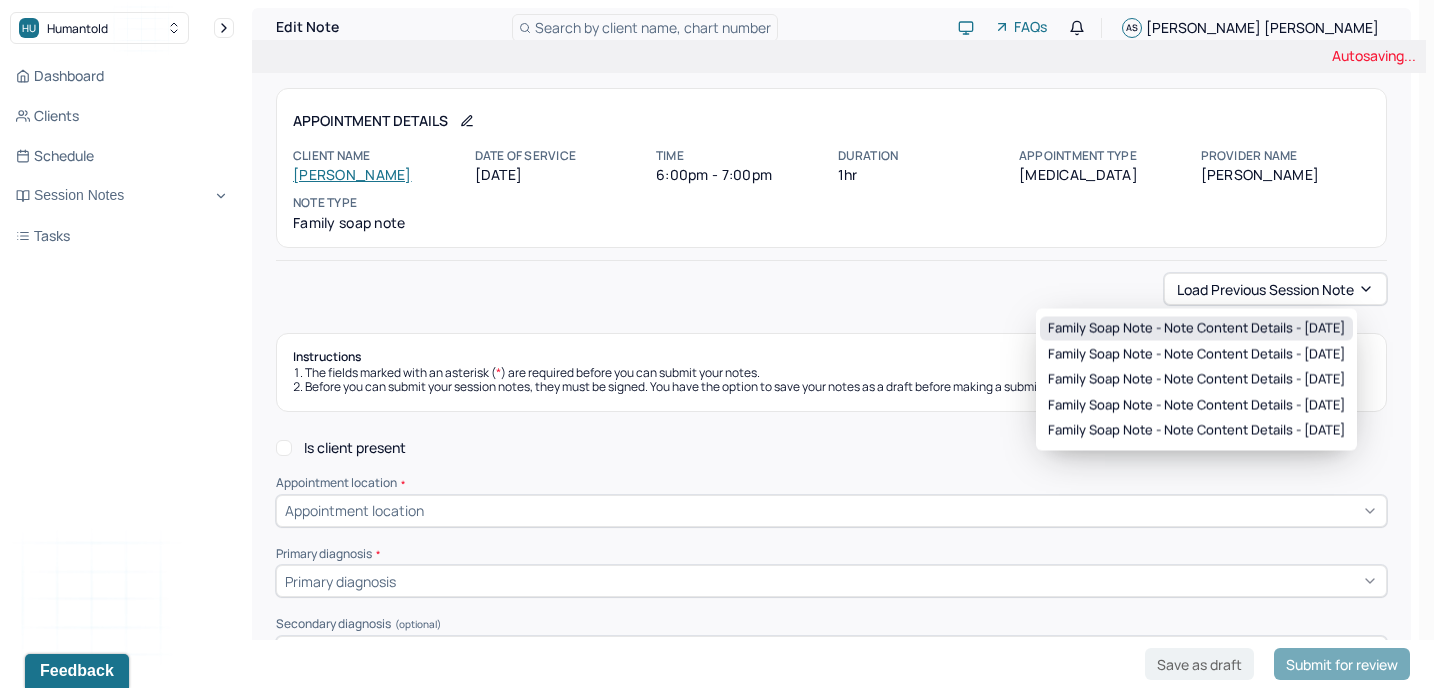 click on "Family soap note   - Note content Details -   [DATE]" at bounding box center (1196, 329) 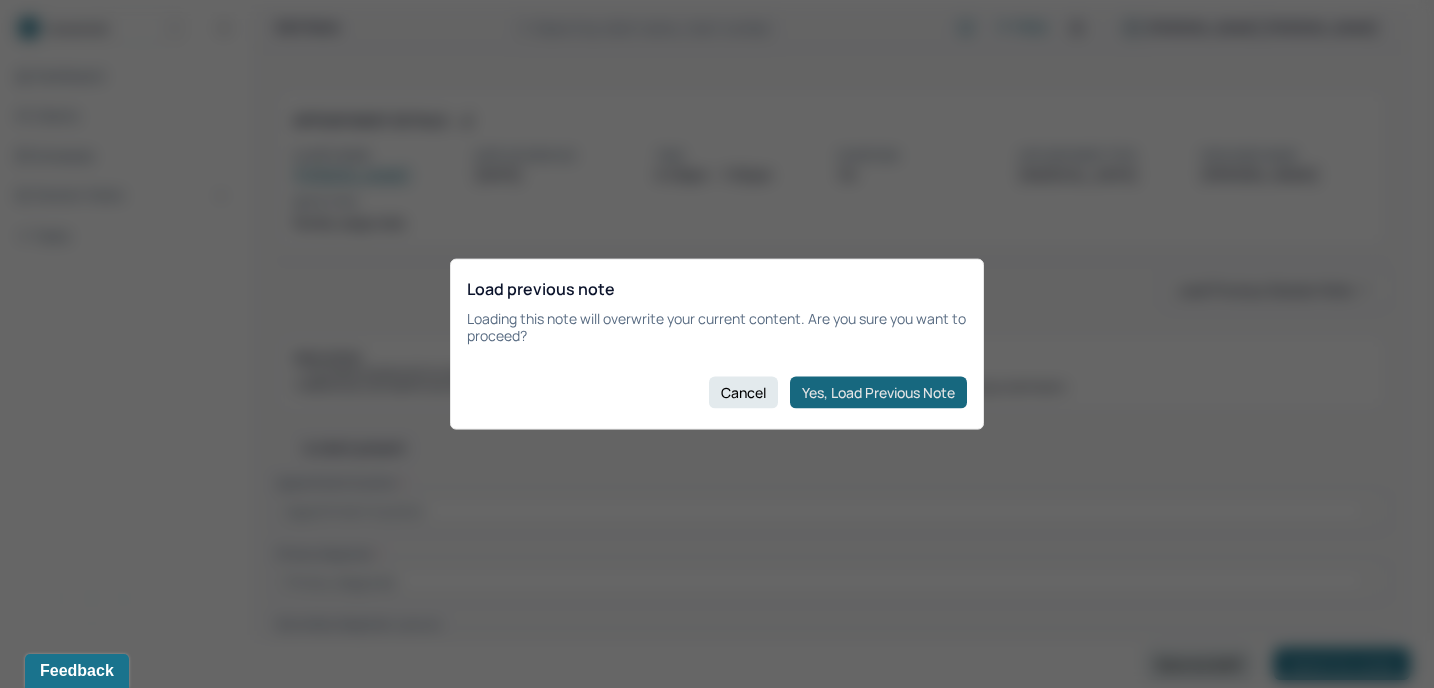 click on "Yes, Load Previous Note" at bounding box center [878, 392] 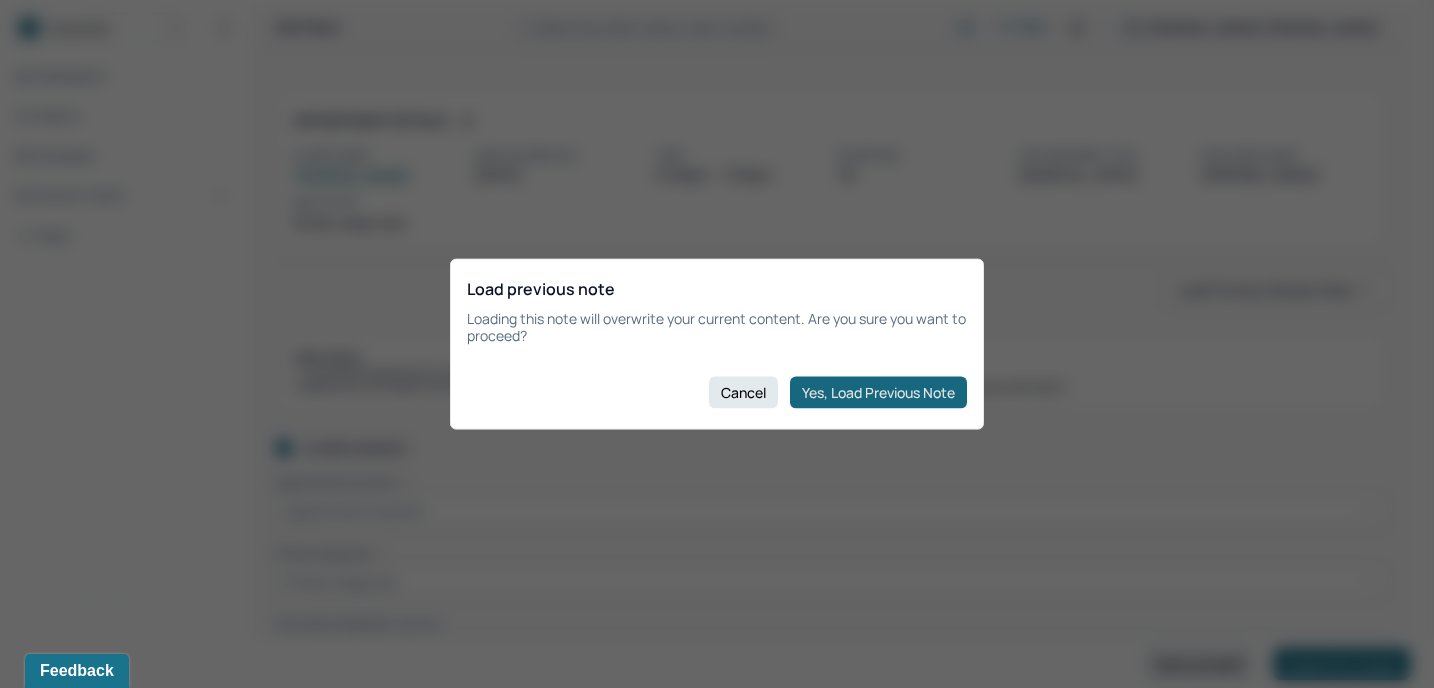 checkbox on "true" 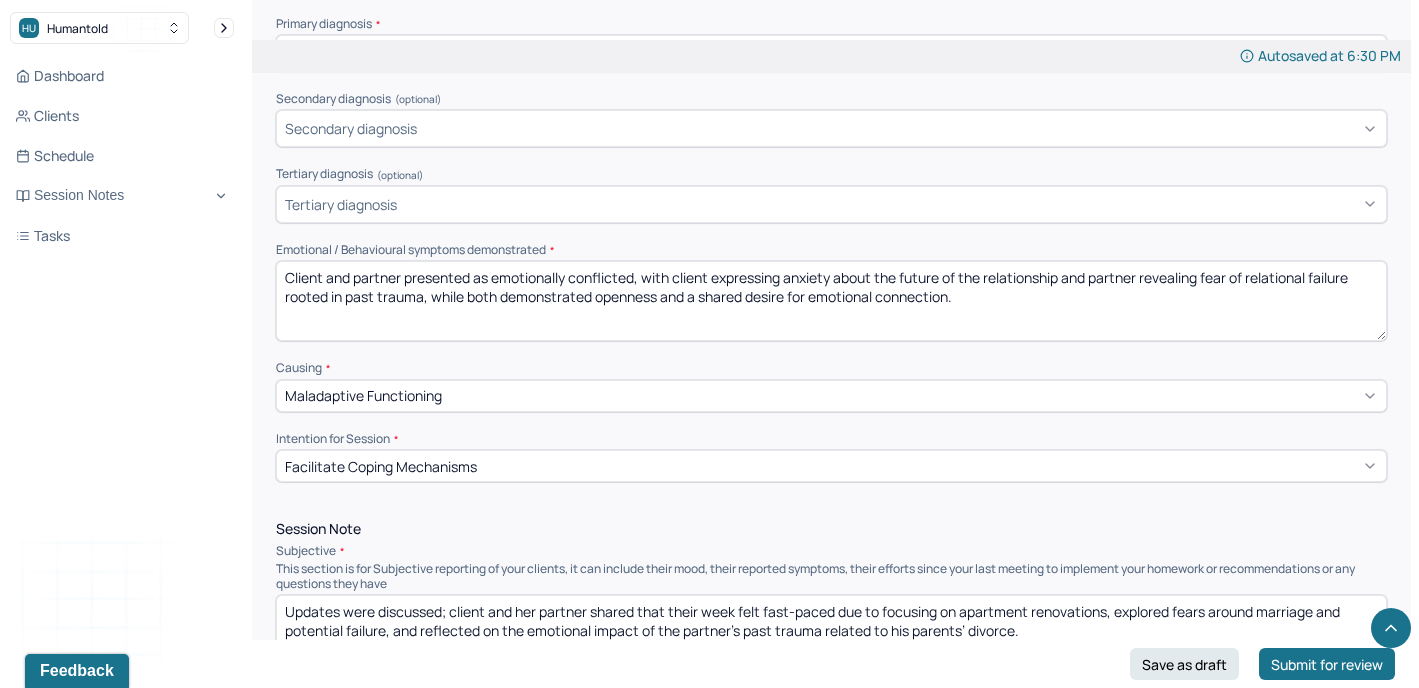 scroll, scrollTop: 750, scrollLeft: 0, axis: vertical 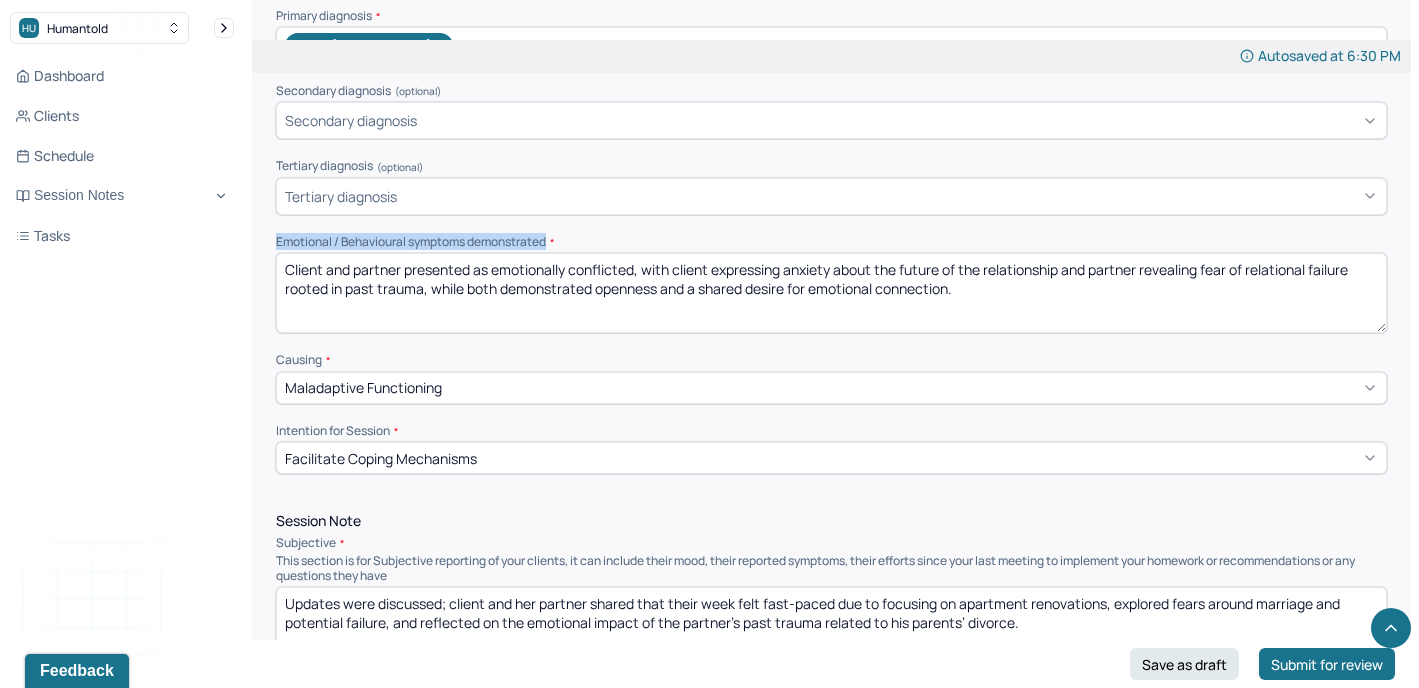 drag, startPoint x: 554, startPoint y: 229, endPoint x: 274, endPoint y: 236, distance: 280.0875 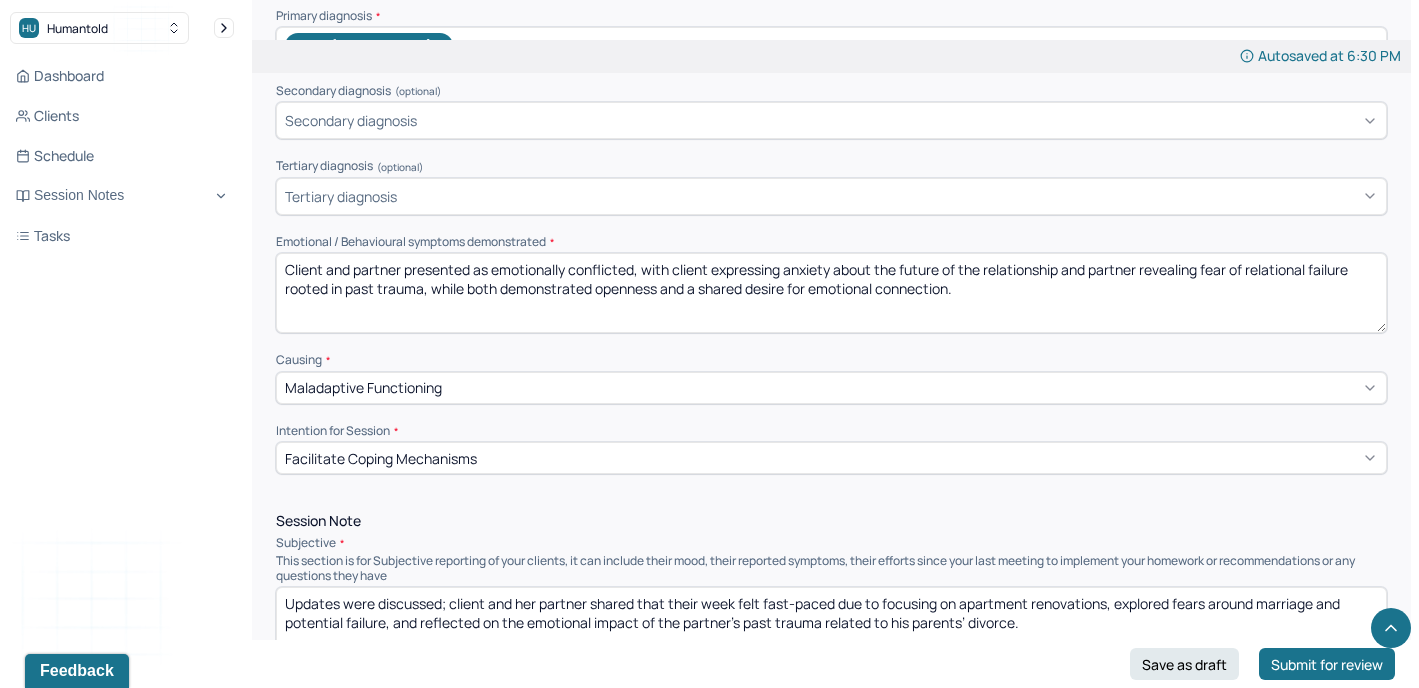 drag, startPoint x: 985, startPoint y: 289, endPoint x: 64, endPoint y: 256, distance: 921.591 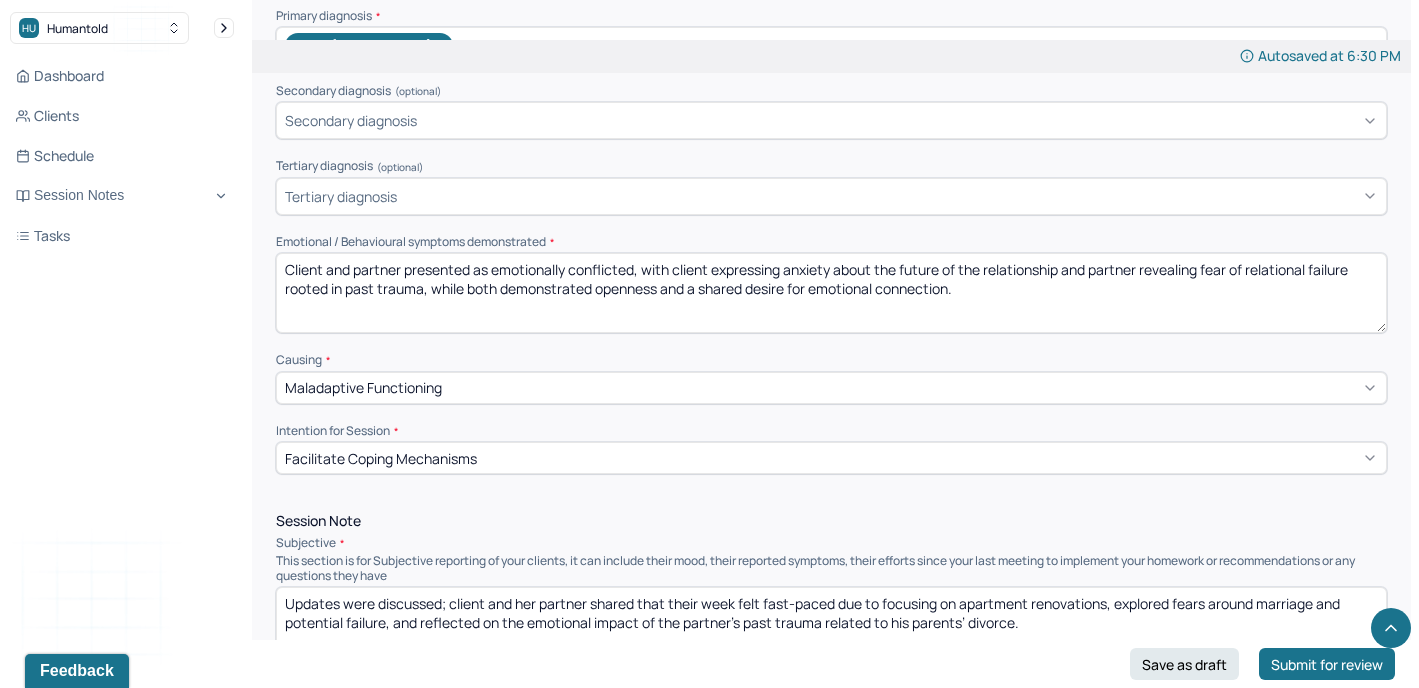 paste on "relationship’s future and partner [PERSON_NAME] fear of failure rooted in past trauma, while both demonstrated a willingness to engage emotionally and work collaboratively toward understanding and" 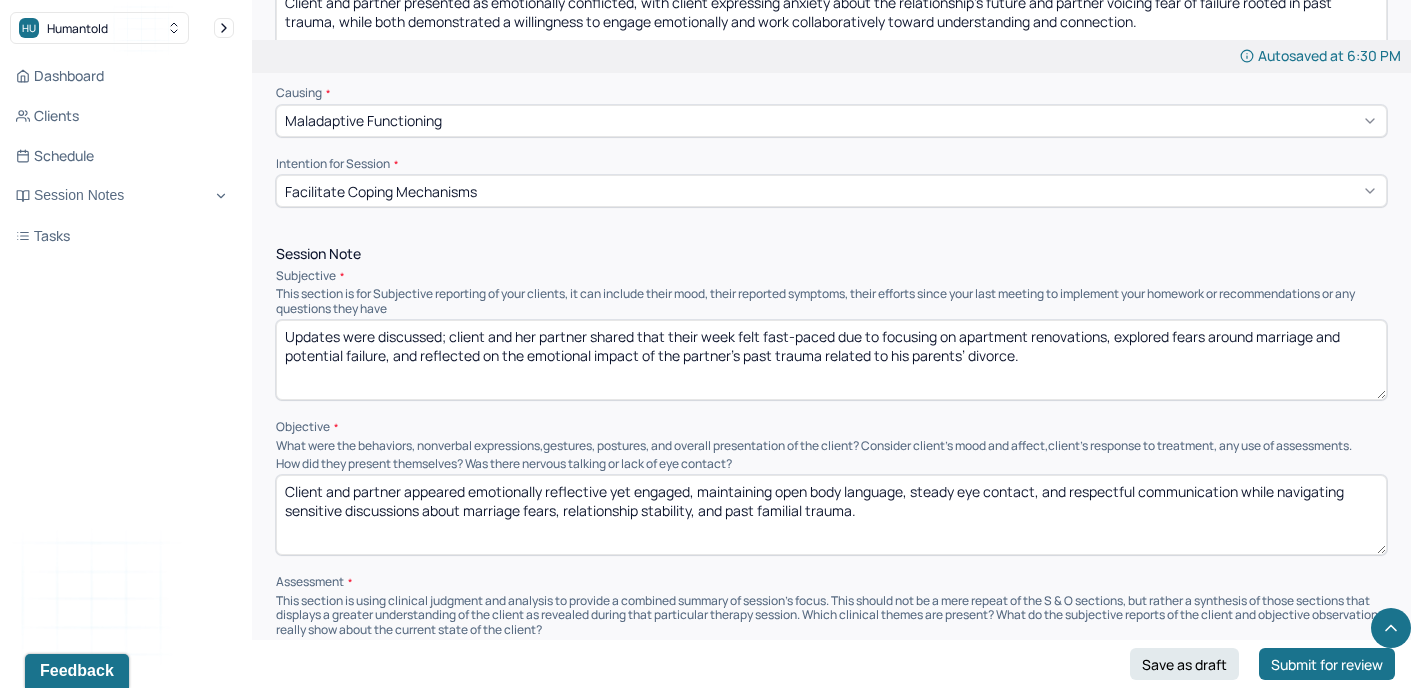 scroll, scrollTop: 1035, scrollLeft: 0, axis: vertical 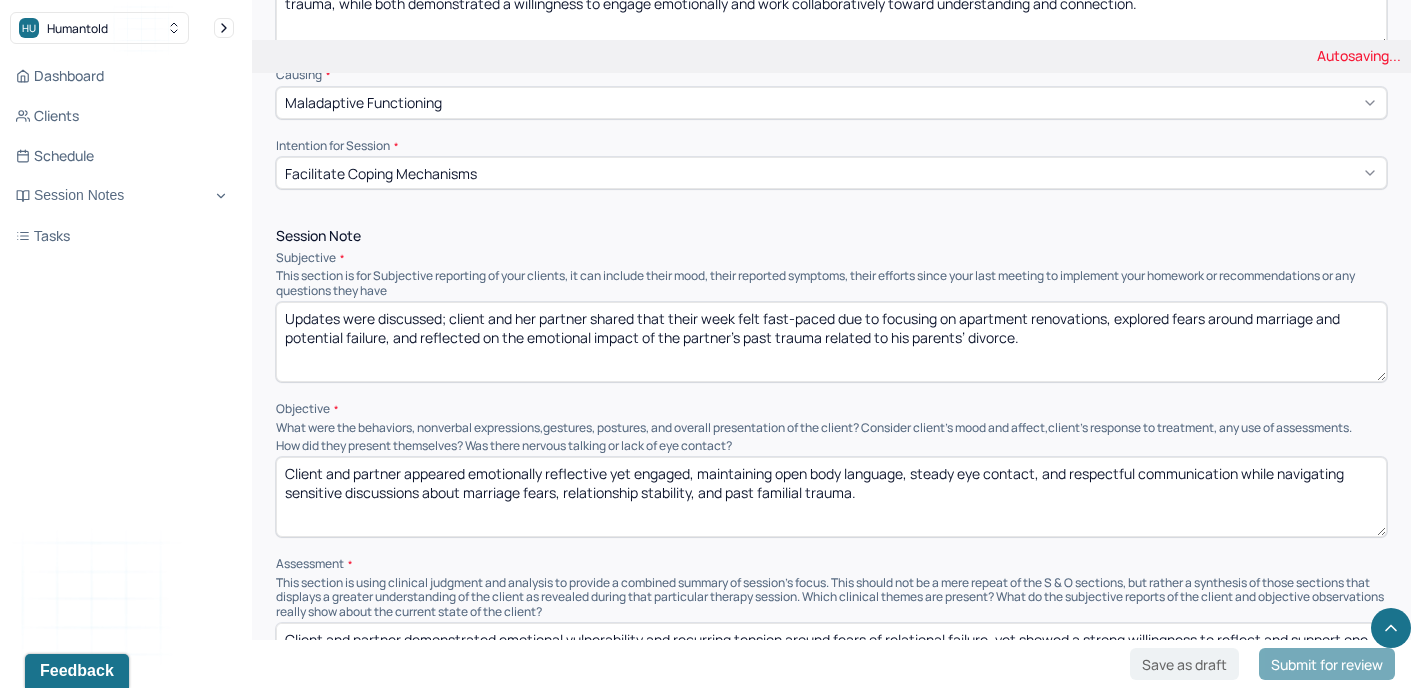 type on "Client and partner presented as emotionally conflicted, with client expressing anxiety about the relationship’s future and partner voicing fear of failure rooted in past trauma, while both demonstrated a willingness to engage emotionally and work collaboratively toward understanding and connection." 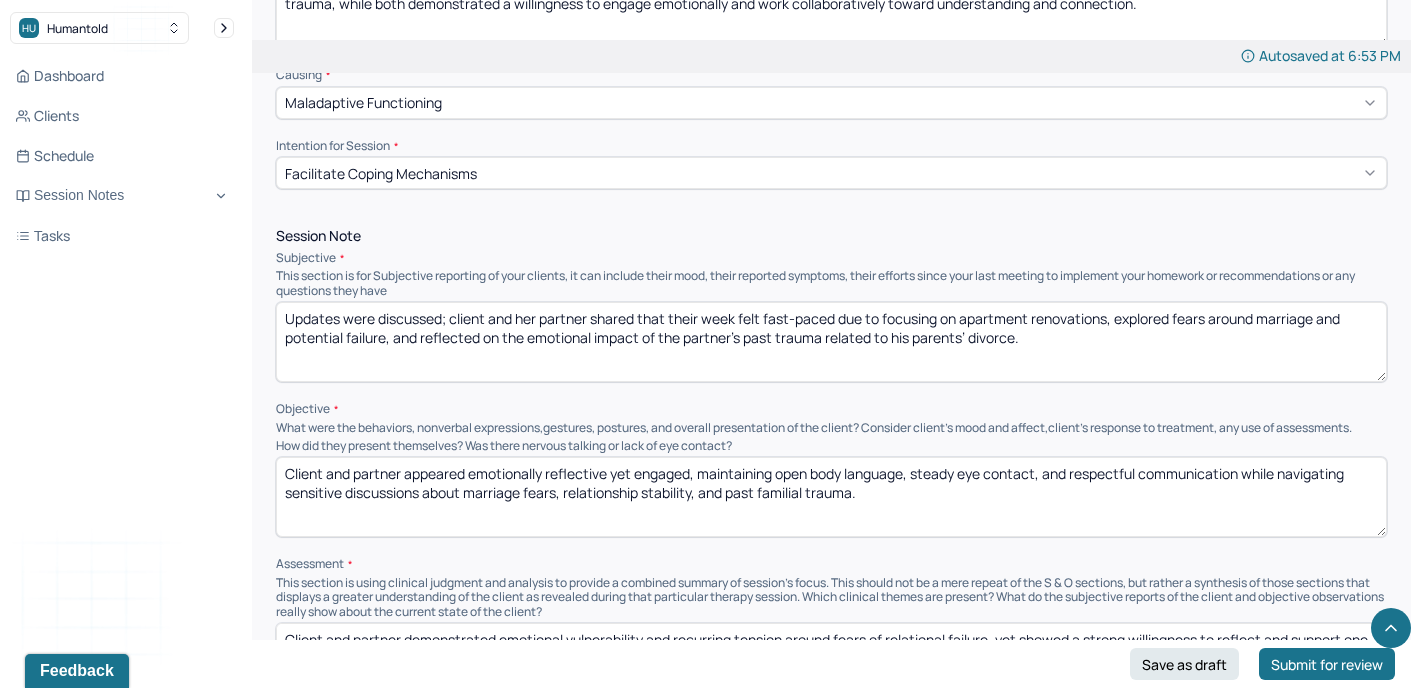 drag, startPoint x: 1021, startPoint y: 337, endPoint x: 268, endPoint y: 306, distance: 753.6378 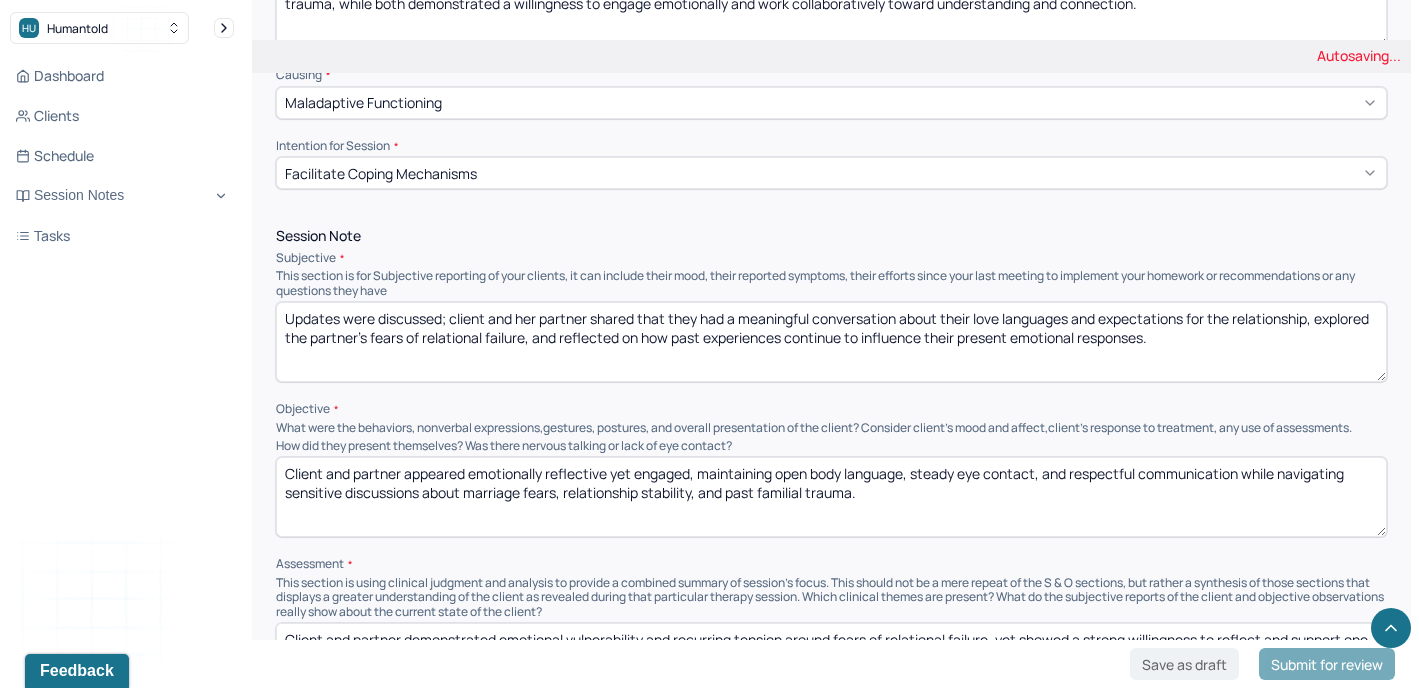 type on "Updates were discussed; client and her partner shared that they had a meaningful conversation about their love languages and expectations for the relationship, explored the partner’s fears of relational failure, and reflected on how past experiences continue to influence their present emotional responses." 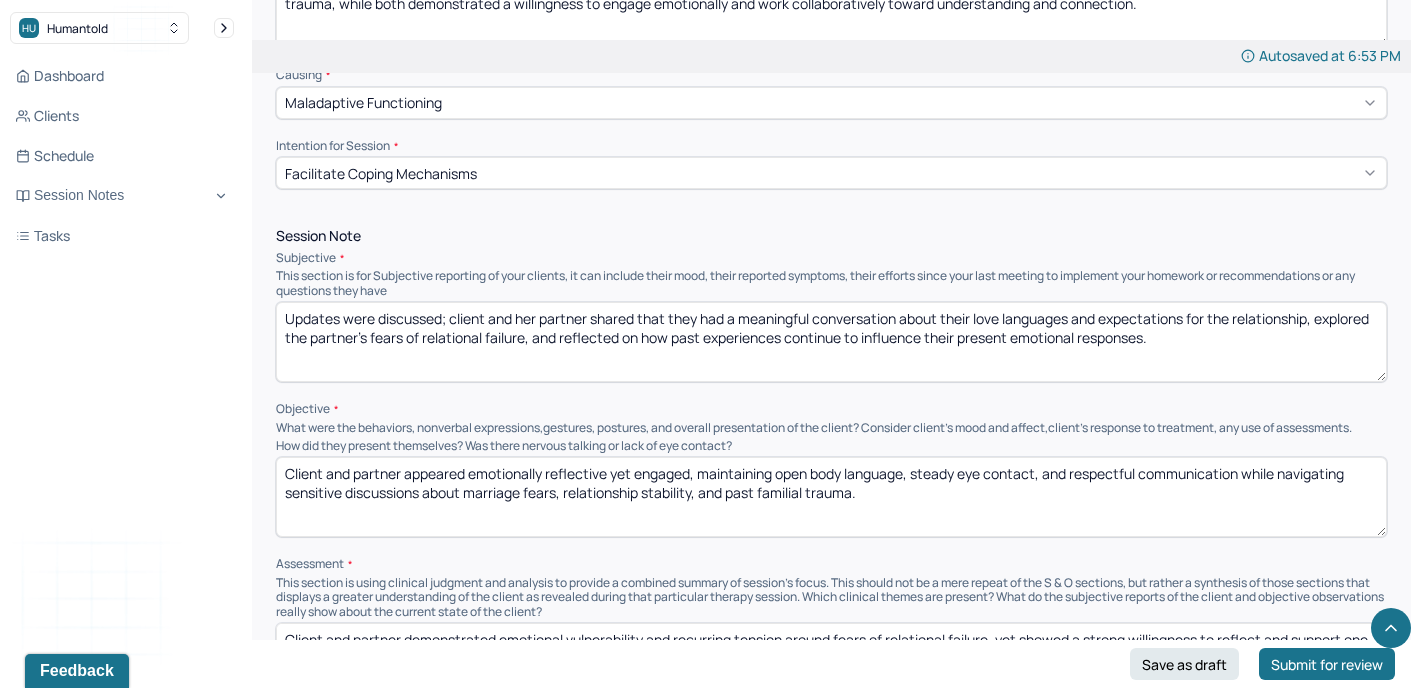 drag, startPoint x: 891, startPoint y: 492, endPoint x: 266, endPoint y: 465, distance: 625.58295 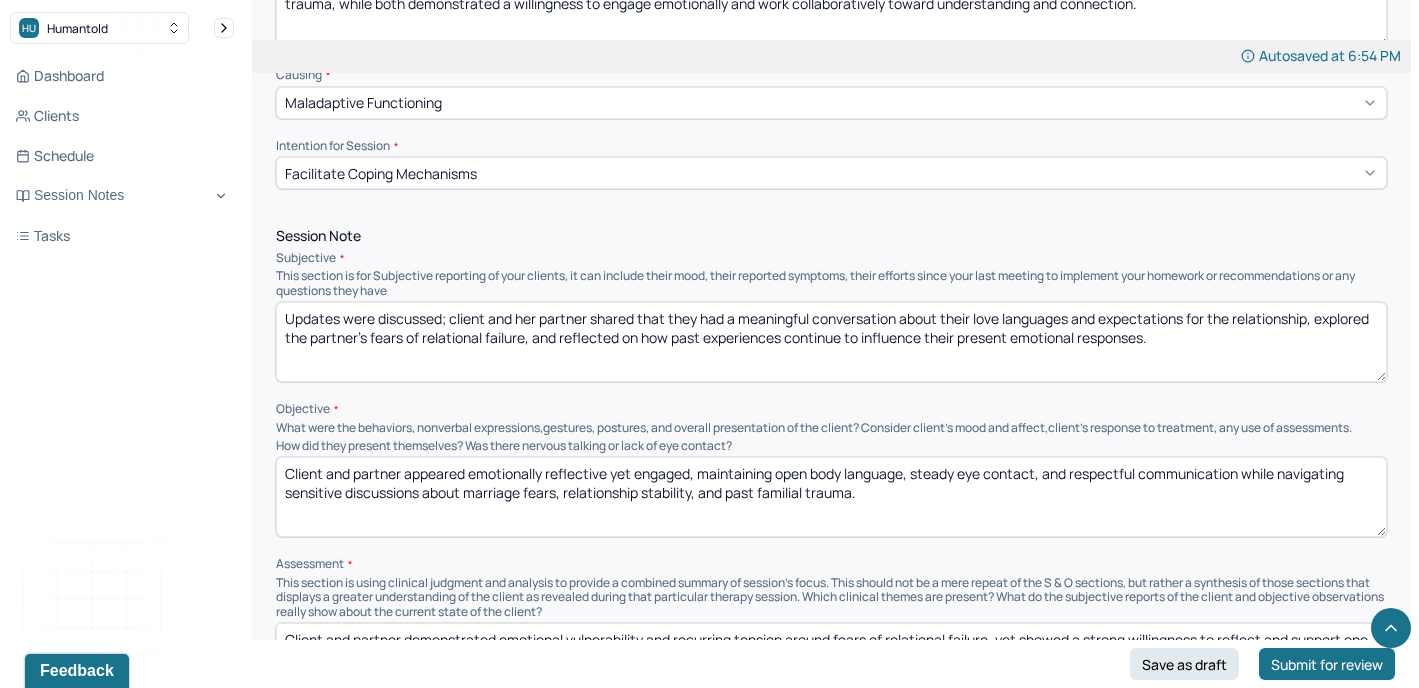 paste on "engaged and open, maintaining consistent eye contact, calm tone, and cooperative communication while discussing love languages, future expectations, and the partner’s underlying fear of relational failure" 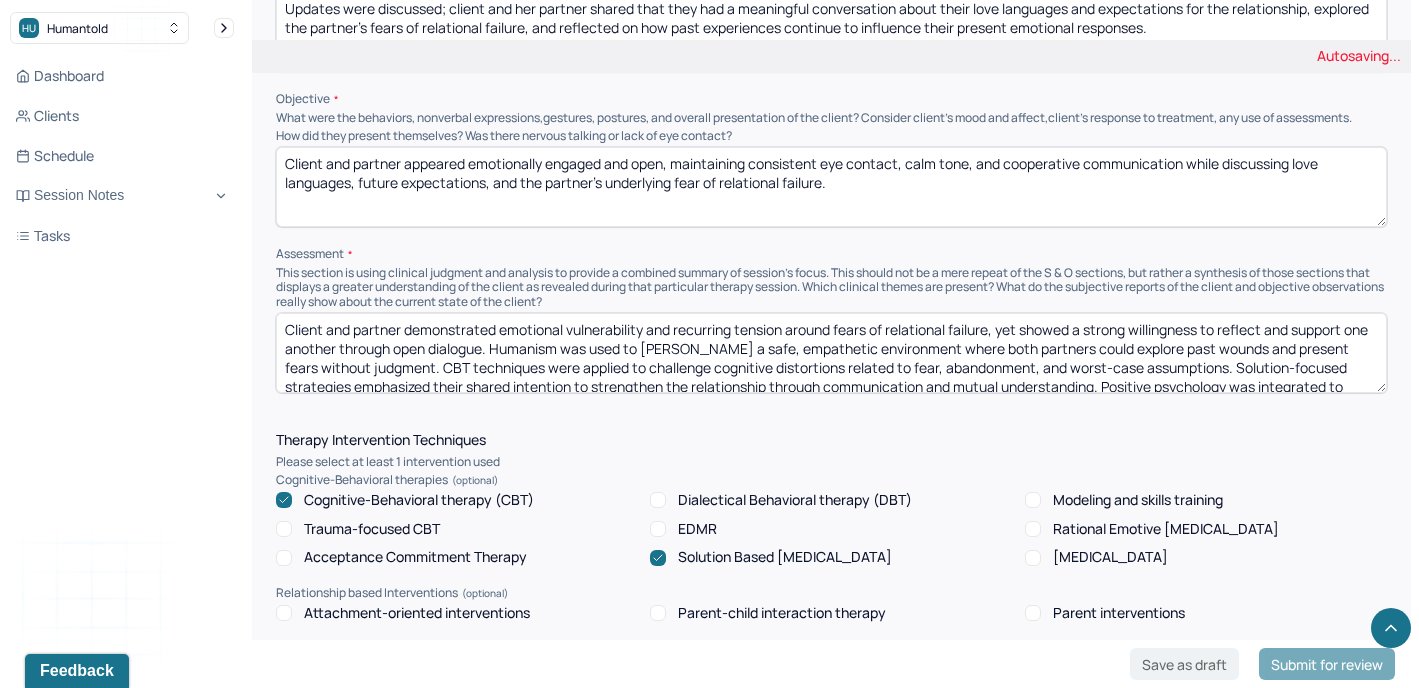 scroll, scrollTop: 1349, scrollLeft: 0, axis: vertical 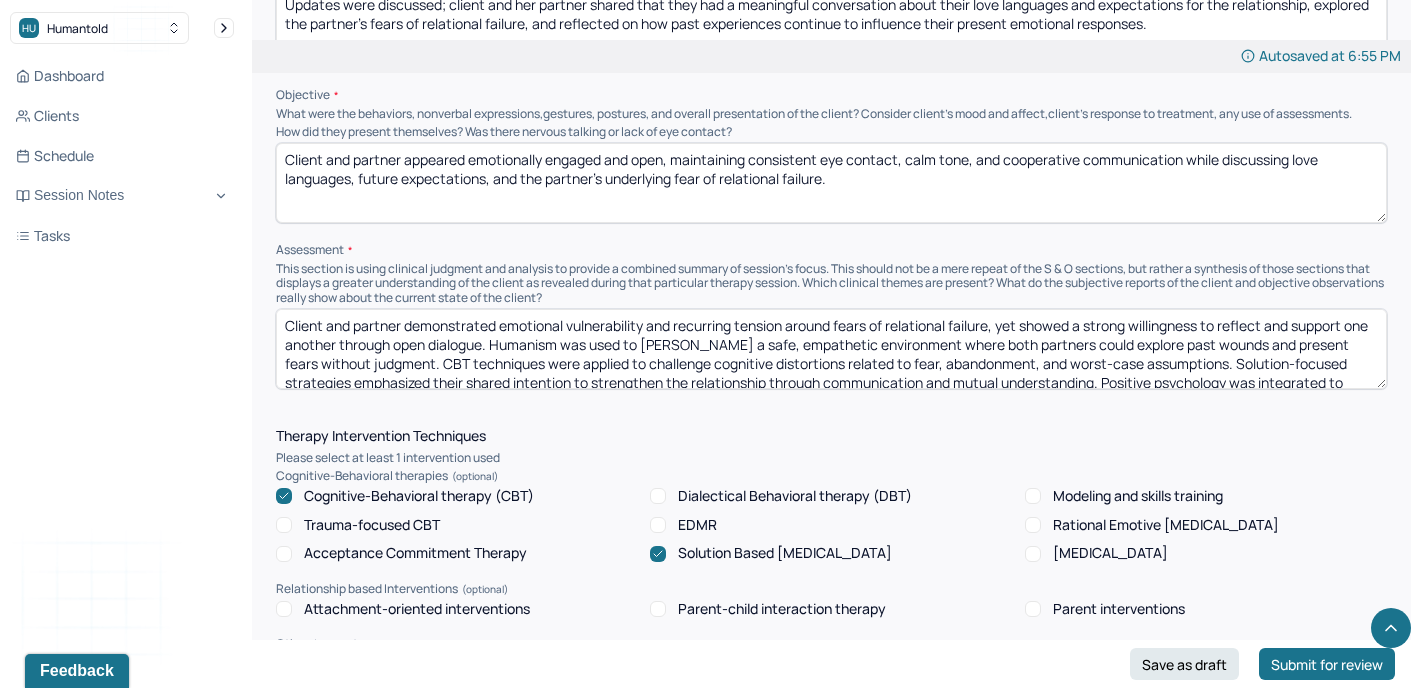 type on "Client and partner appeared emotionally engaged and open, maintaining consistent eye contact, calm tone, and cooperative communication while discussing love languages, future expectations, and the partner’s underlying fear of relational failure." 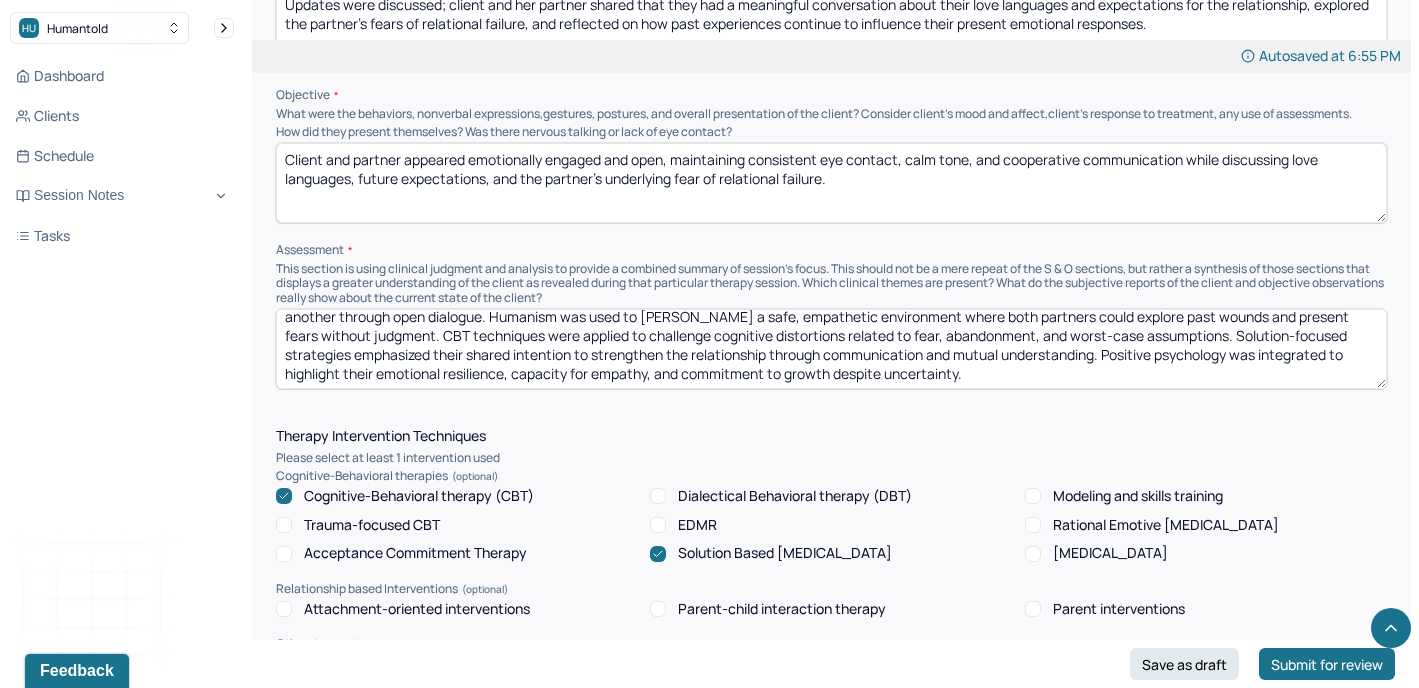 drag, startPoint x: 284, startPoint y: 325, endPoint x: 787, endPoint y: 472, distance: 524.0401 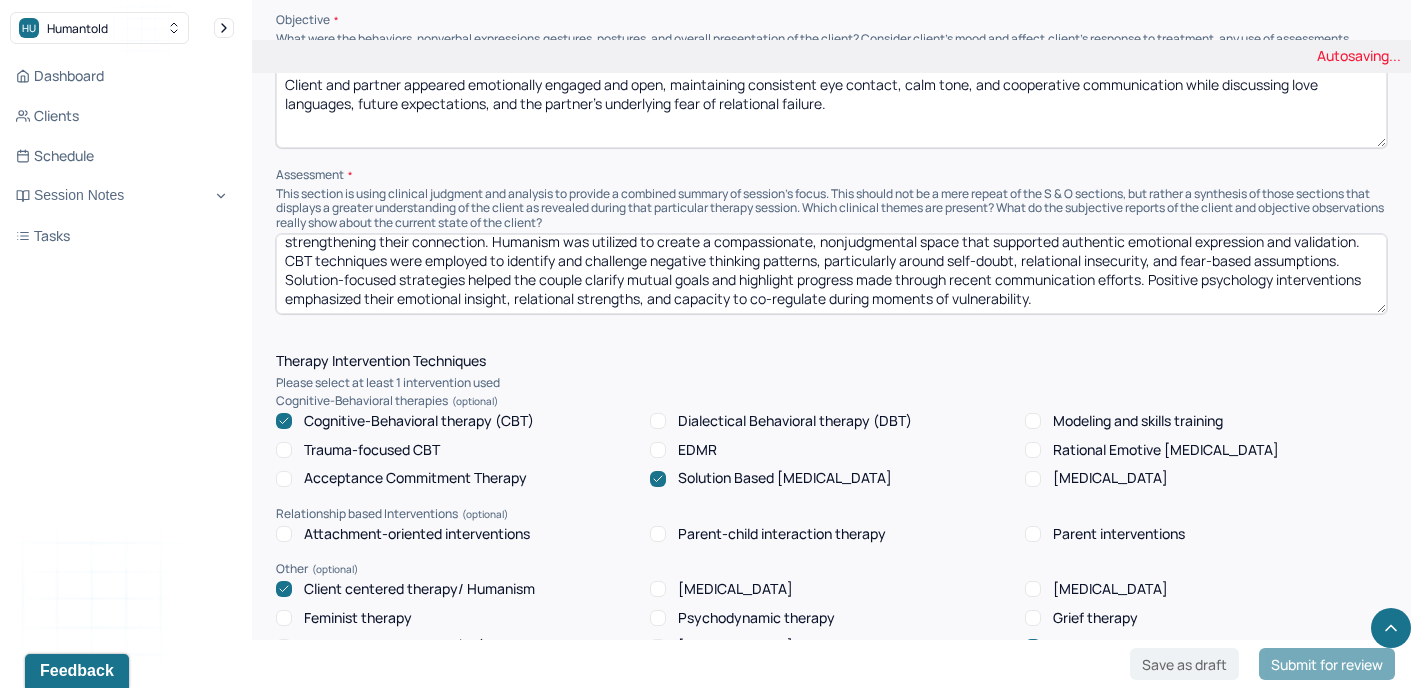 scroll, scrollTop: 1443, scrollLeft: 0, axis: vertical 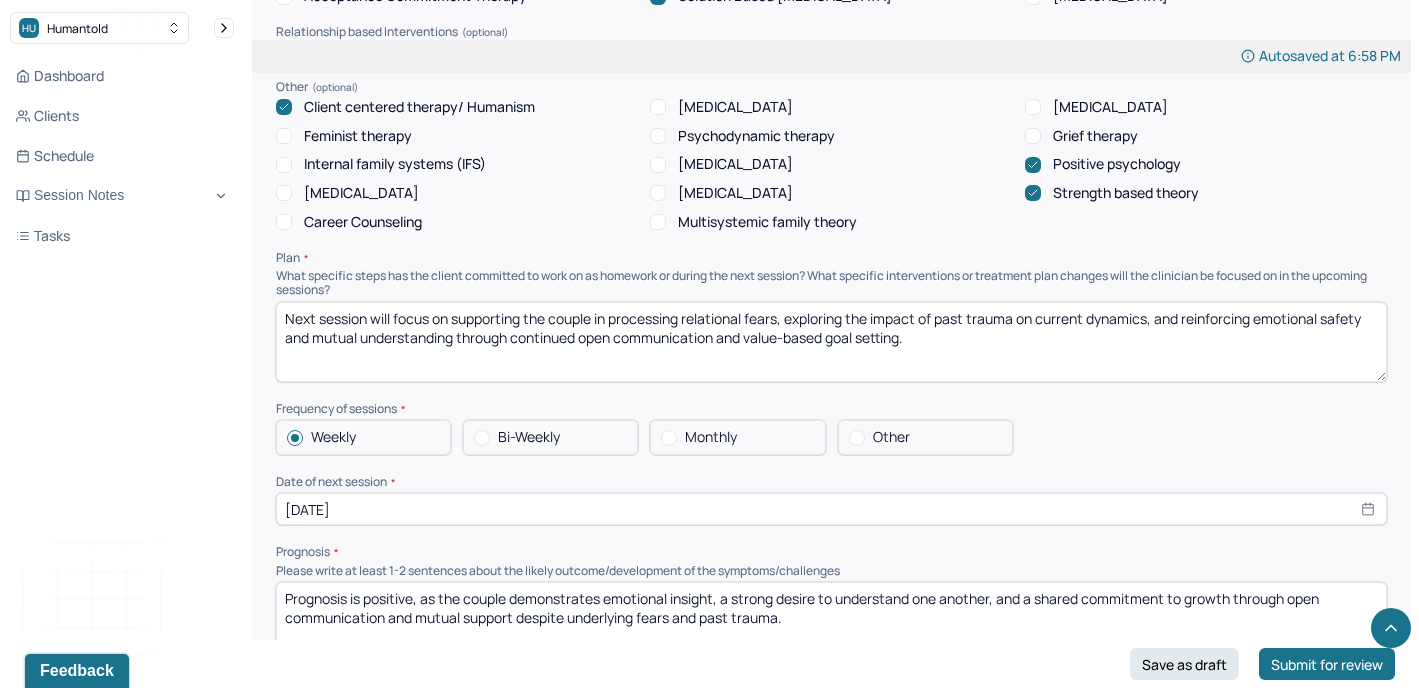 type on "Client and partner demonstrated emotional openness and recurring concern around relational expectations and fear of failure, while also displaying a shared investment in strengthening their connection. Humanism was utilized to create a compassionate, nonjudgmental space that supported authentic emotional expression and validation. CBT techniques were employed to identify and challenge negative thinking patterns, particularly around self-doubt, relational insecurity, and fear-based assumptions. Solution-focused strategies helped the couple clarify mutual goals and highlight progress made through recent communication efforts. Positive psychology interventions emphasized their emotional insight, relational strengths, and capacity to co-regulate during moments of vulnerability." 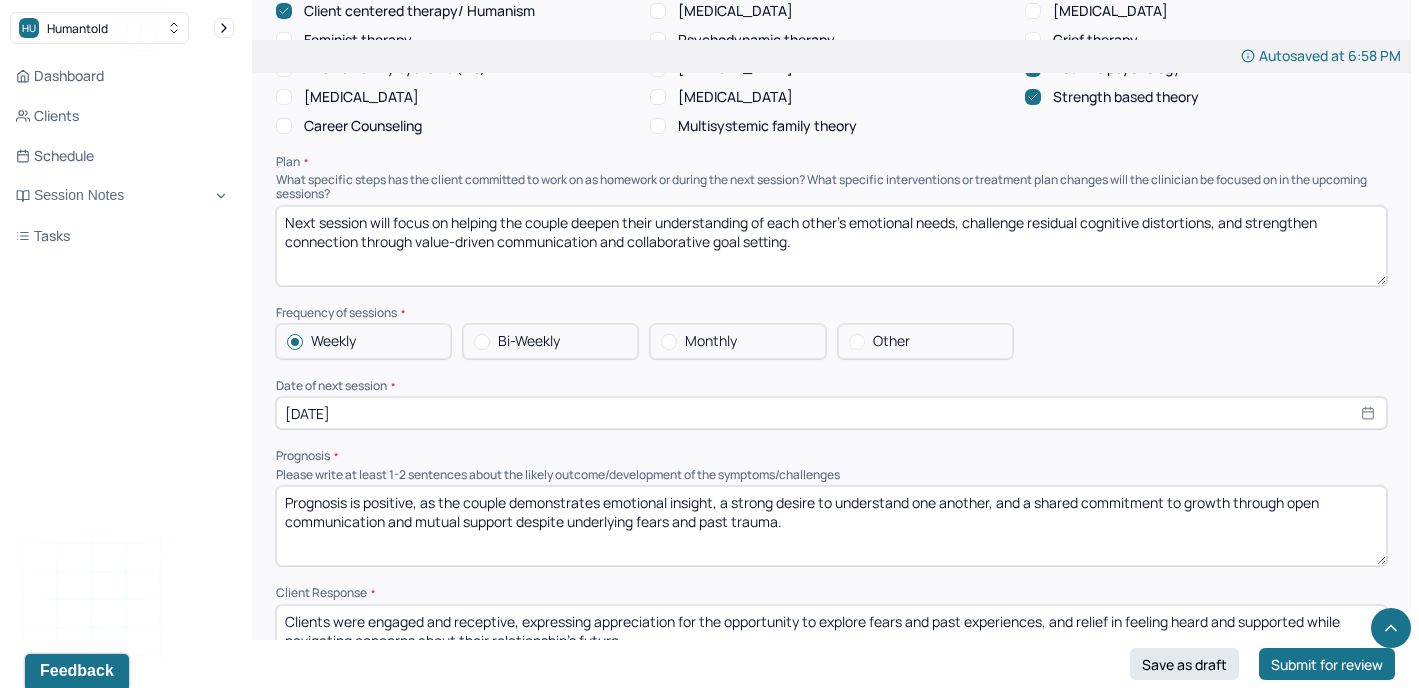 scroll, scrollTop: 2016, scrollLeft: 0, axis: vertical 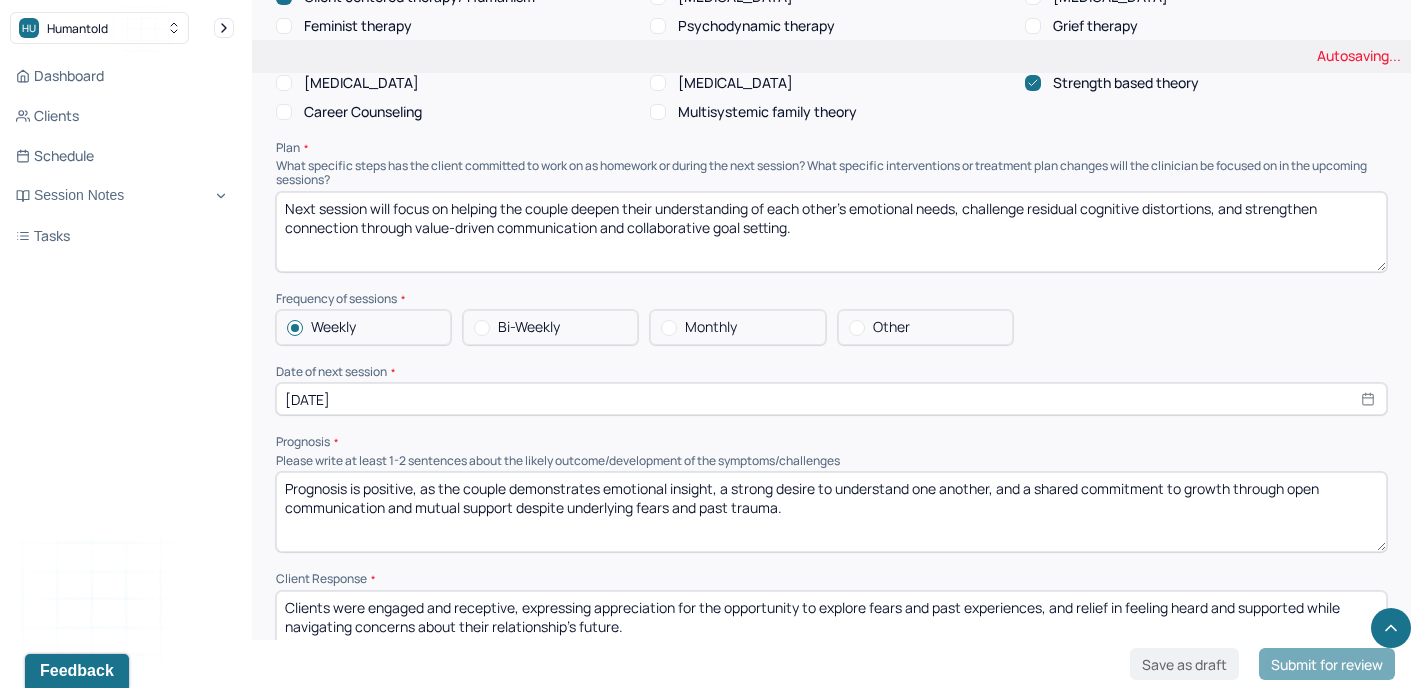 type on "Next session will focus on helping the couple deepen their understanding of each other’s emotional needs, challenge residual cognitive distortions, and strengthen connection through value-driven communication and collaborative goal setting." 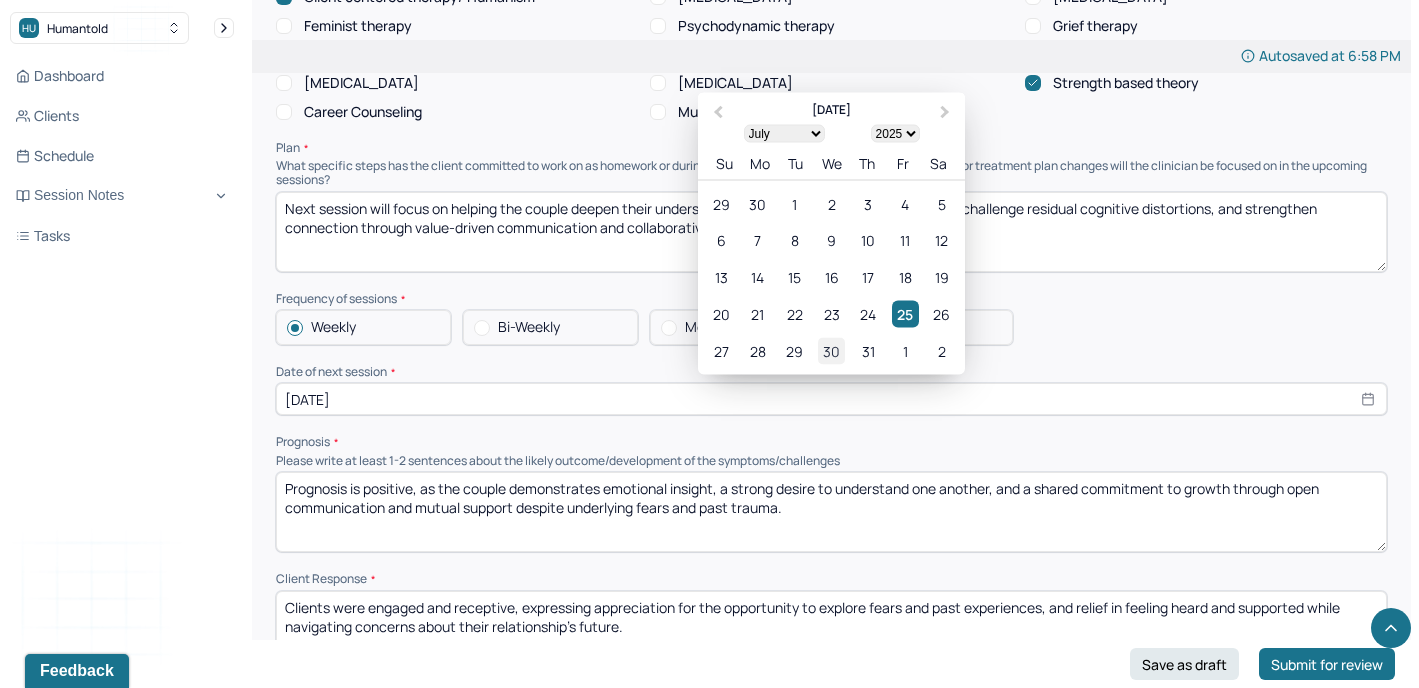 click on "30" at bounding box center (831, 351) 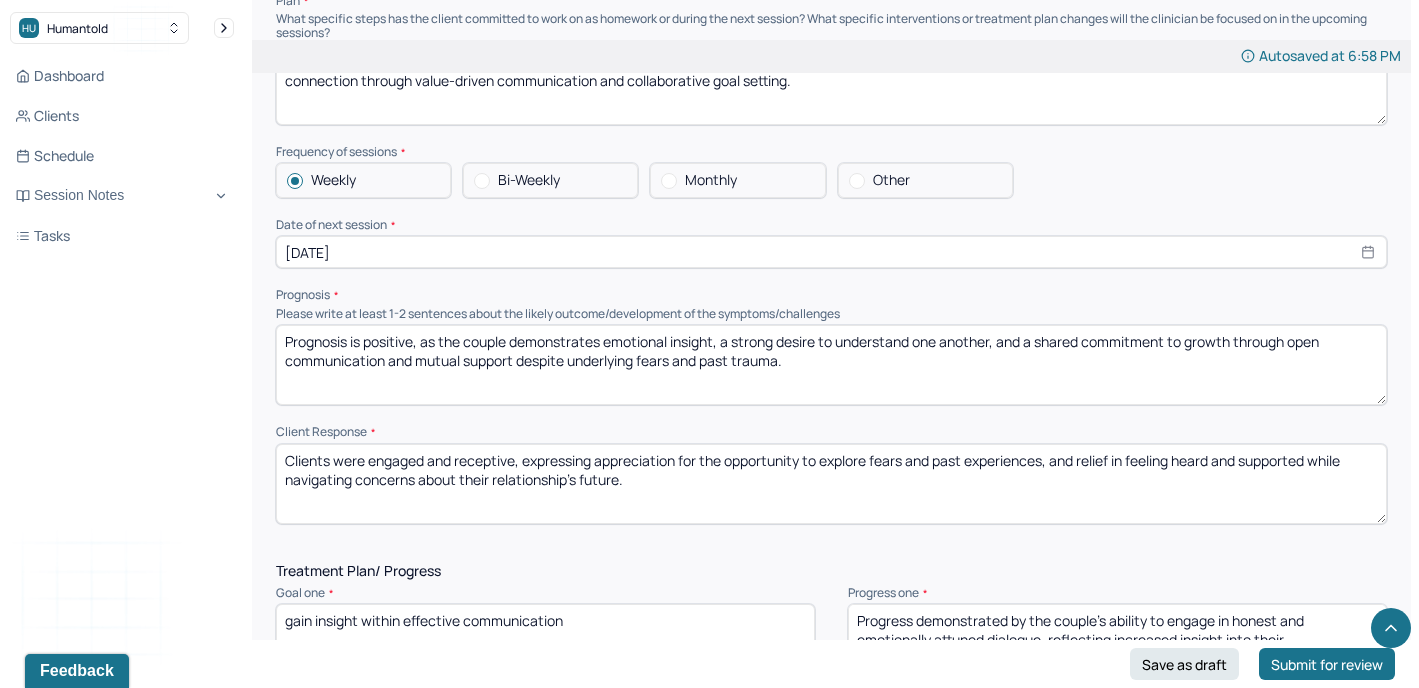 scroll, scrollTop: 2167, scrollLeft: 0, axis: vertical 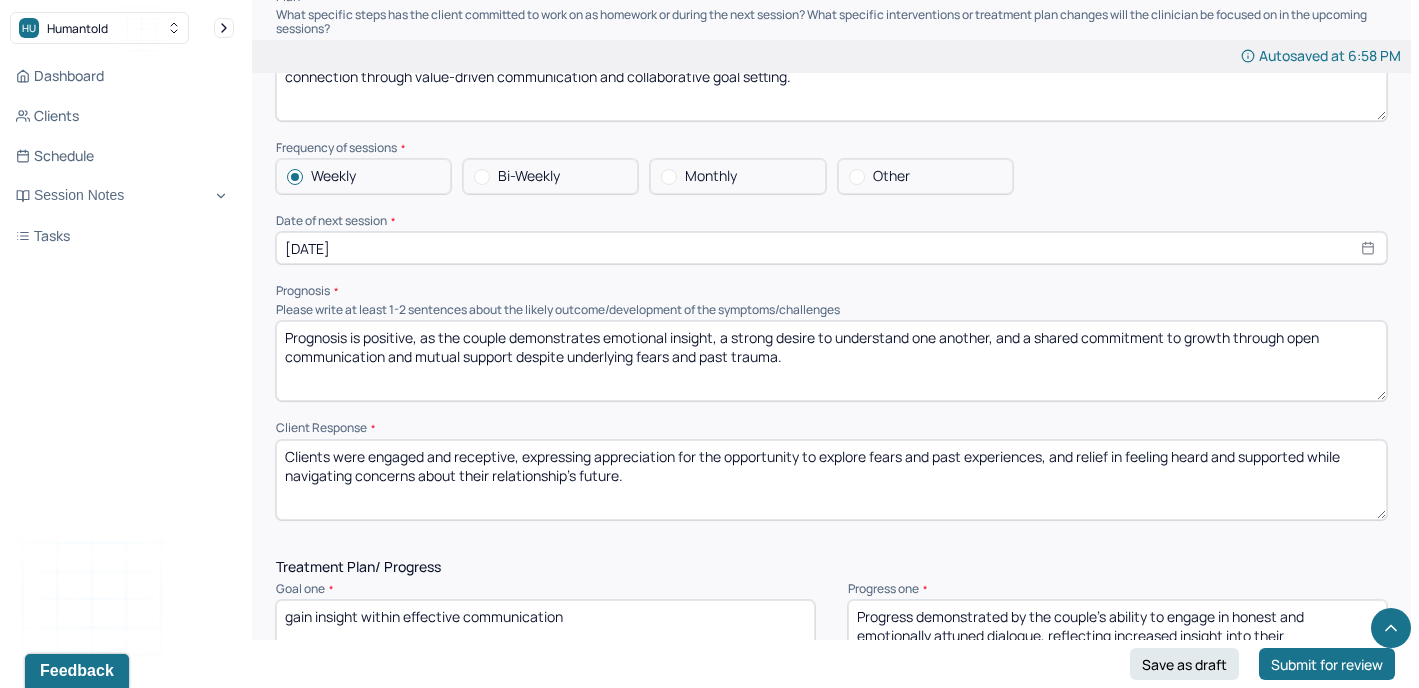 drag, startPoint x: 816, startPoint y: 353, endPoint x: 279, endPoint y: 332, distance: 537.41046 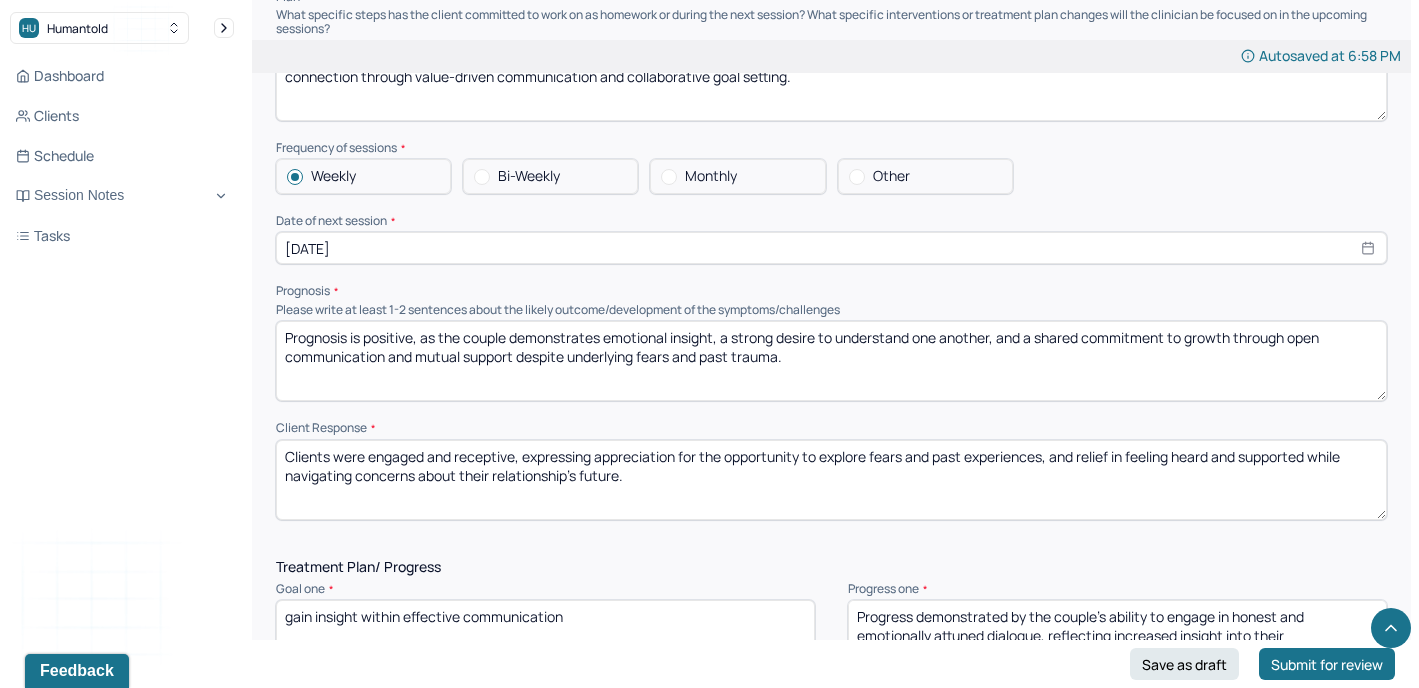 click on "Prognosis is positive, as the couple demonstrates emotional insight, a strong desire to understand one another, and a shared commitment to growth through open communication and mutual support despite underlying fears and past trauma." at bounding box center [831, 361] 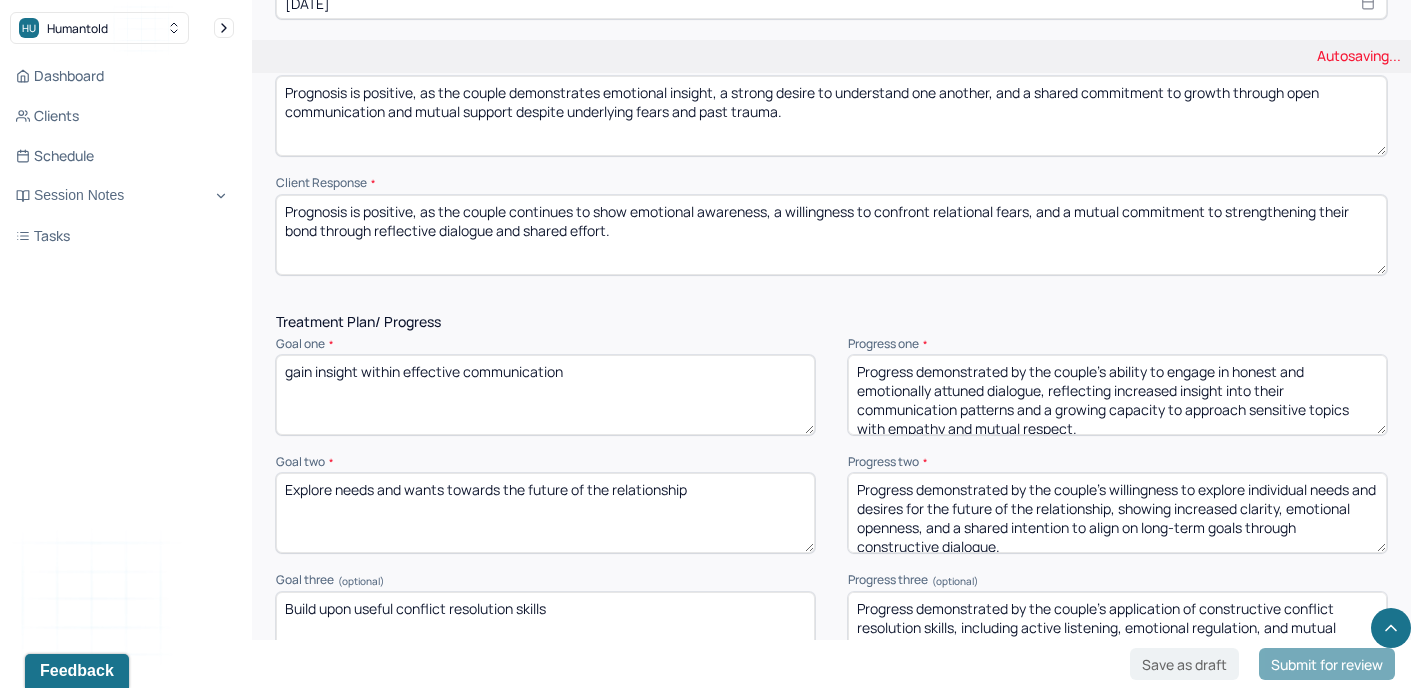 scroll, scrollTop: 2415, scrollLeft: 0, axis: vertical 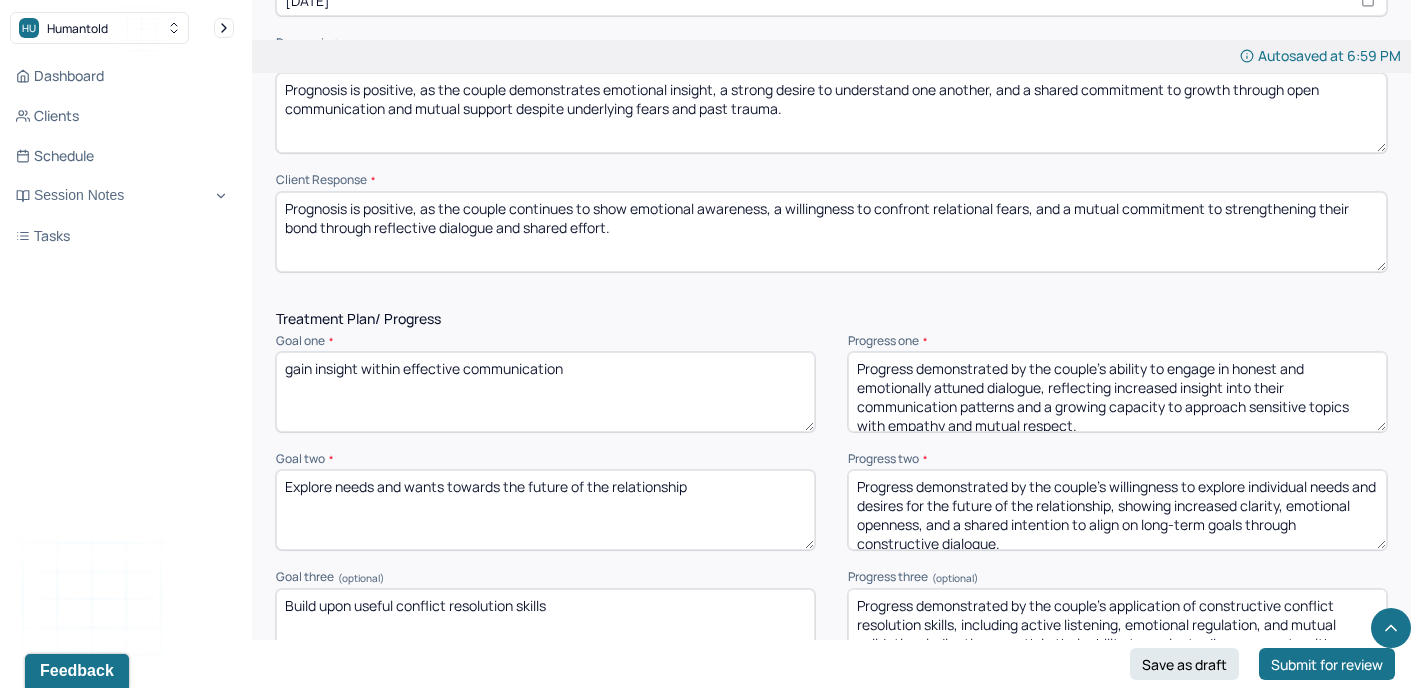 type on "Clients were engaged and receptive, expressing appreciation for the opportunity to explore fears and past experiences, and relief in feeling heard and supported while navigating concerns about their relationship’s future." 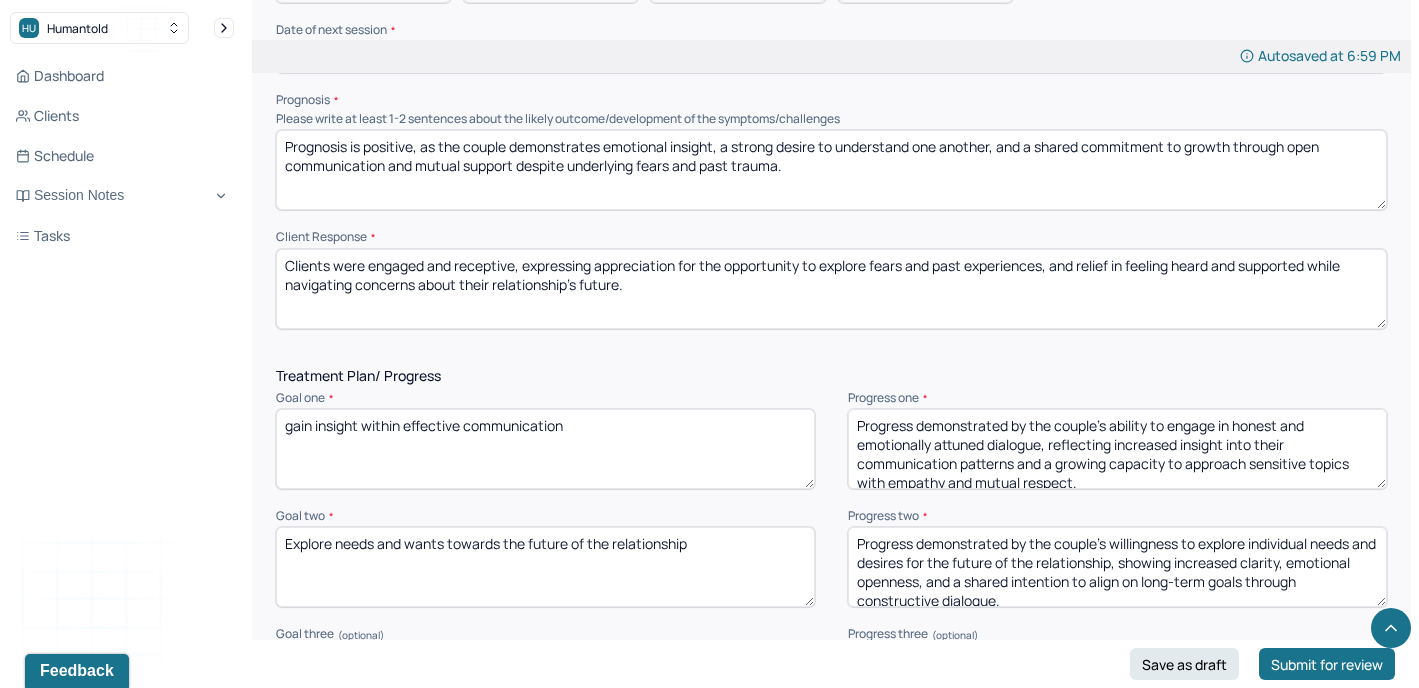 scroll, scrollTop: 2339, scrollLeft: 0, axis: vertical 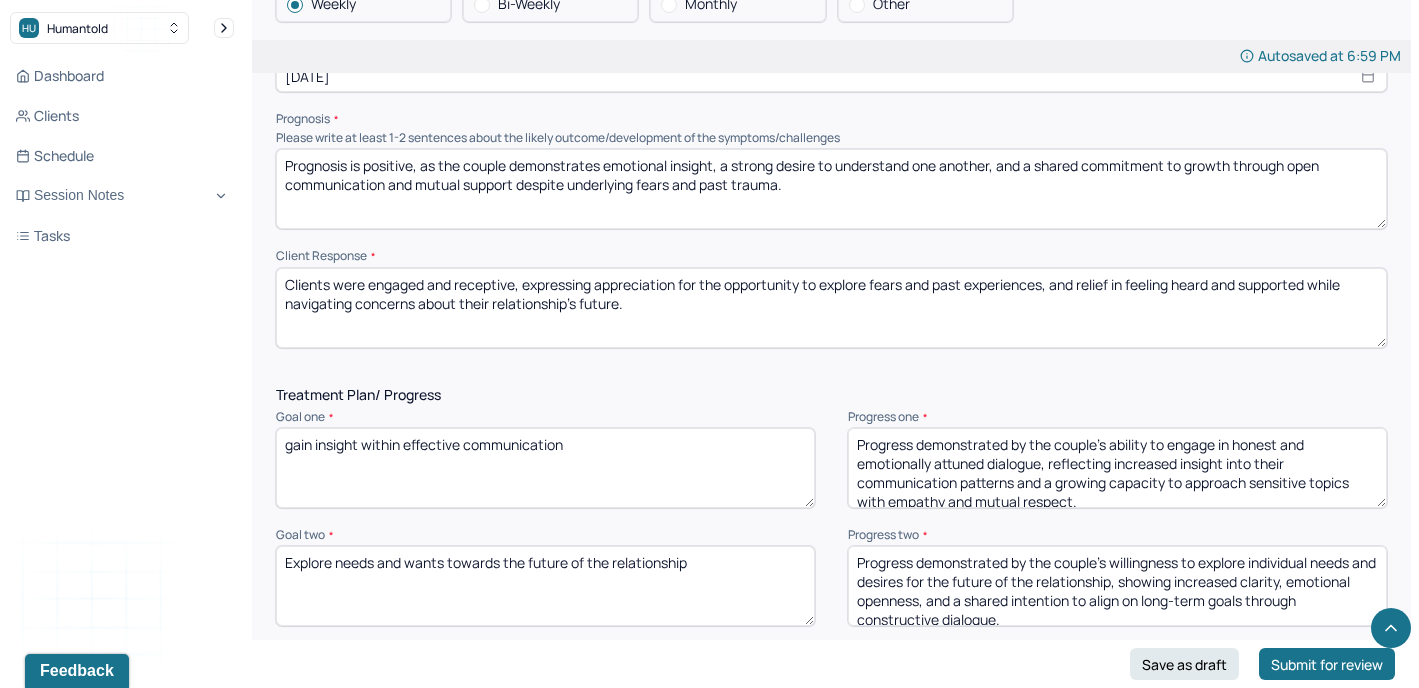 drag, startPoint x: 793, startPoint y: 182, endPoint x: 278, endPoint y: 155, distance: 515.7073 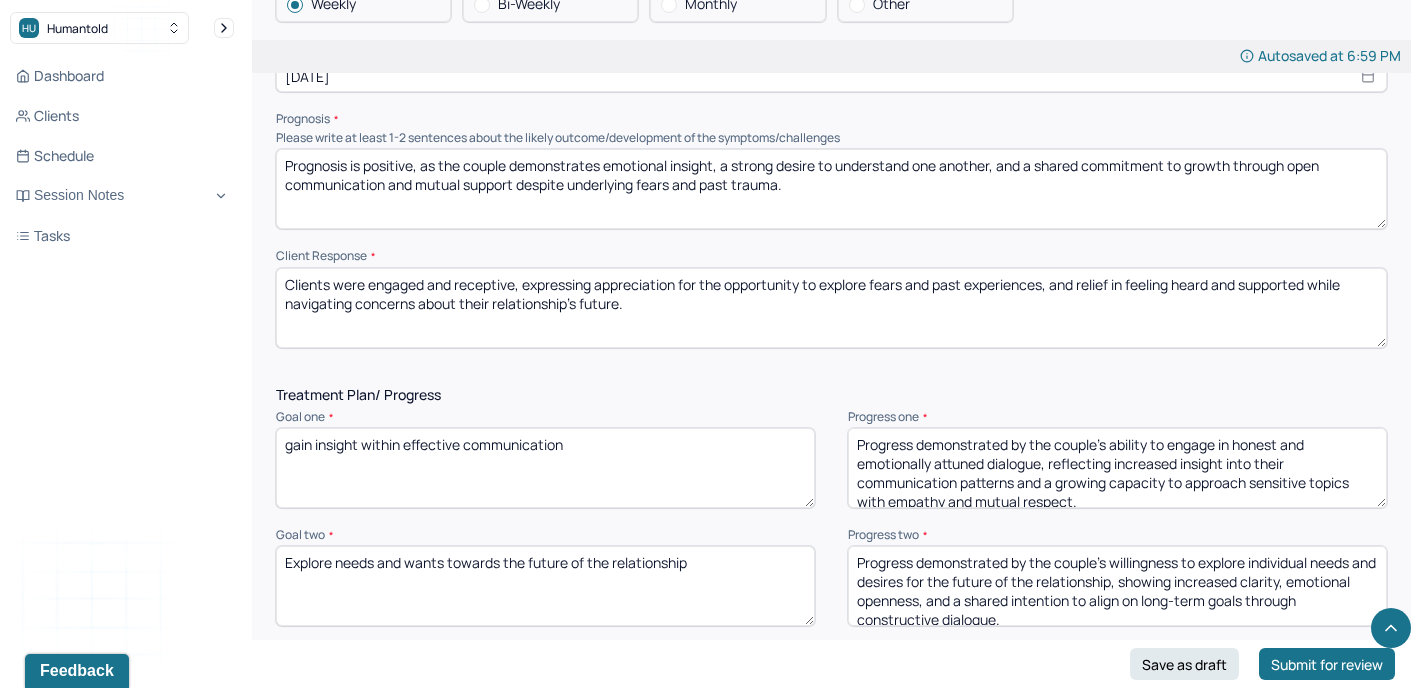 paste on "continues to show emotional awareness, a willingness to confront relational fears, and a mutual commitment to strengthening their bond through reflective dialogue and shared effort" 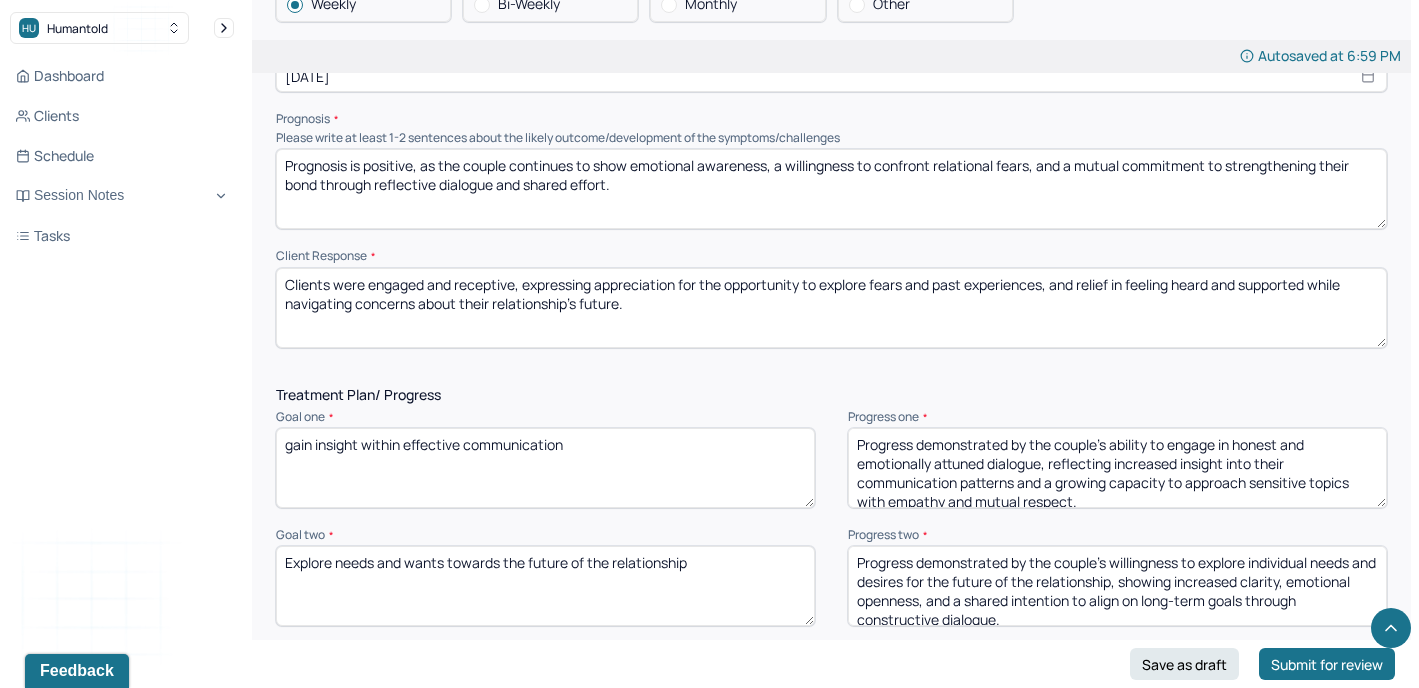 type on "Prognosis is positive, as the couple continues to show emotional awareness, a willingness to confront relational fears, and a mutual commitment to strengthening their bond through reflective dialogue and shared effort." 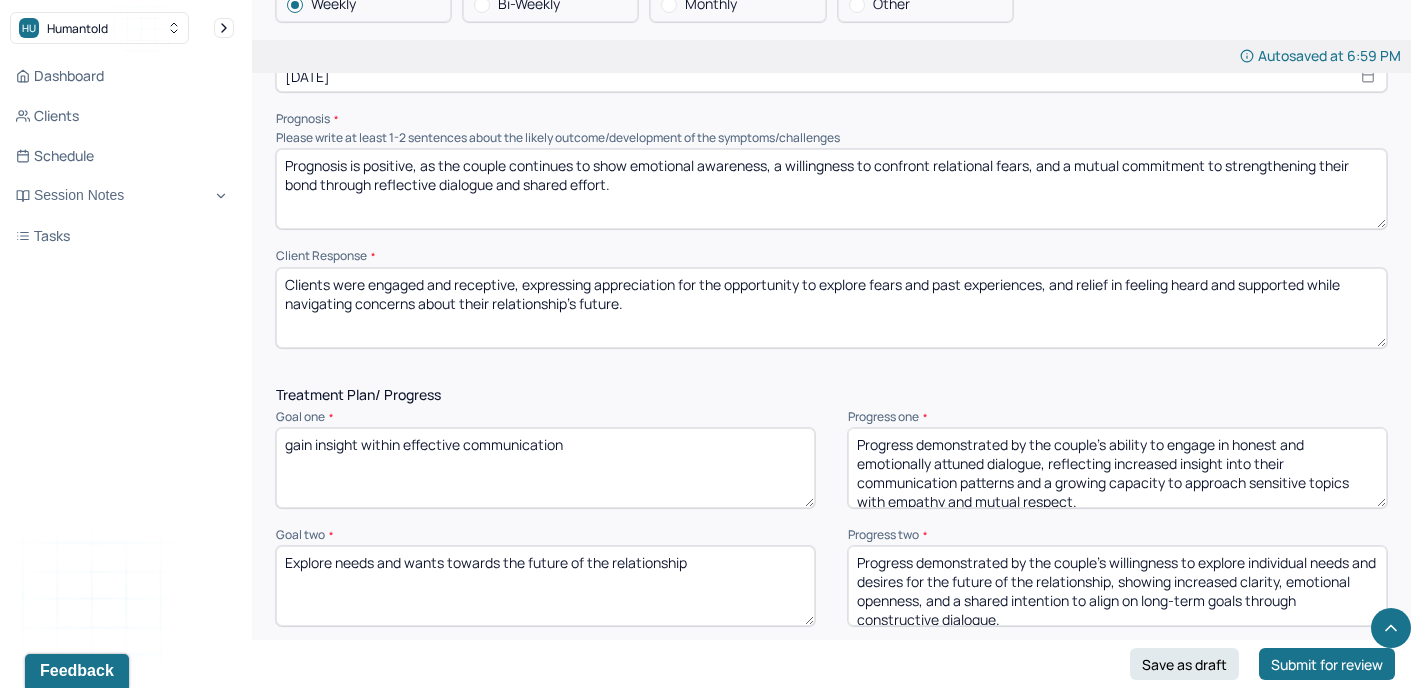 click on "Clients were engaged and receptive, expressing appreciation for the opportunity to explore fears and past experiences, and relief in feeling heard and supported while navigating concerns about their relationship’s future." at bounding box center (831, 308) 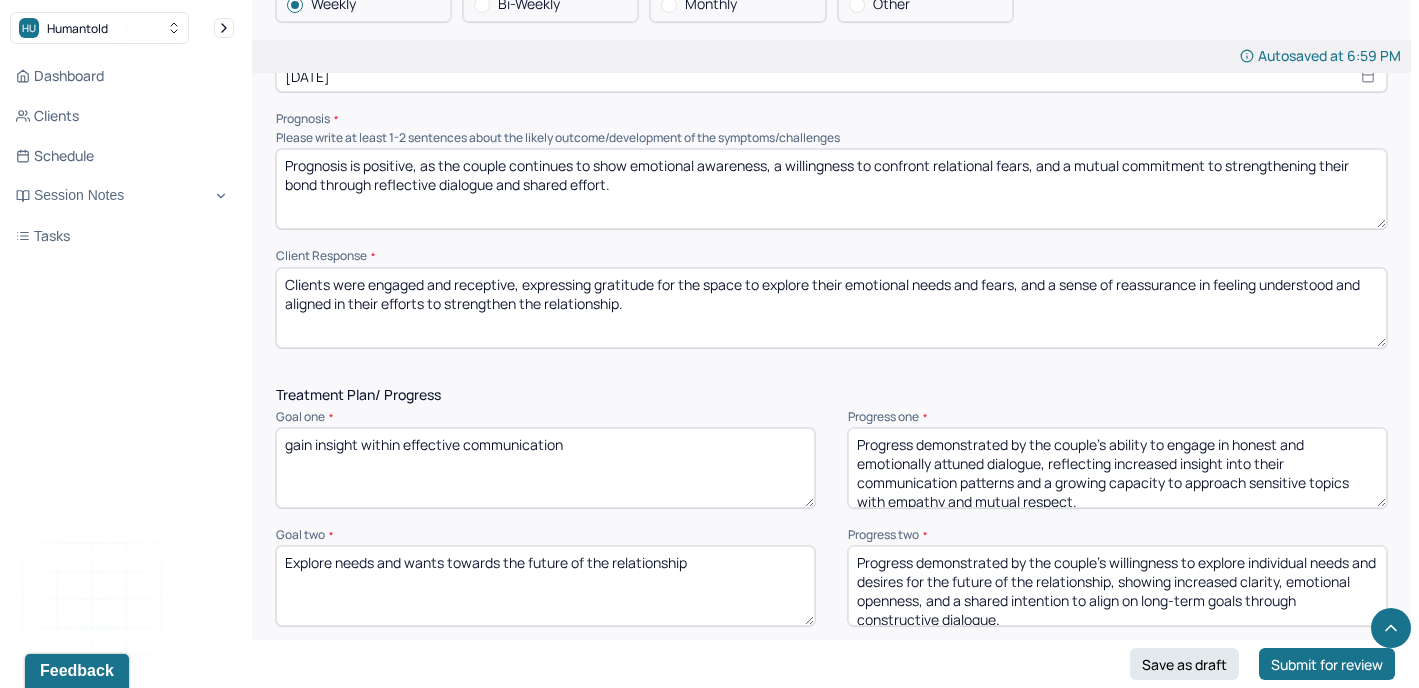 scroll, scrollTop: 0, scrollLeft: 0, axis: both 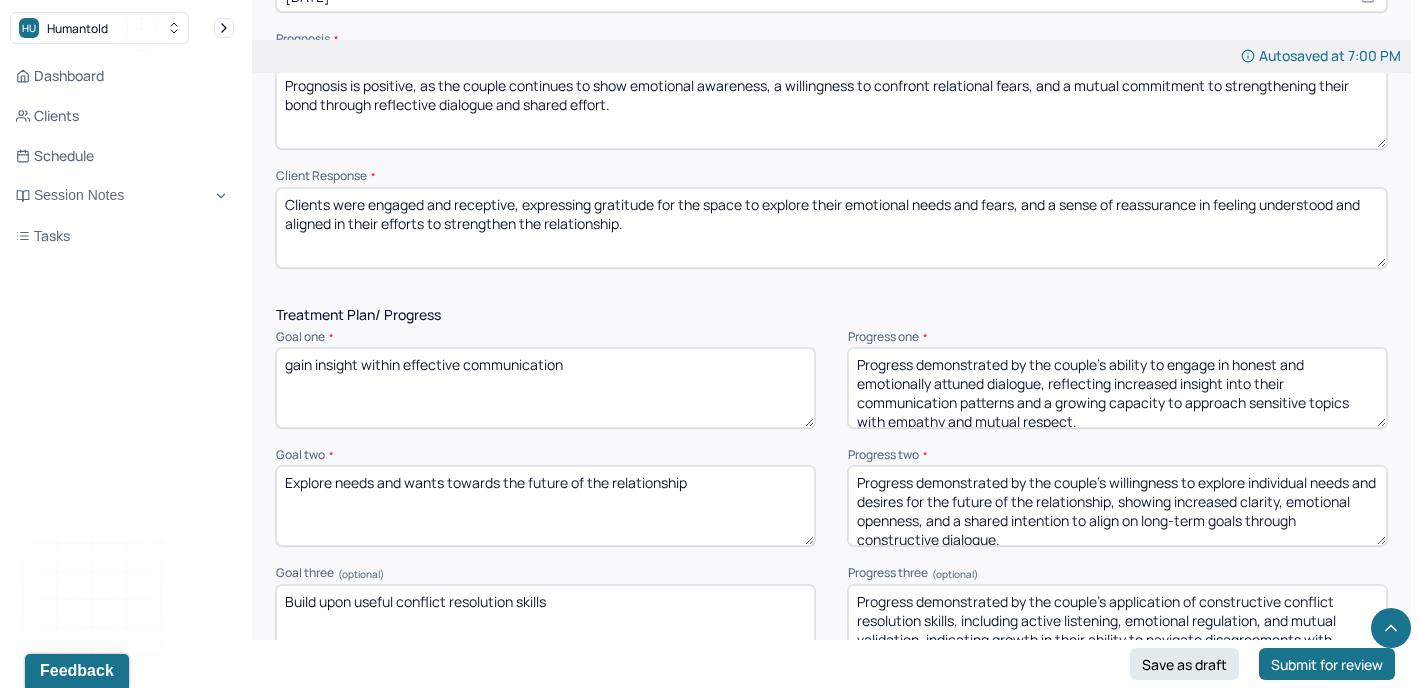 type on "Clients were engaged and receptive, expressing gratitude for the space to explore their emotional needs and fears, and a sense of reassurance in feeling understood and aligned in their efforts to strengthen the relationship." 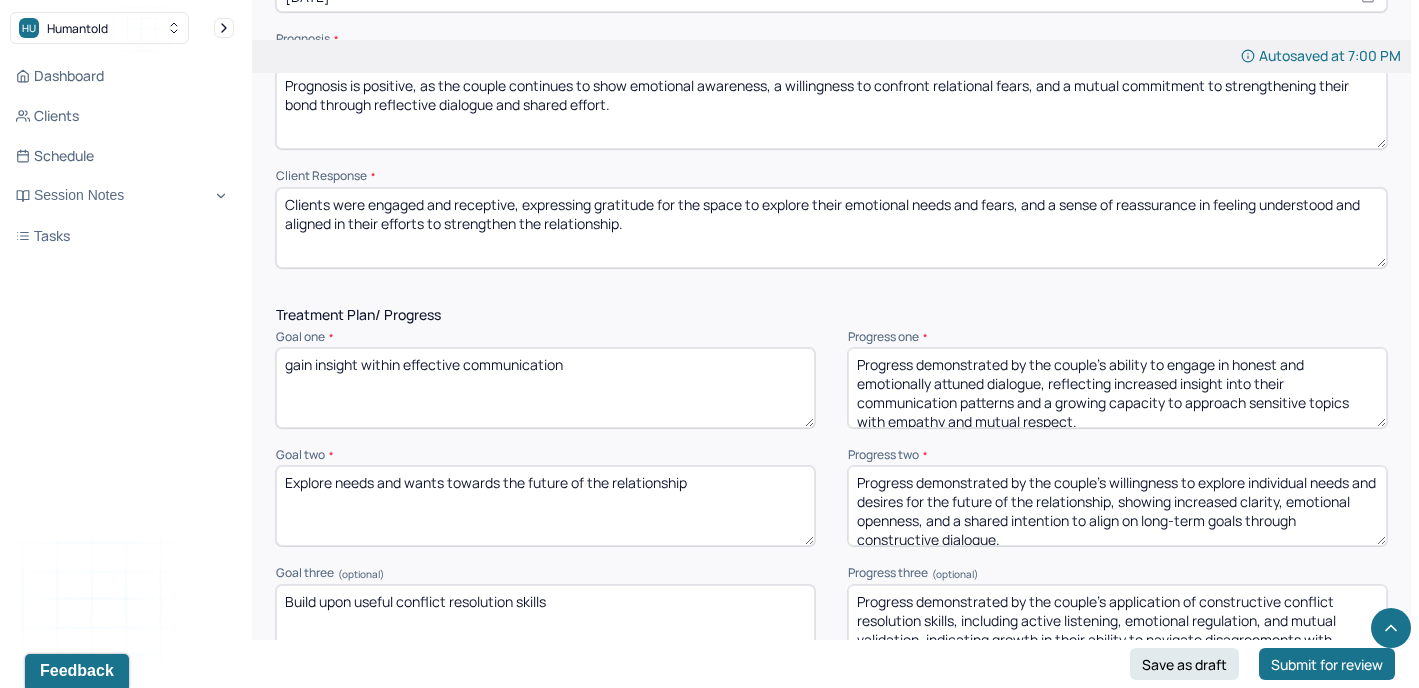 drag, startPoint x: 595, startPoint y: 341, endPoint x: 674, endPoint y: 367, distance: 83.1685 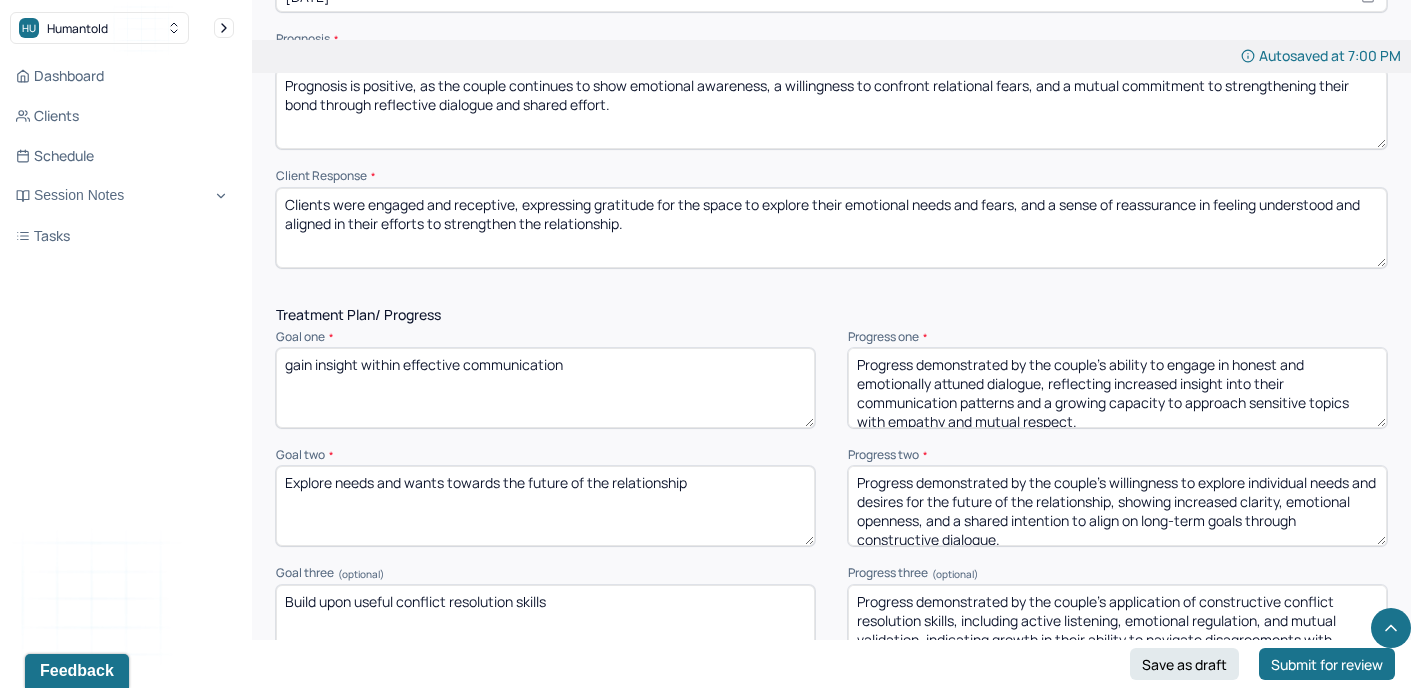click on "gain insight within effective communication" at bounding box center (545, 388) 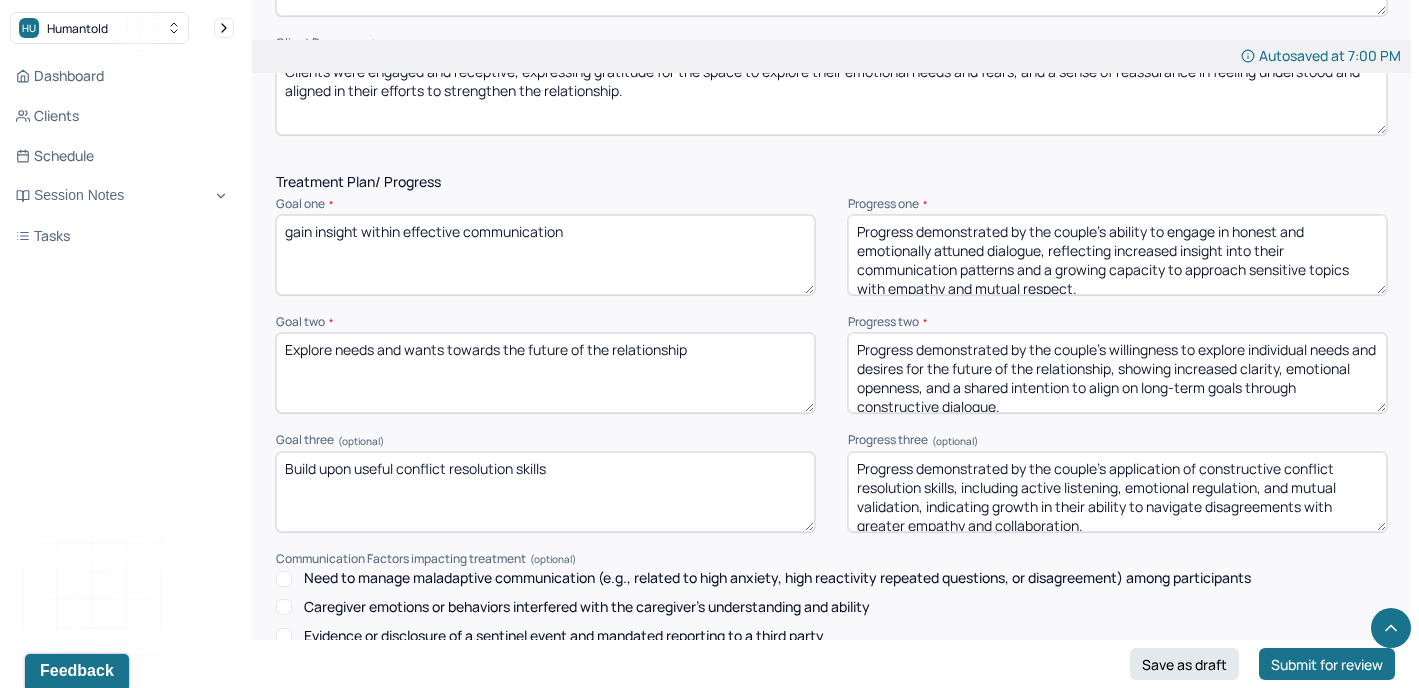 scroll, scrollTop: 2555, scrollLeft: 0, axis: vertical 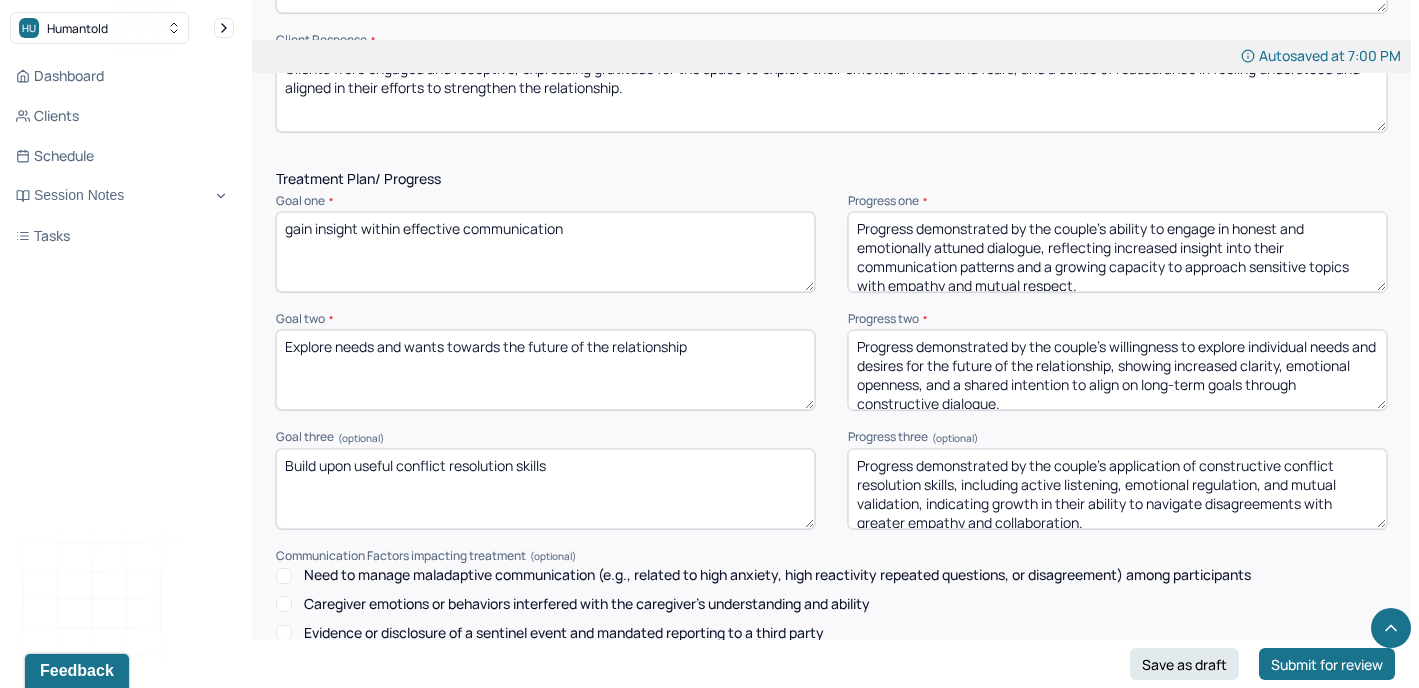 drag, startPoint x: 1093, startPoint y: 514, endPoint x: 842, endPoint y: 453, distance: 258.30603 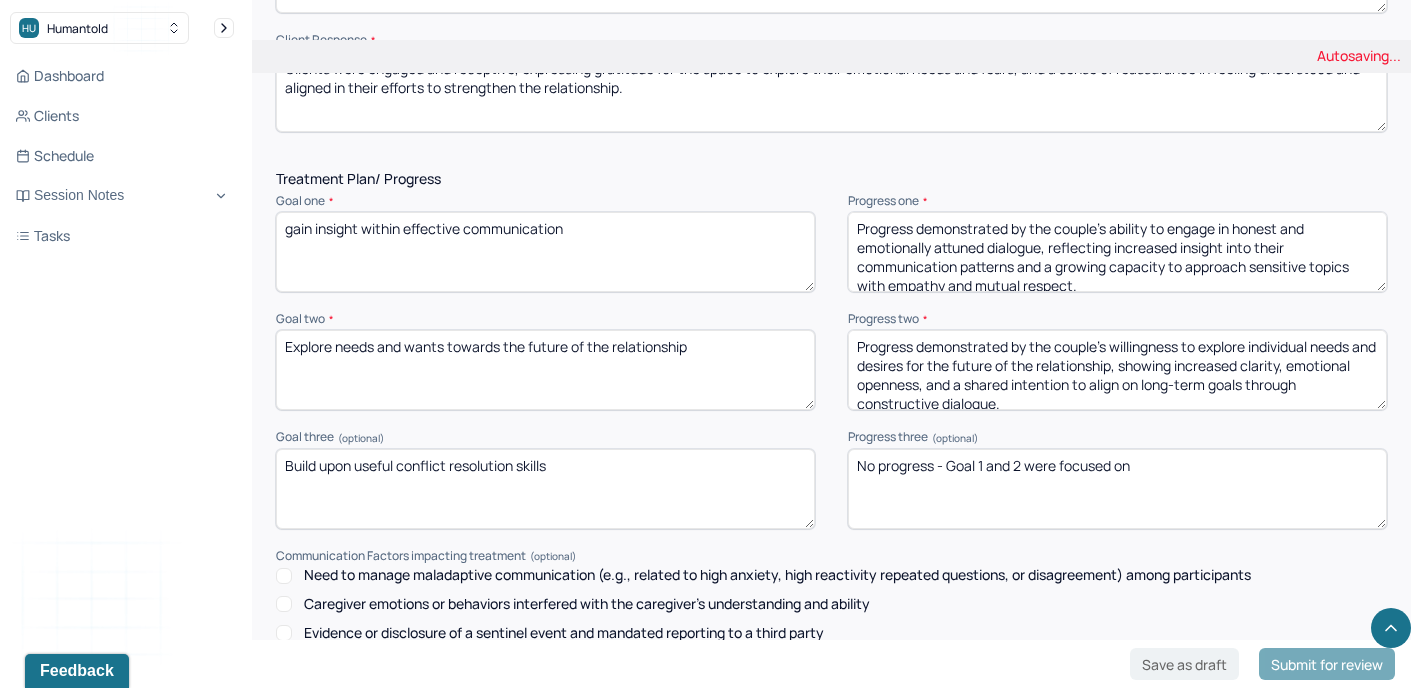 type on "No progress - Goal 1 and 2 were focused on" 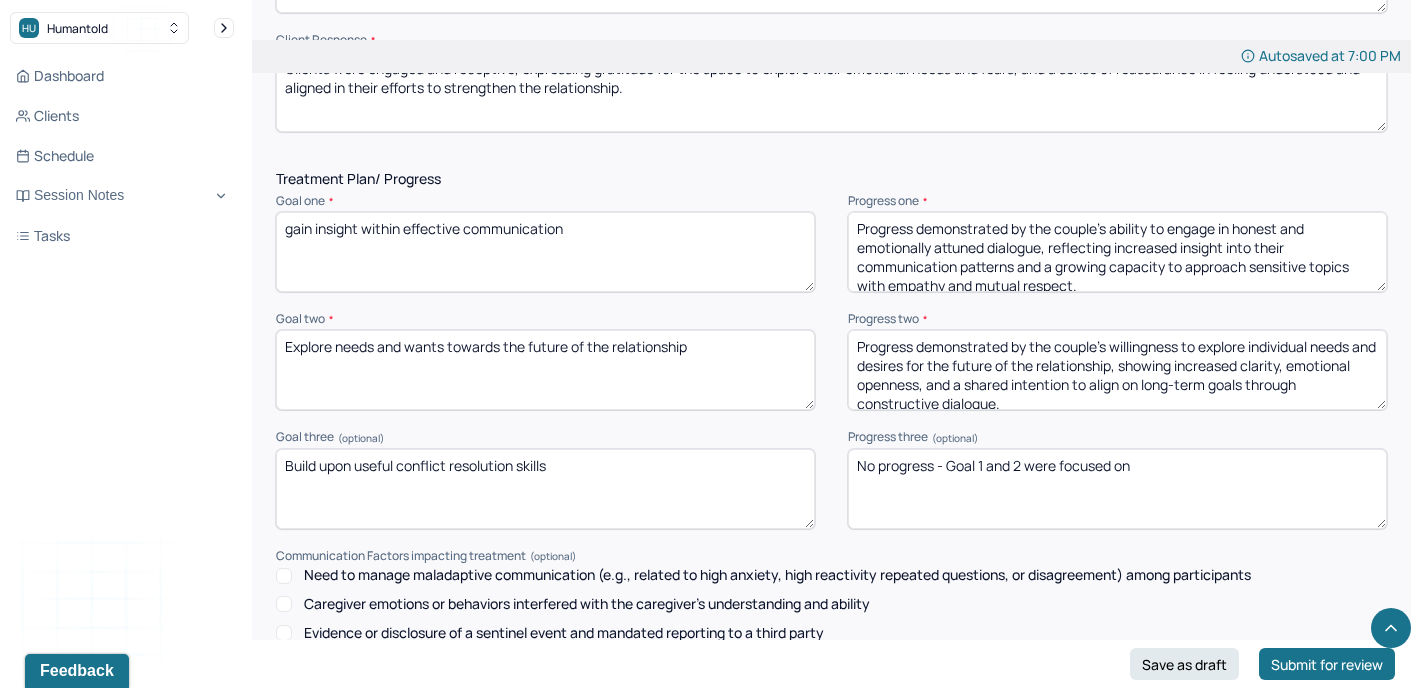 drag, startPoint x: 642, startPoint y: 230, endPoint x: 286, endPoint y: 217, distance: 356.23727 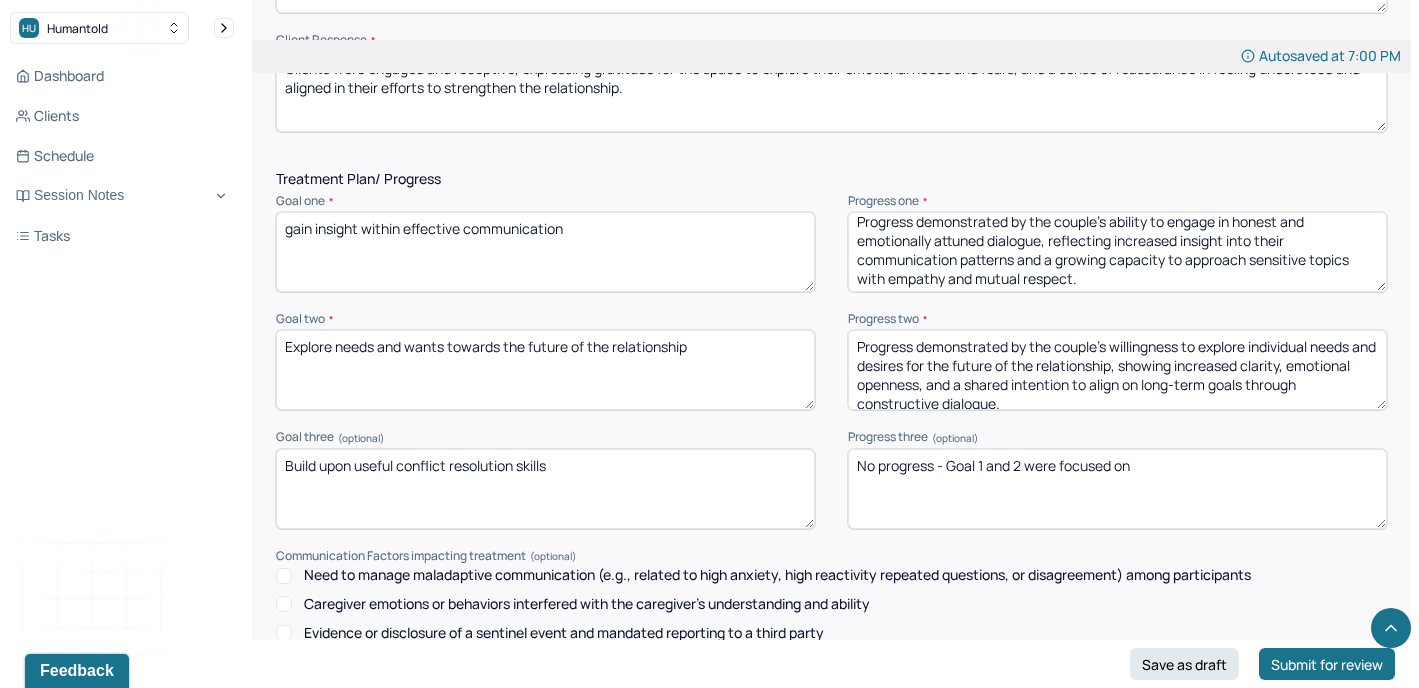 scroll, scrollTop: 0, scrollLeft: 0, axis: both 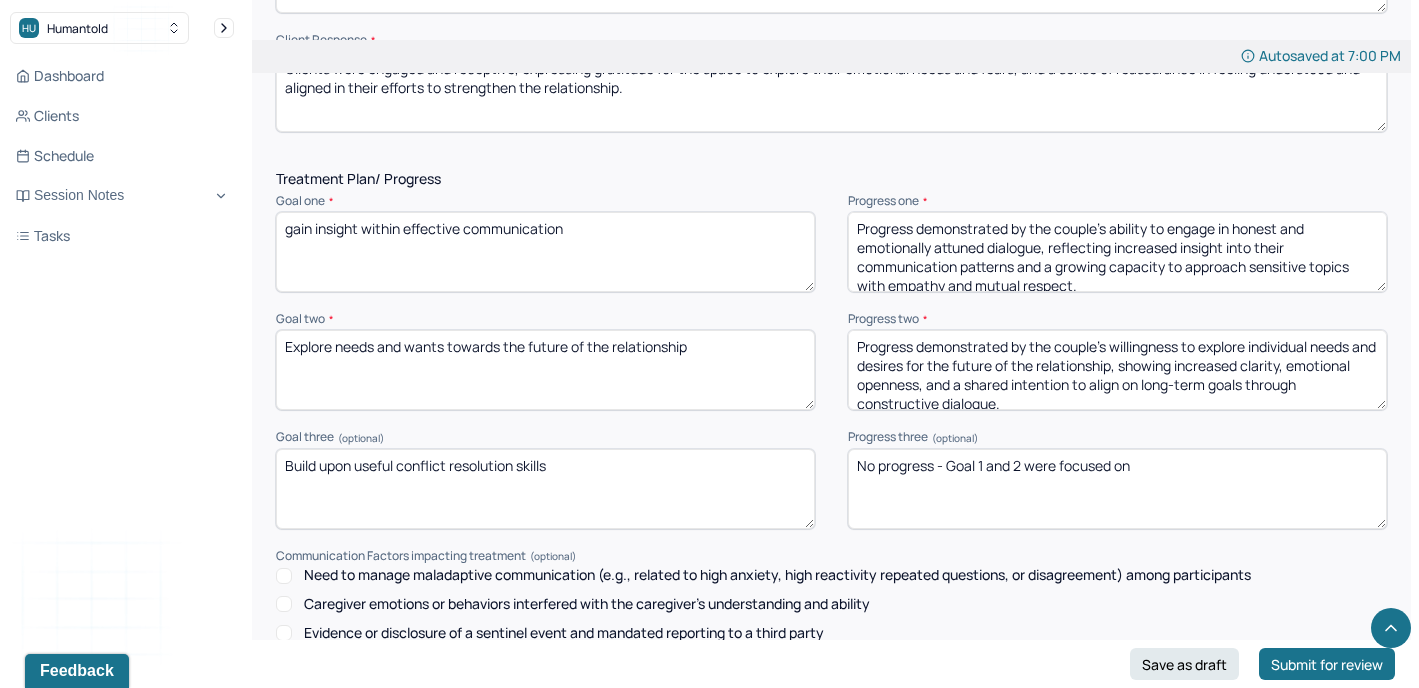 drag, startPoint x: 1048, startPoint y: 275, endPoint x: 844, endPoint y: 208, distance: 214.72075 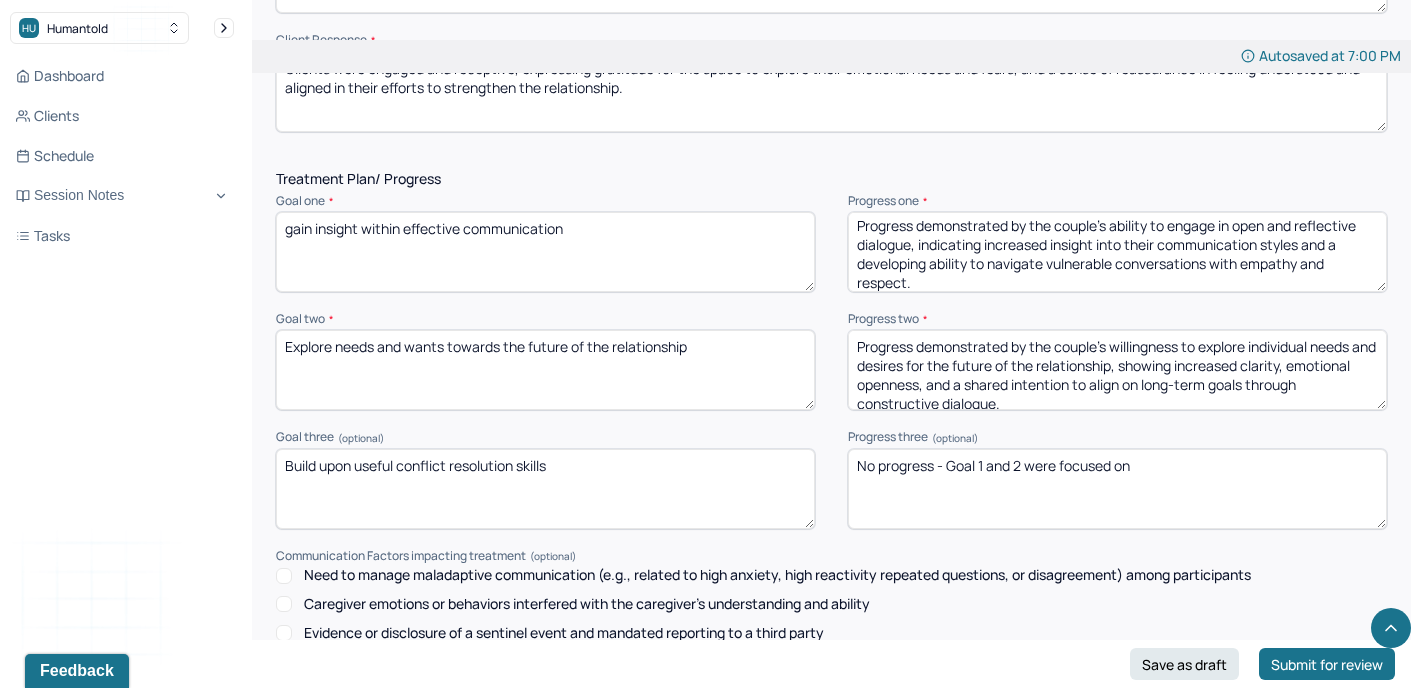 scroll, scrollTop: 9, scrollLeft: 0, axis: vertical 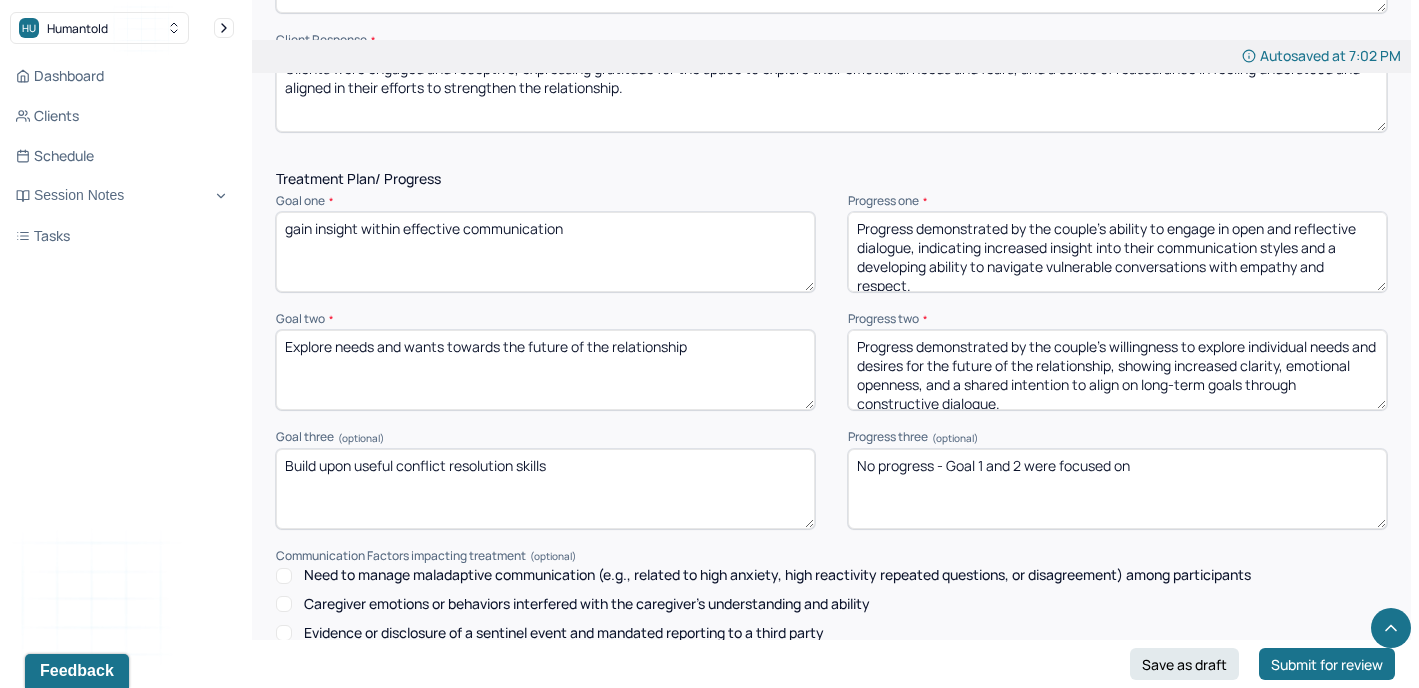 type on "Progress demonstrated by the couple’s ability to engage in open and reflective dialogue, indicating increased insight into their communication styles and a developing ability to navigate vulnerable conversations with empathy and respect." 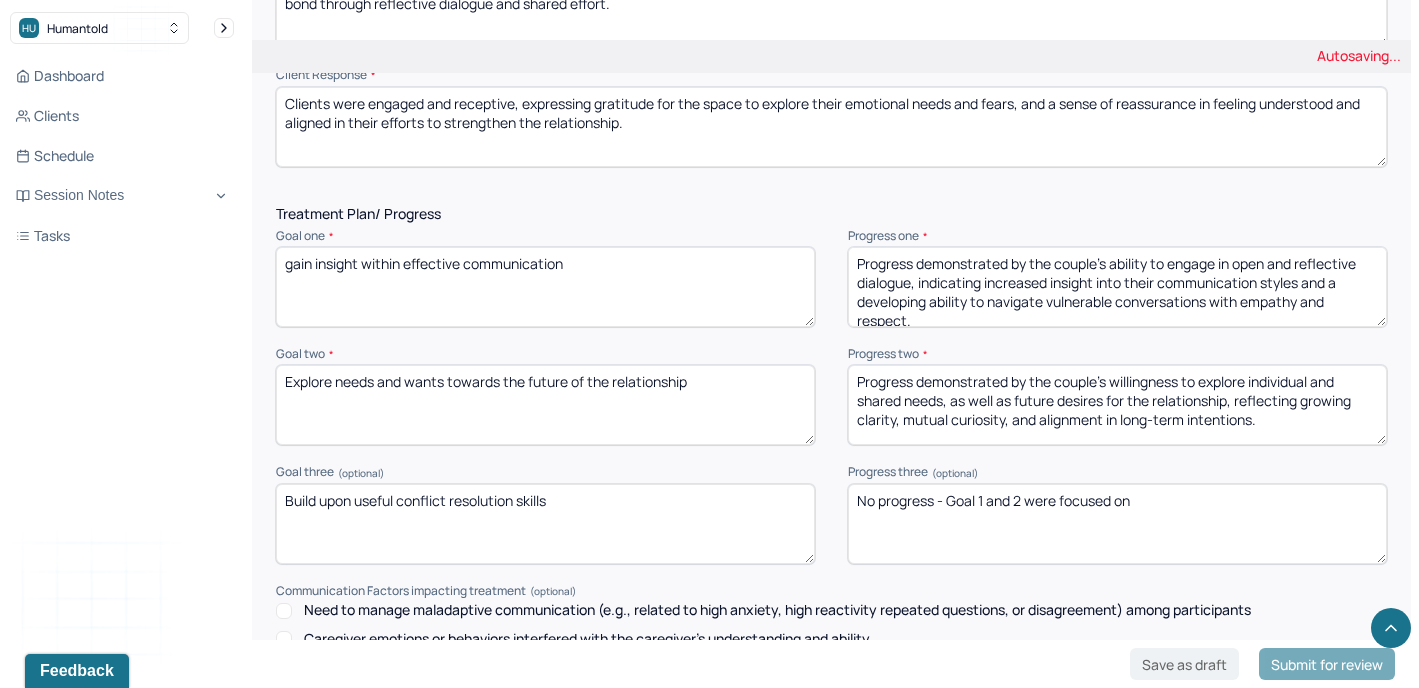 scroll, scrollTop: 2481, scrollLeft: 0, axis: vertical 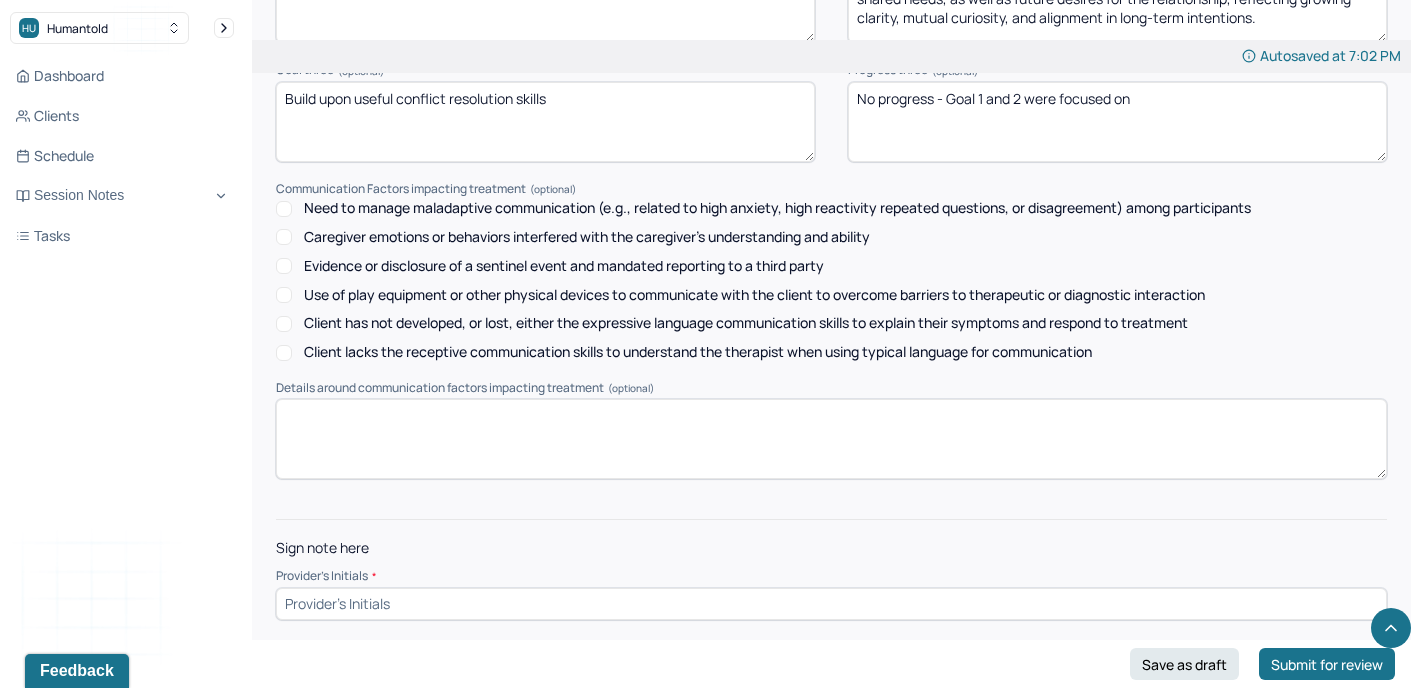 type on "Progress demonstrated by the couple’s willingness to explore individual and shared needs, as well as future desires for the relationship, reflecting growing clarity, mutual curiosity, and alignment in long-term intentions." 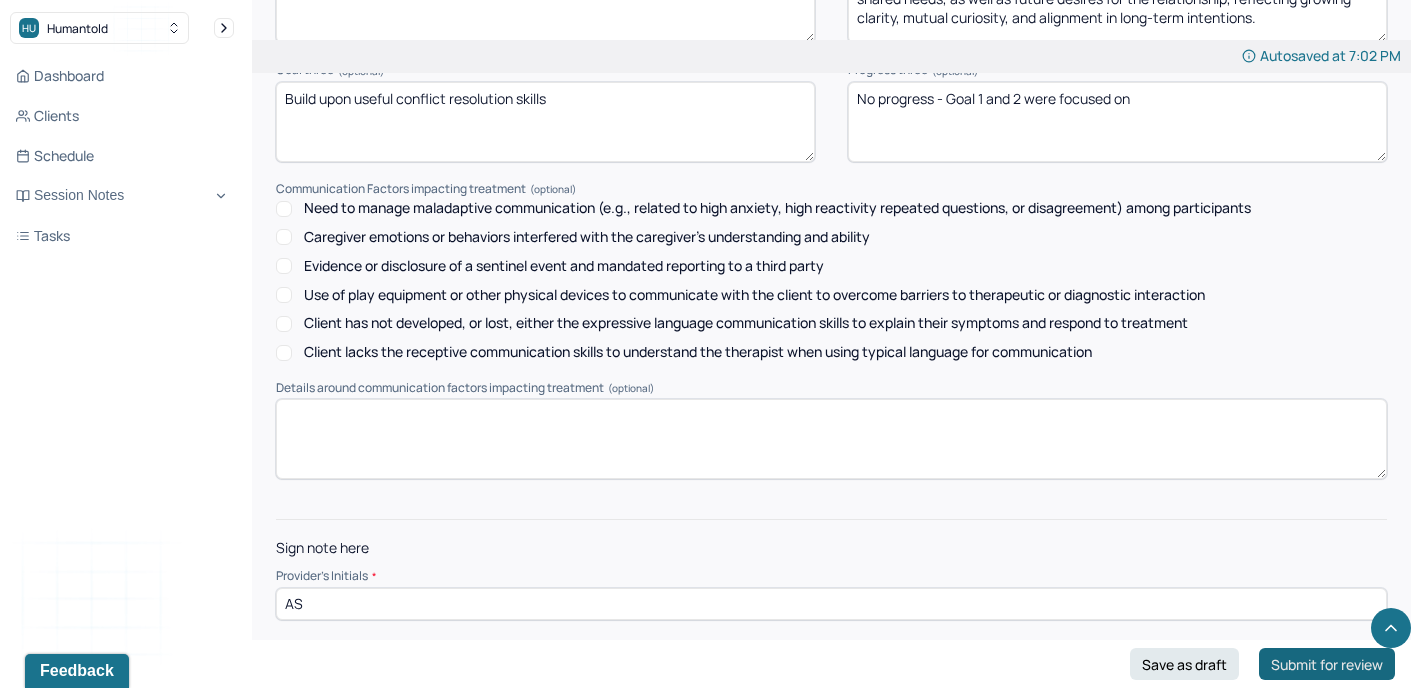 type on "AS" 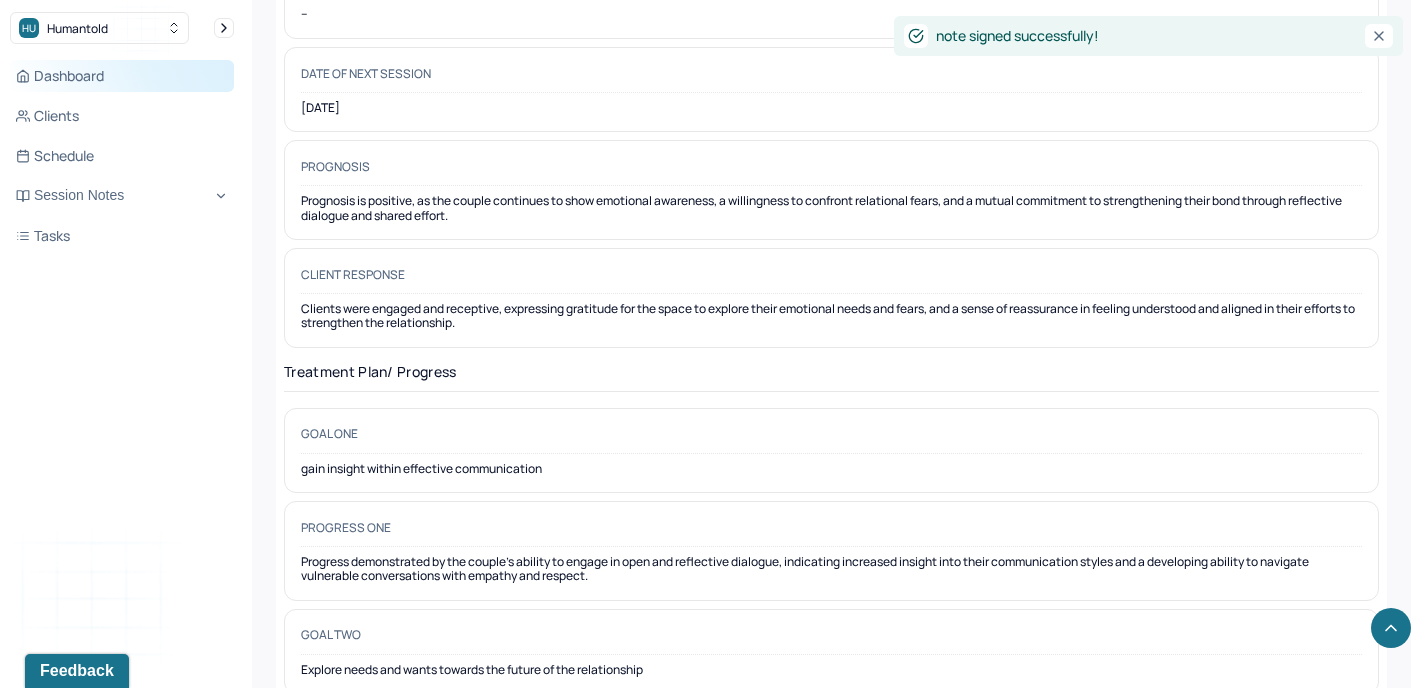 click on "Dashboard" at bounding box center (122, 76) 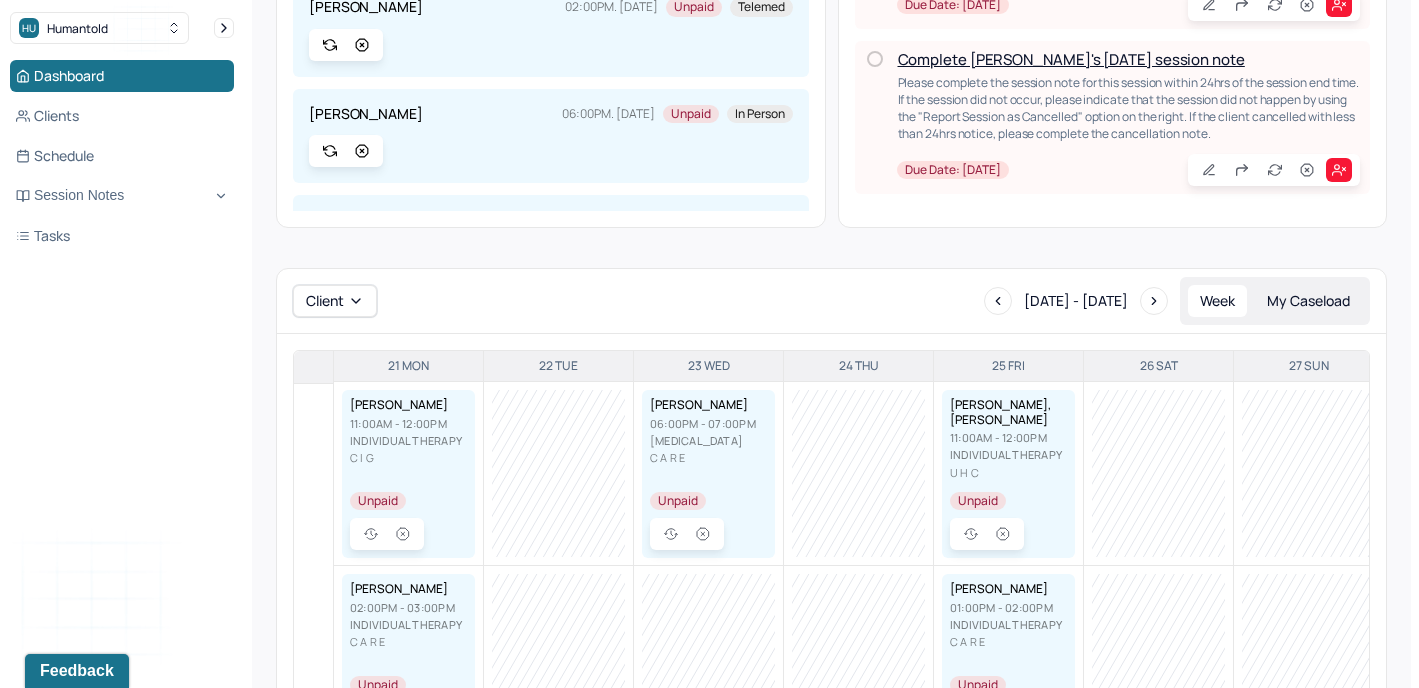 scroll, scrollTop: 0, scrollLeft: 0, axis: both 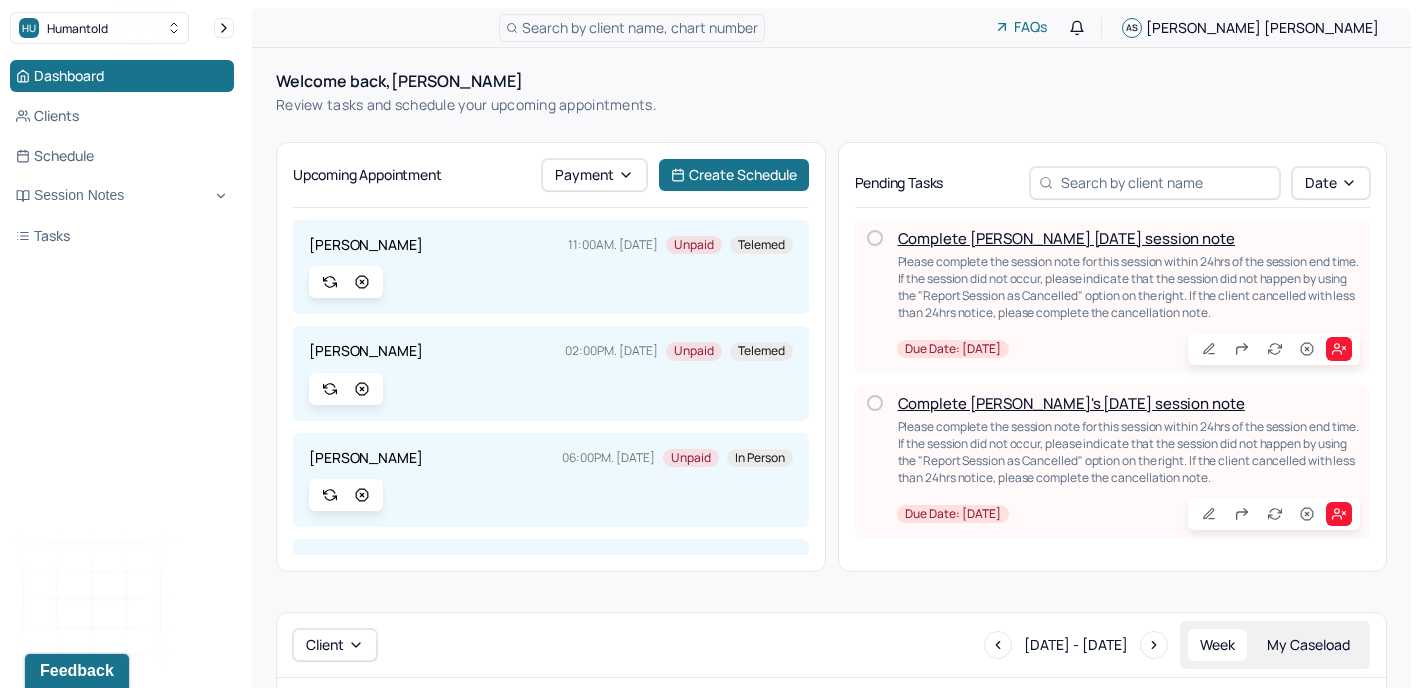 click on "Complete [PERSON_NAME] [DATE] session note" at bounding box center [1066, 238] 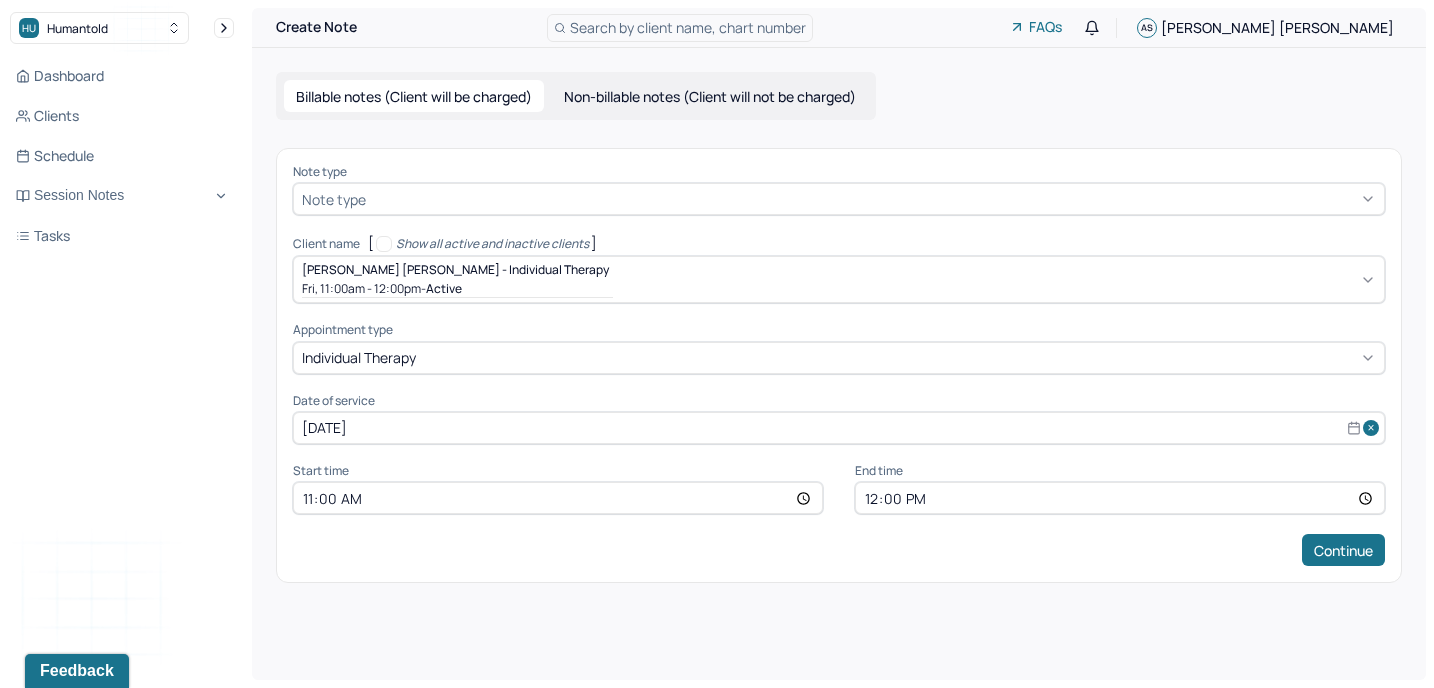 click at bounding box center [873, 199] 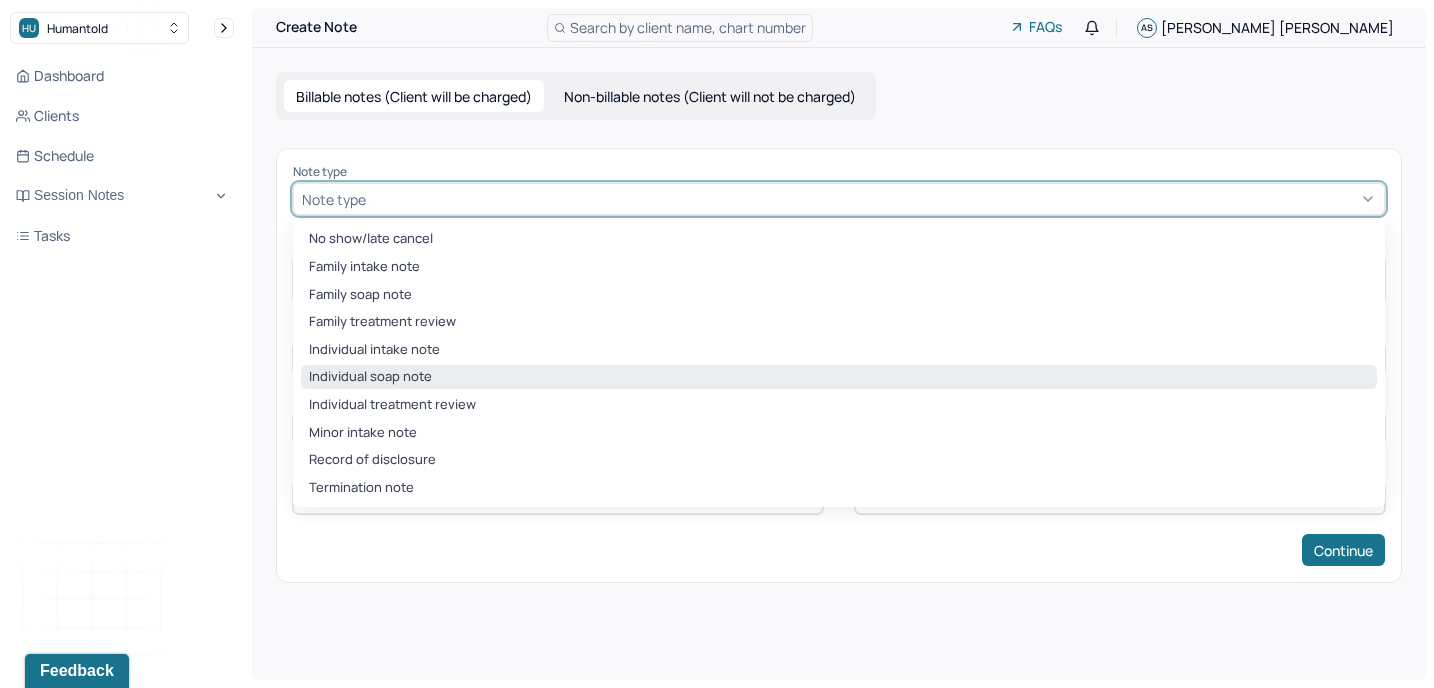 click on "Individual soap note" at bounding box center (839, 377) 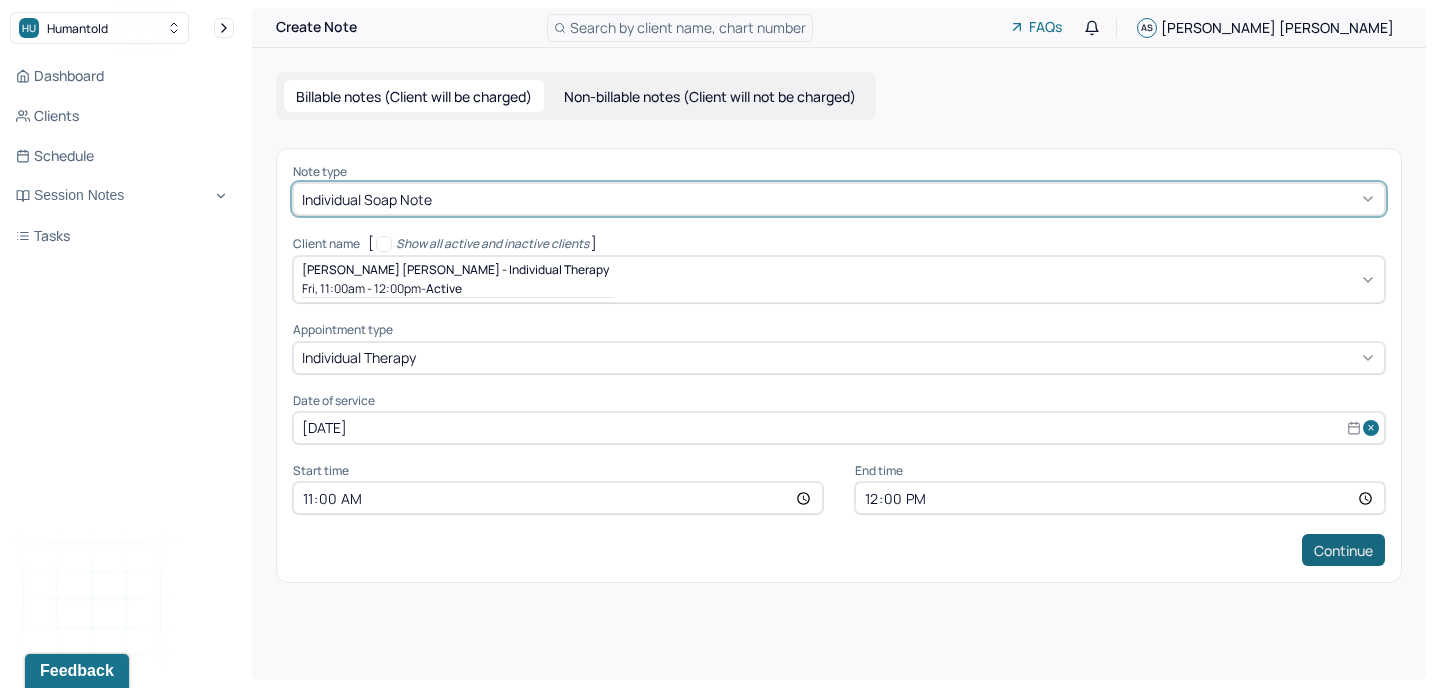 click on "Continue" at bounding box center (1343, 550) 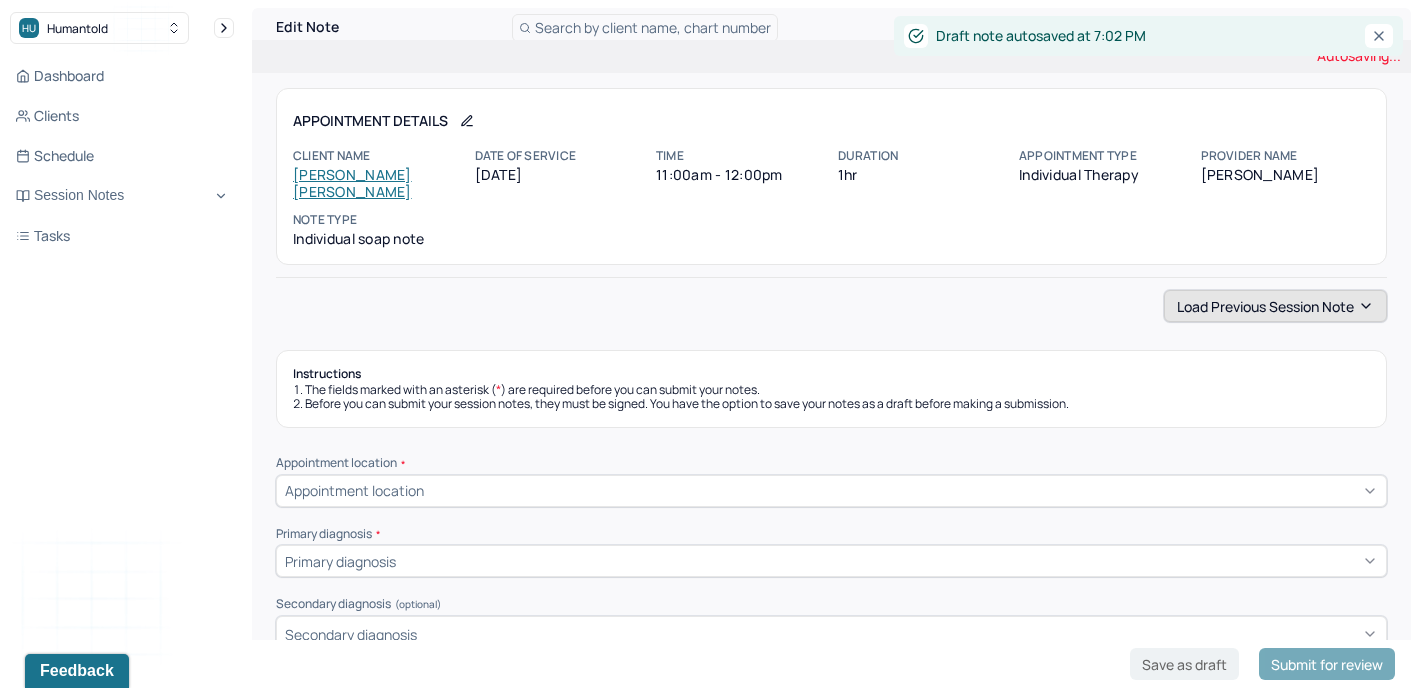 click on "Load previous session note" at bounding box center (1275, 306) 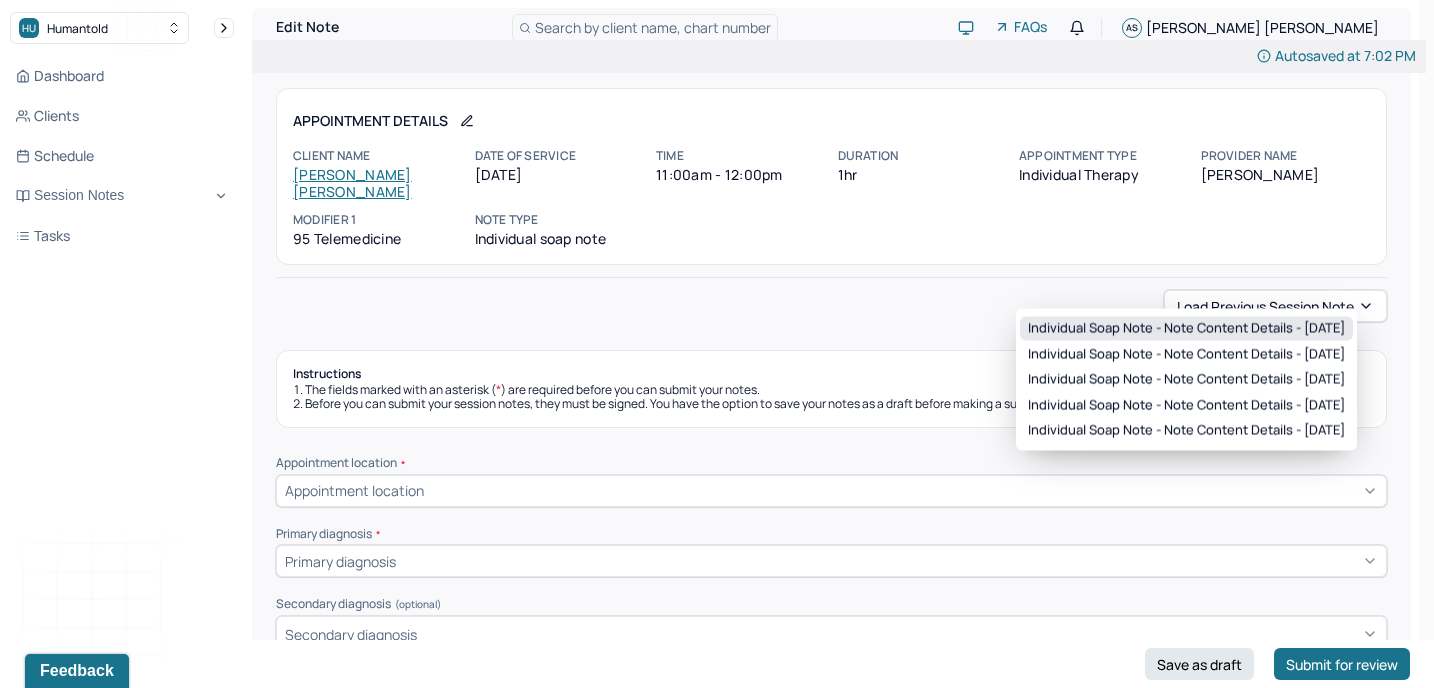 click on "Individual soap note   - Note content Details -   [DATE]" at bounding box center [1186, 329] 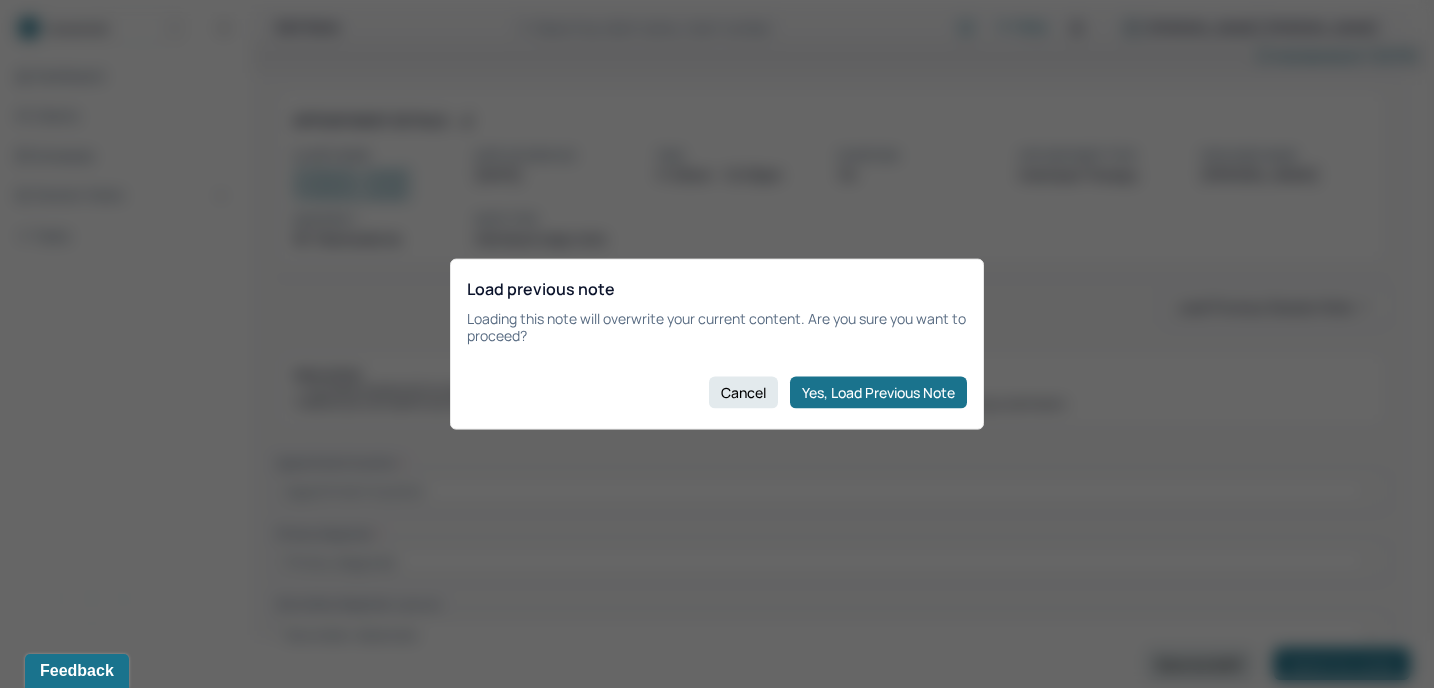 click on "Yes, Load Previous Note" at bounding box center (878, 392) 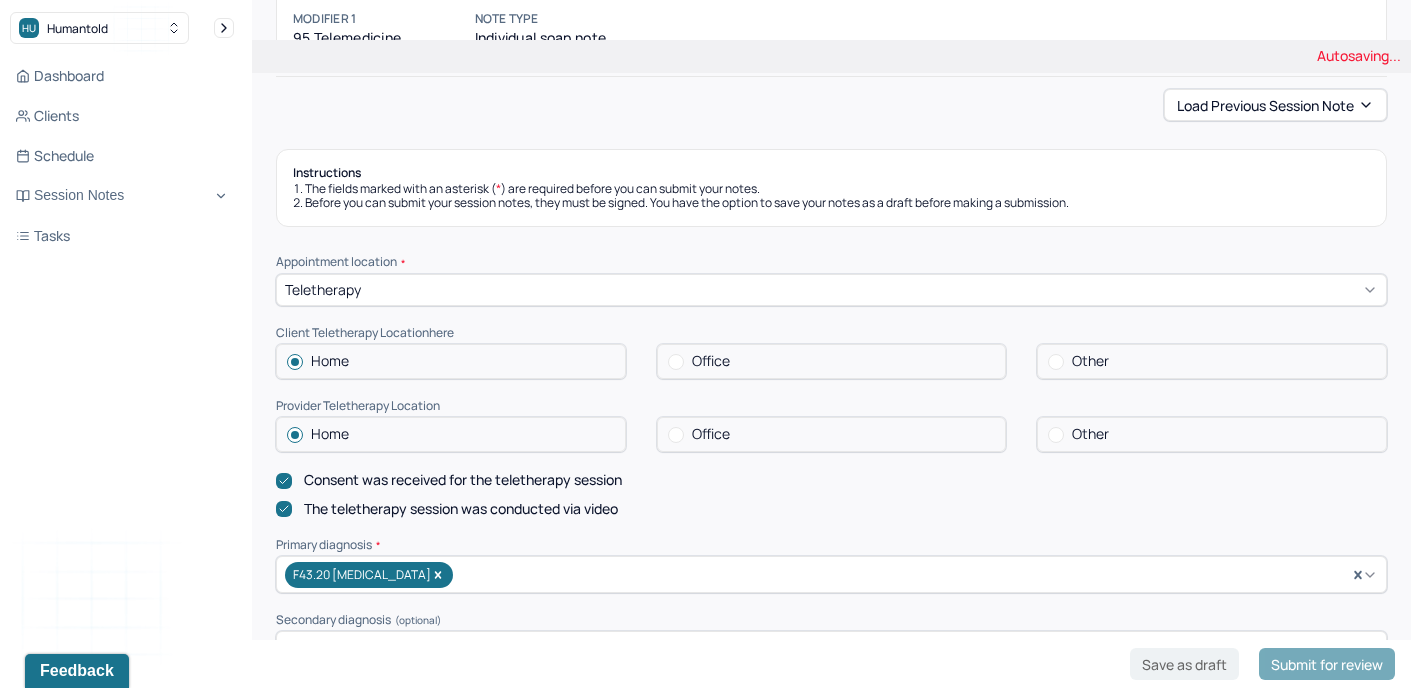 scroll, scrollTop: 209, scrollLeft: 0, axis: vertical 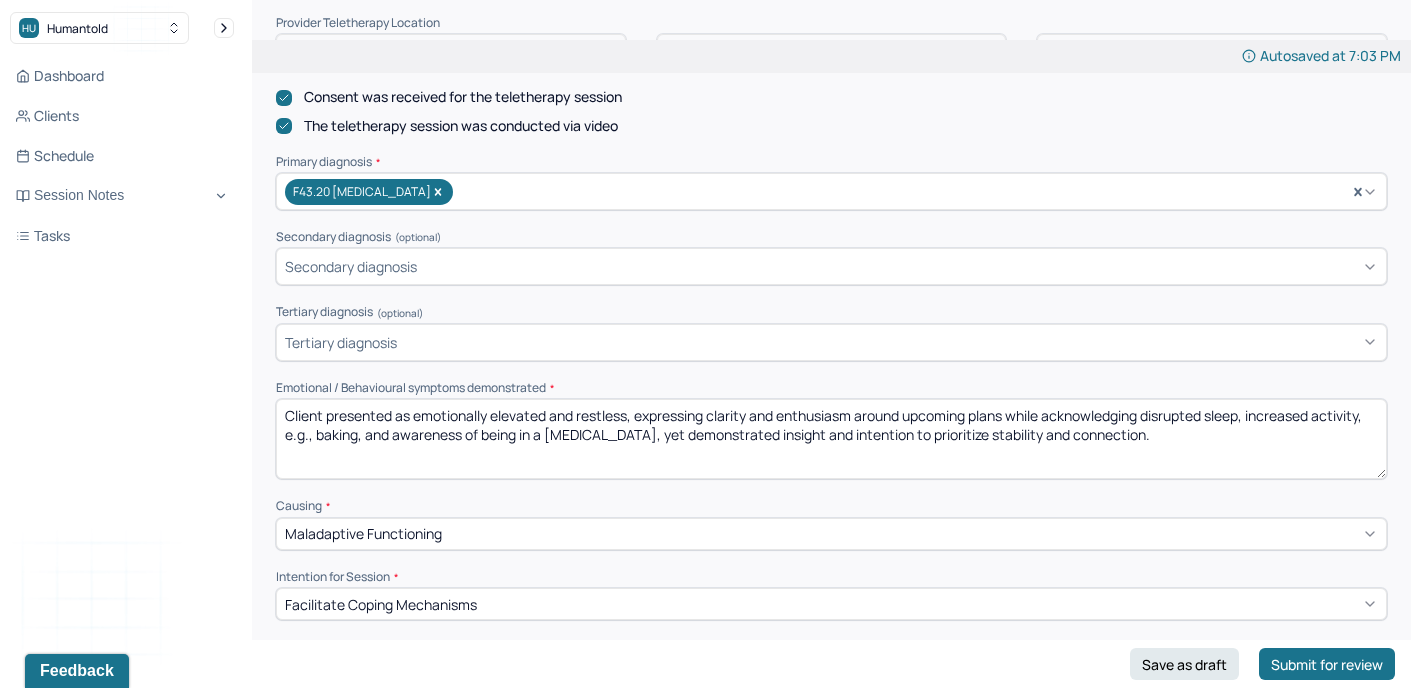click on "Client presented as emotionally elevated and restless, expressing clarity and enthusiasm around upcoming plans while acknowledging disrupted sleep, increased activity, e.g., baking, and awareness of being in a [MEDICAL_DATA], yet demonstrated insight and intention to prioritize stability and connection." at bounding box center (831, 439) 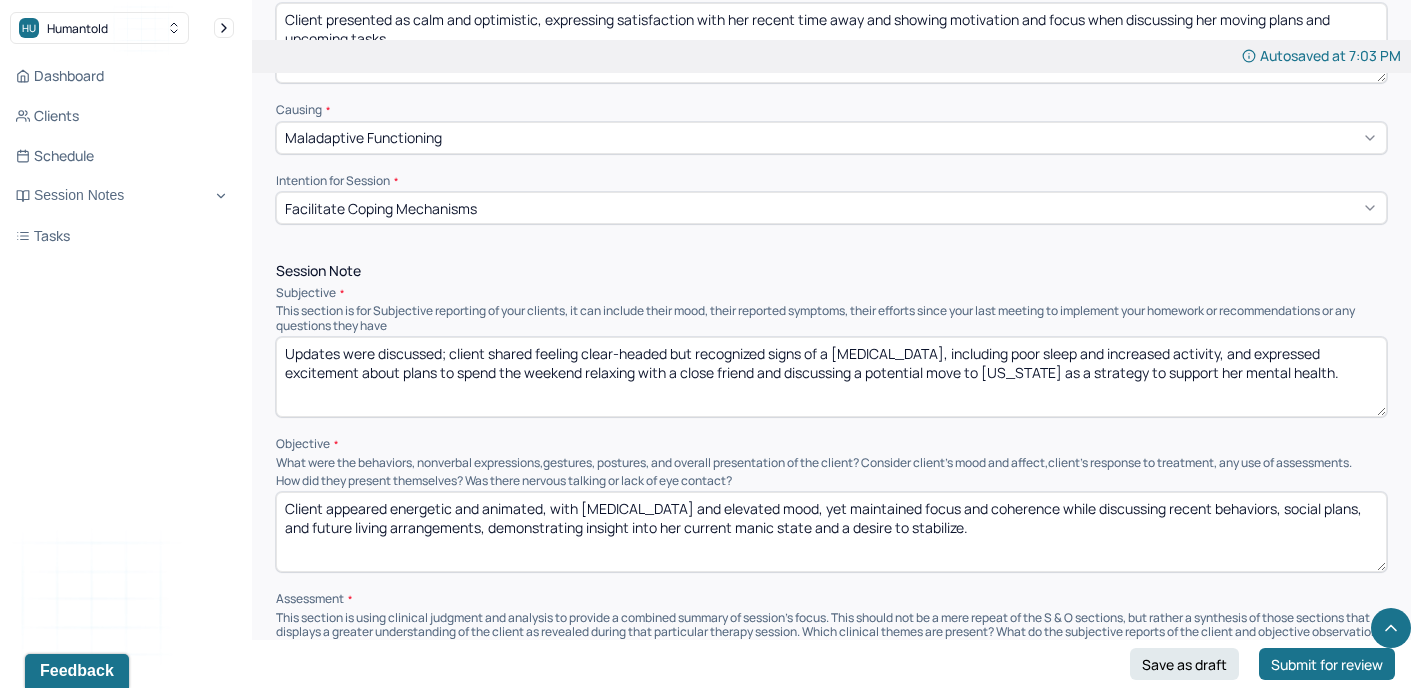scroll, scrollTop: 990, scrollLeft: 0, axis: vertical 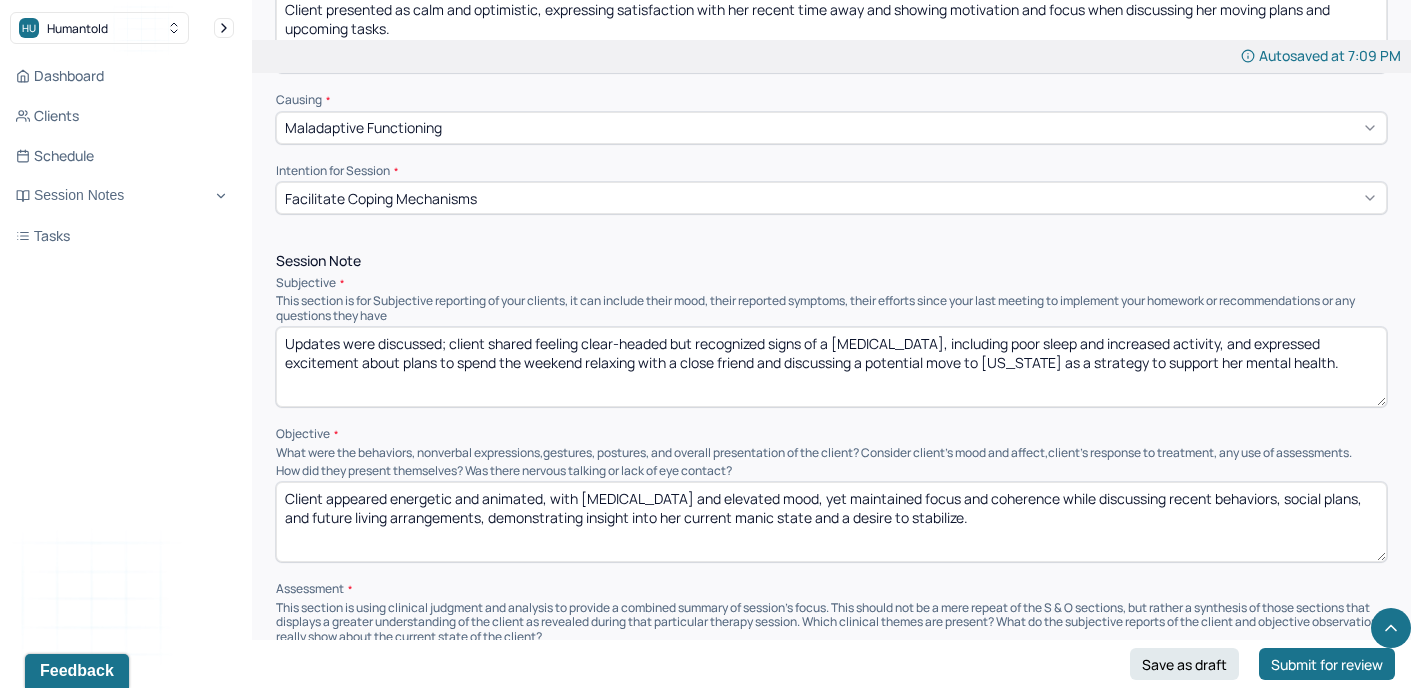 type on "Client presented as calm and optimistic, expressing satisfaction with her recent time away and showing motivation and focus when discussing her moving plans and upcoming tasks." 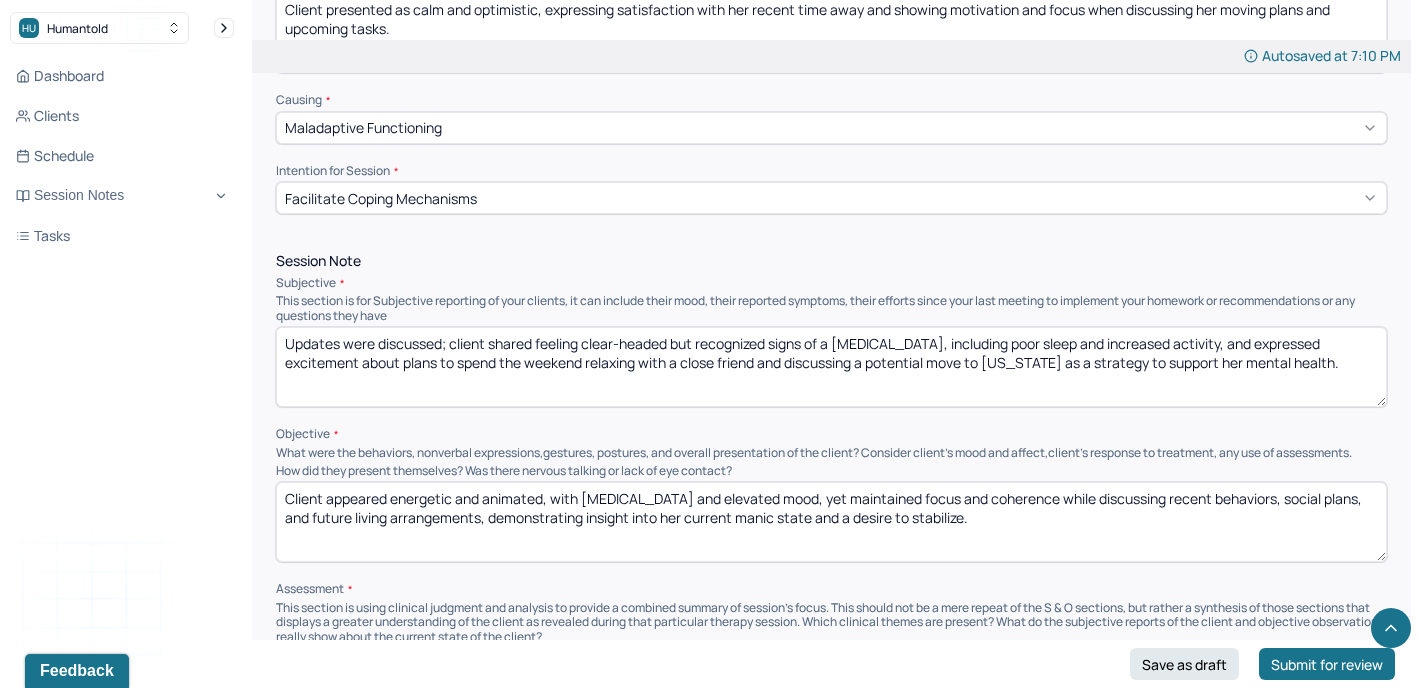 drag, startPoint x: 456, startPoint y: 321, endPoint x: 593, endPoint y: 408, distance: 162.28987 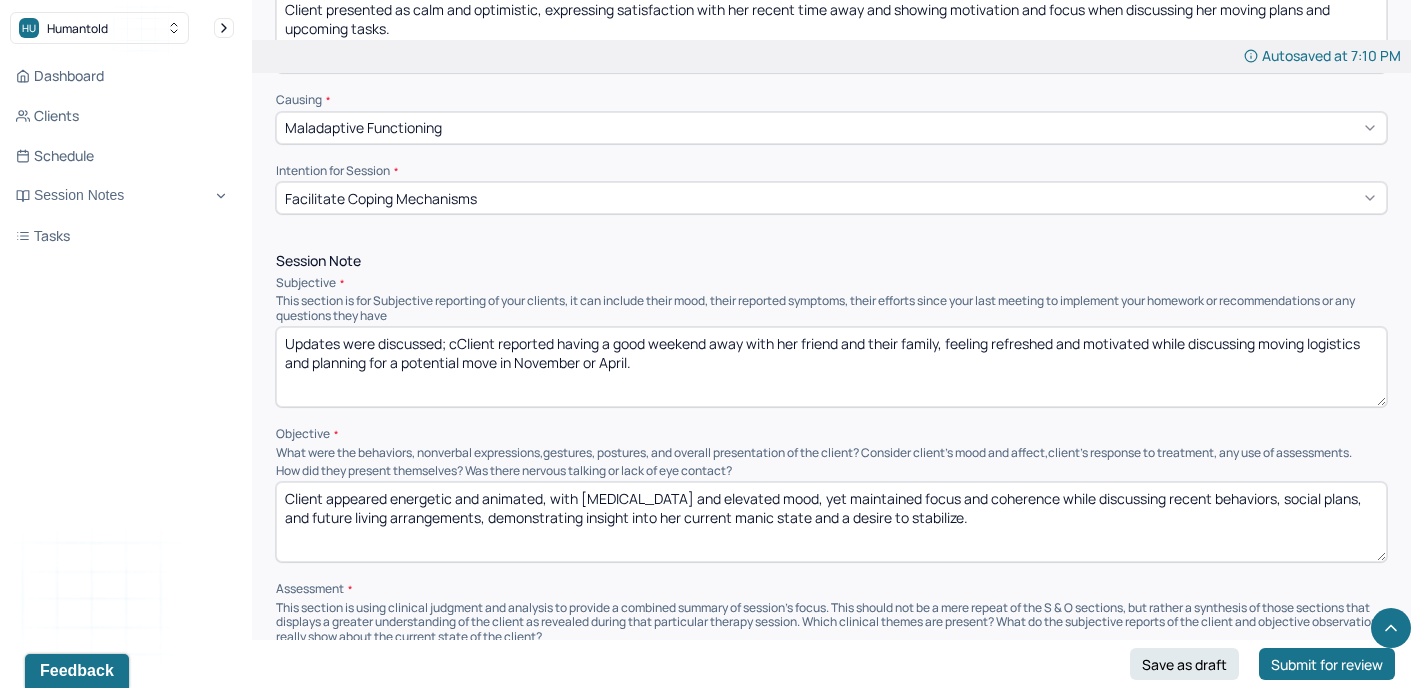 click on "Updates were discussed; client shared feeling clear-headed but recognized signs of a [MEDICAL_DATA], including poor sleep and increased activity, and expressed excitement about plans to spend the weekend relaxing with a close friend and discussing a potential move to [US_STATE] as a strategy to support her mental health." at bounding box center (831, 367) 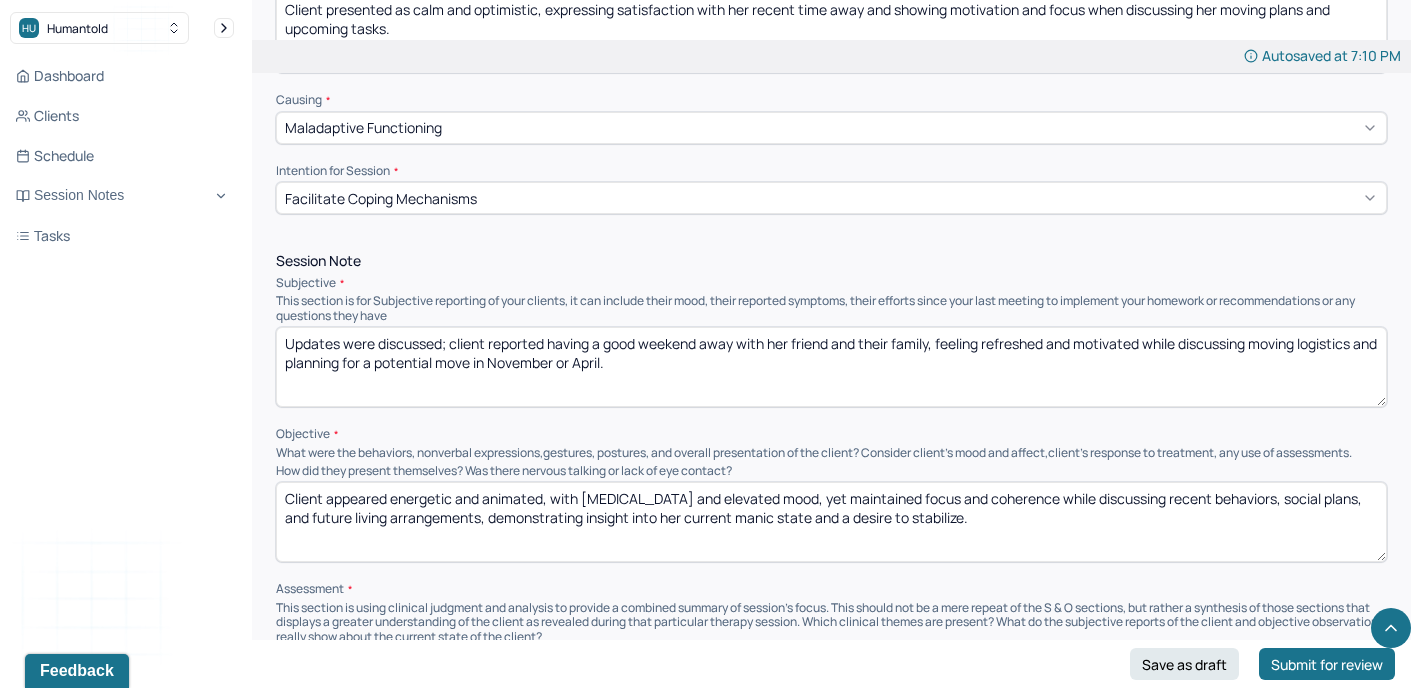 click on "Updates were discussed; cClient reported having a good weekend away with her friend and their family, feeling refreshed and motivated while discussing moving logistics and planning for a potential move in November or April." at bounding box center [831, 367] 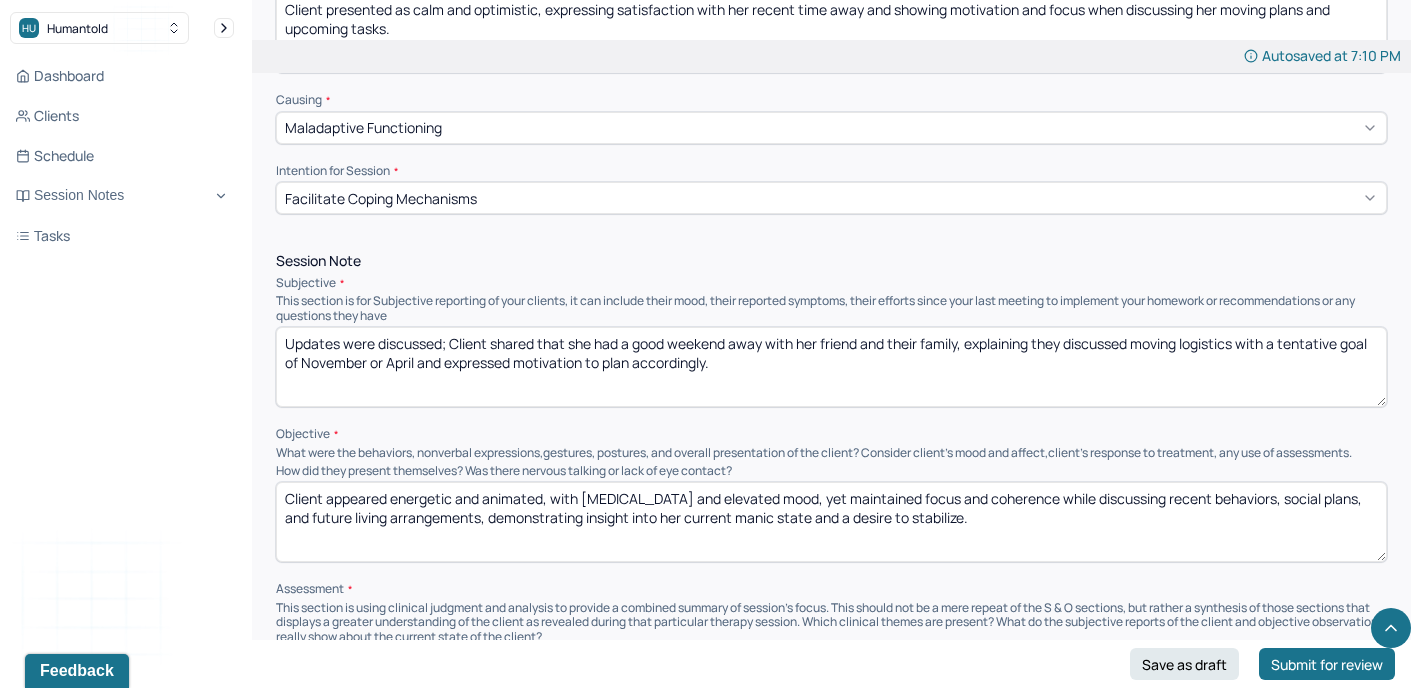 click on "Updates were discussed; cClient reported having a good weekend away with her friend and their family, feeling refreshed and motivated while discussing moving logistics and planning for a potential move in November or April." at bounding box center [831, 367] 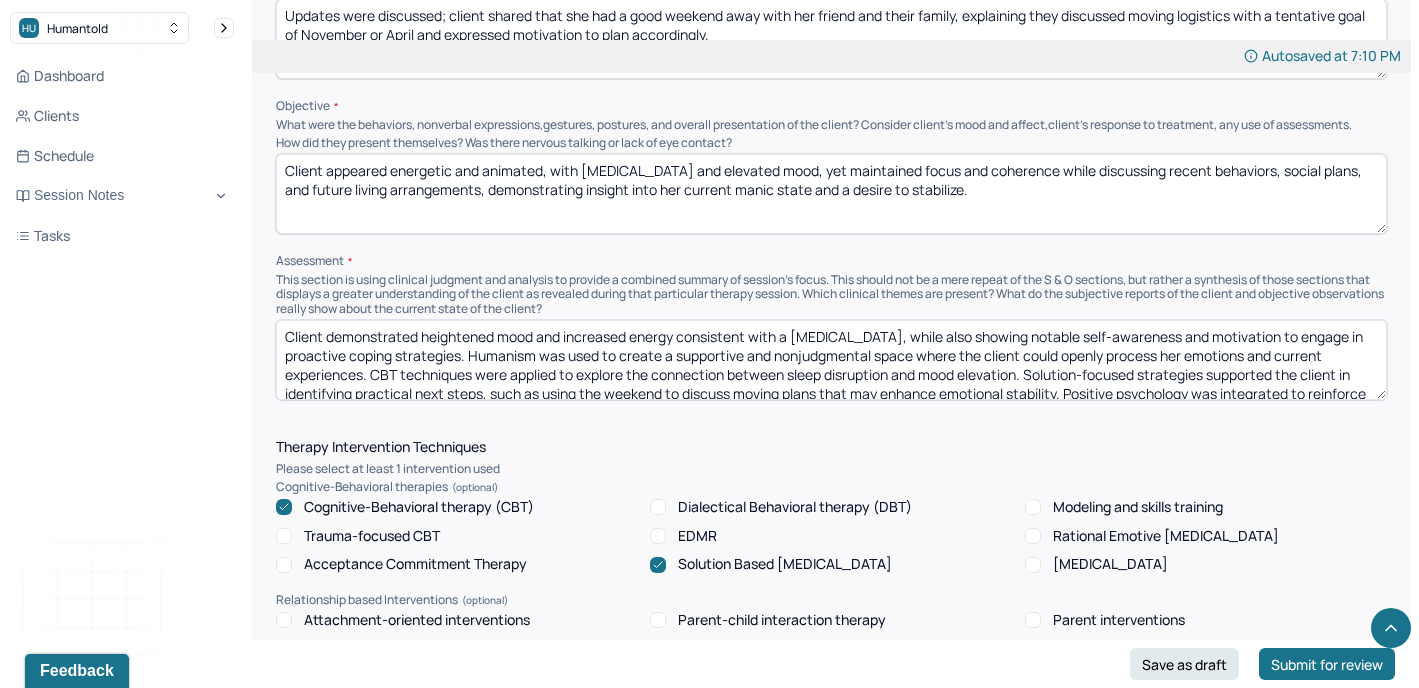 scroll, scrollTop: 1286, scrollLeft: 0, axis: vertical 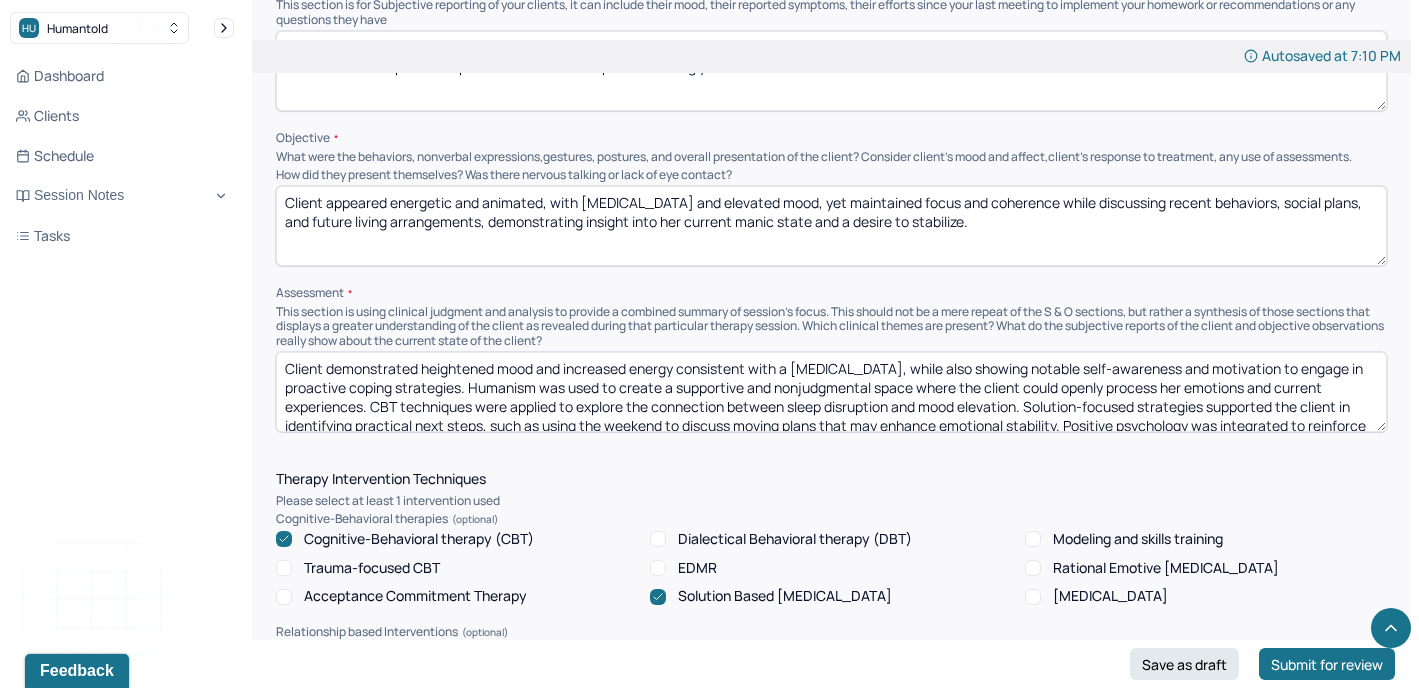 type on "Updates were discussed; client shared that she had a good weekend away with her friend and their family, explaining they discussed moving logistics with a tentative goal of November or April and expressed motivation to plan accordingly." 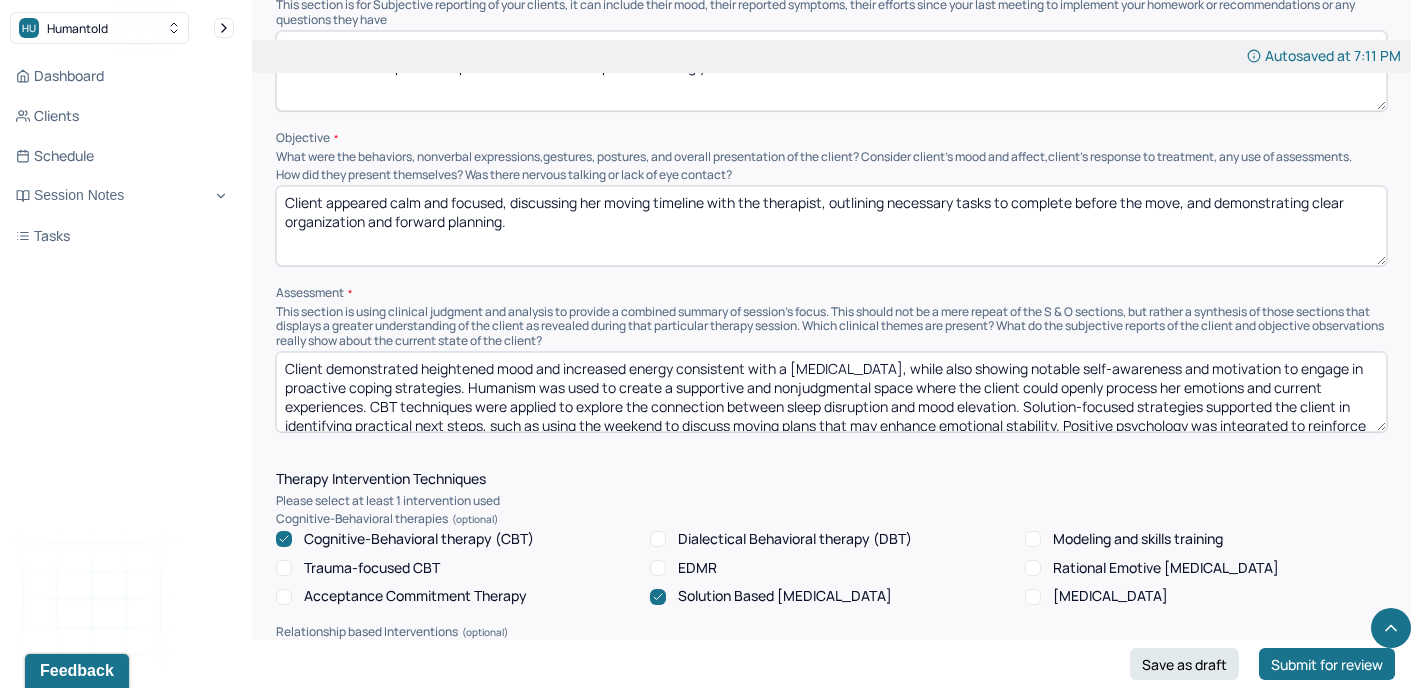 type on "Client appeared calm and focused, discussing her moving timeline with the therapist, outlining necessary tasks to complete before the move, and demonstrating clear organization and forward planning." 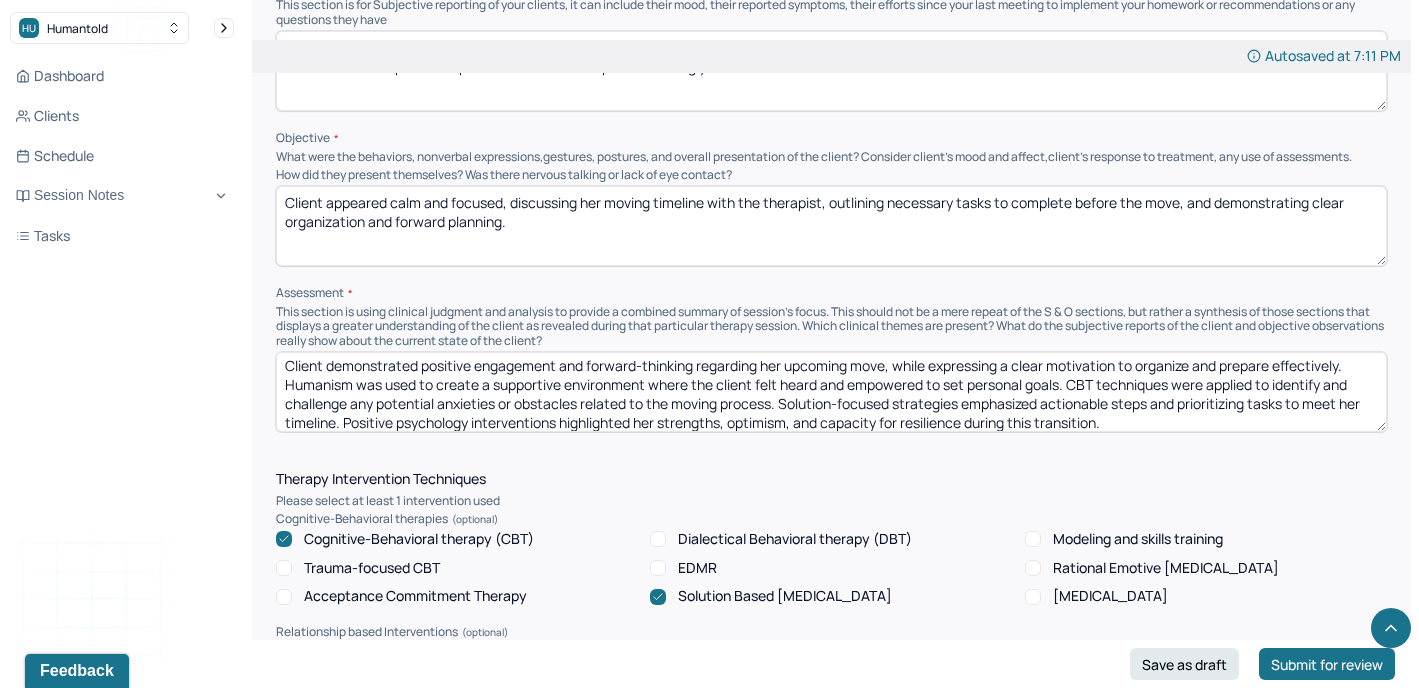 scroll, scrollTop: 0, scrollLeft: 0, axis: both 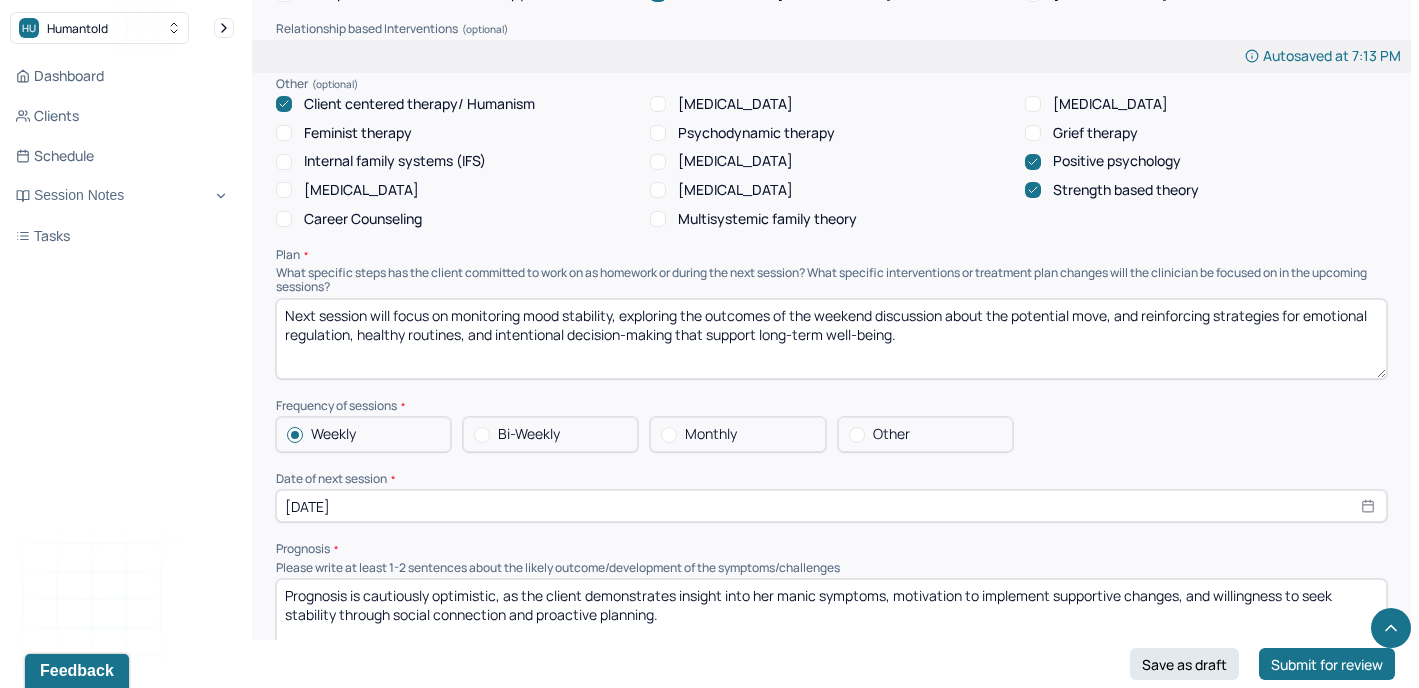 type on "Client demonstrated positive engagement and forward-thinking regarding her upcoming move, while expressing a clear motivation to organize and prepare effectively. Humanism was used to create a supportive environment where the client felt heard and empowered to set personal goals. CBT techniques were applied to identify and challenge any potential anxieties or obstacles related to the moving process. Solution-focused strategies emphasized actionable steps and prioritizing tasks to meet her timeline. Positive psychology interventions highlighted her strengths, optimism, and capacity for resilience during this transition." 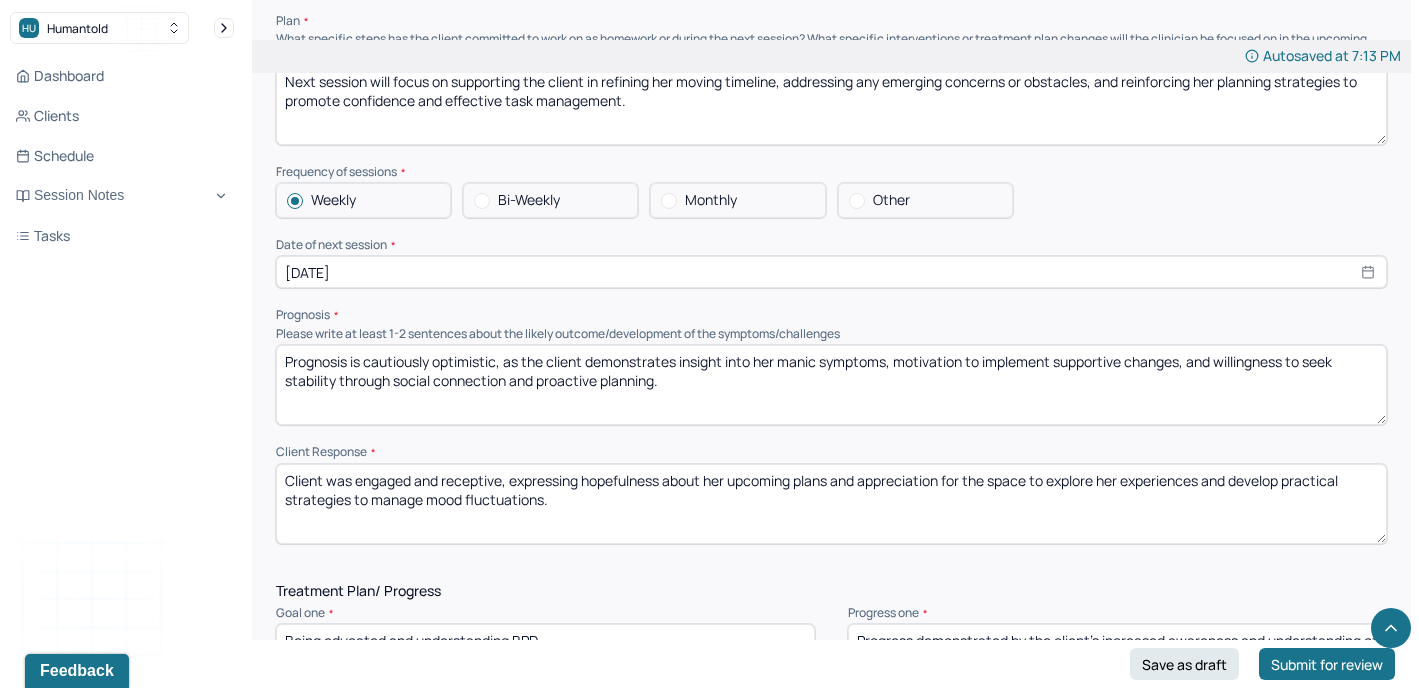 scroll, scrollTop: 2151, scrollLeft: 0, axis: vertical 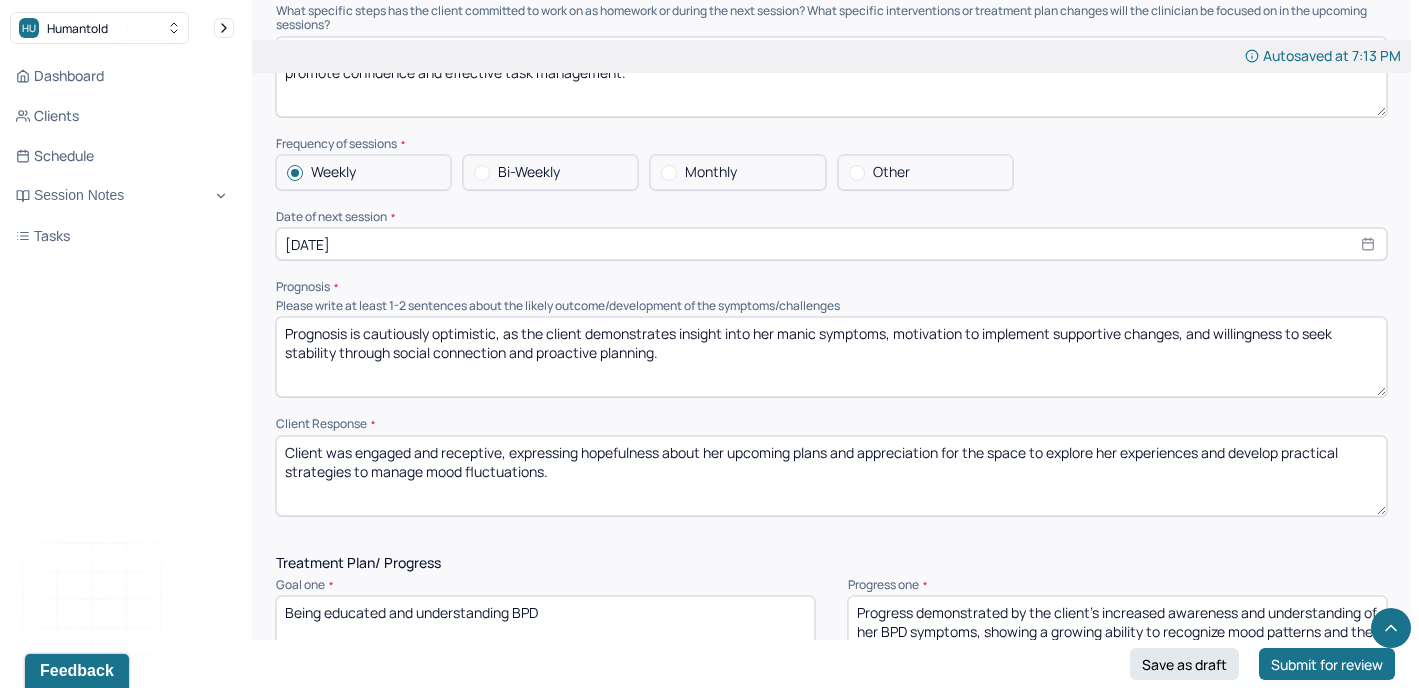 type on "Next session will focus on supporting the client in refining her moving timeline, addressing any emerging concerns or obstacles, and reinforcing her planning strategies to promote confidence and effective task management." 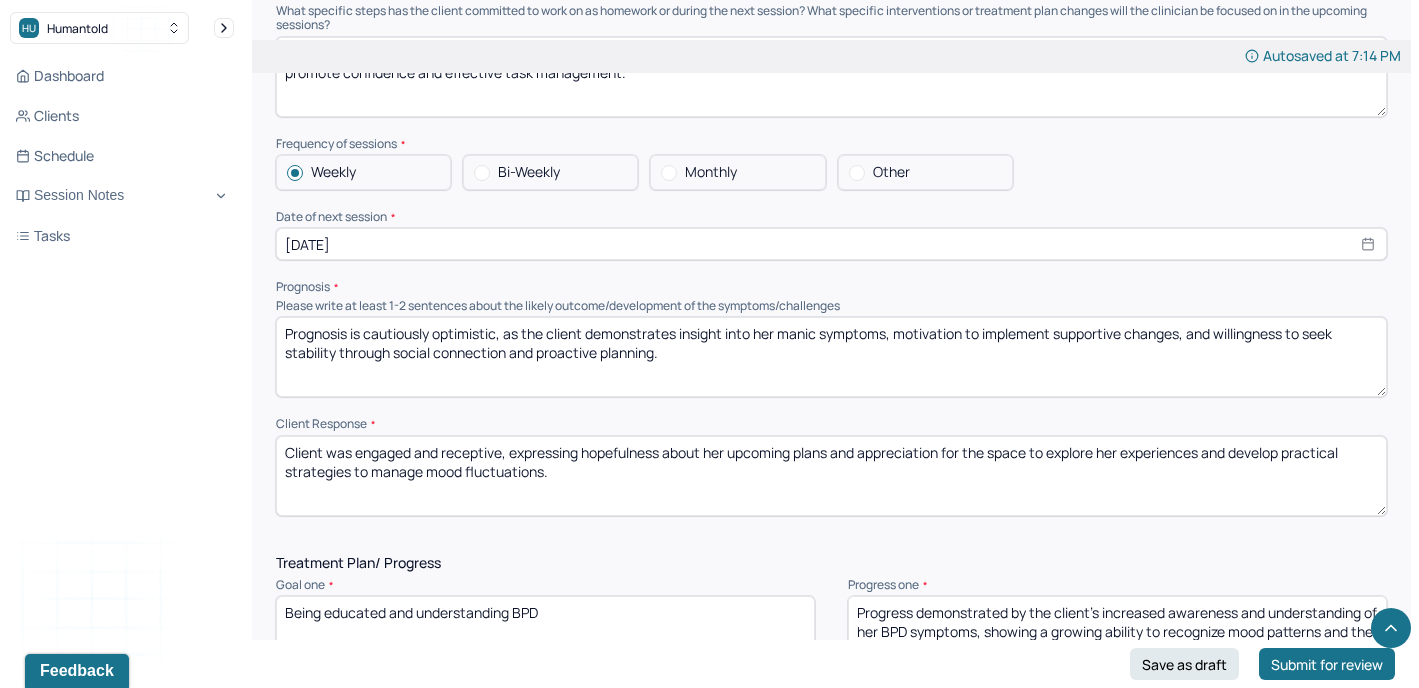 click on "Prognosis is cautiously optimistic, as the client demonstrates insight into her manic symptoms, motivation to implement supportive changes, and willingness to seek stability through social connection and proactive planning." at bounding box center (831, 357) 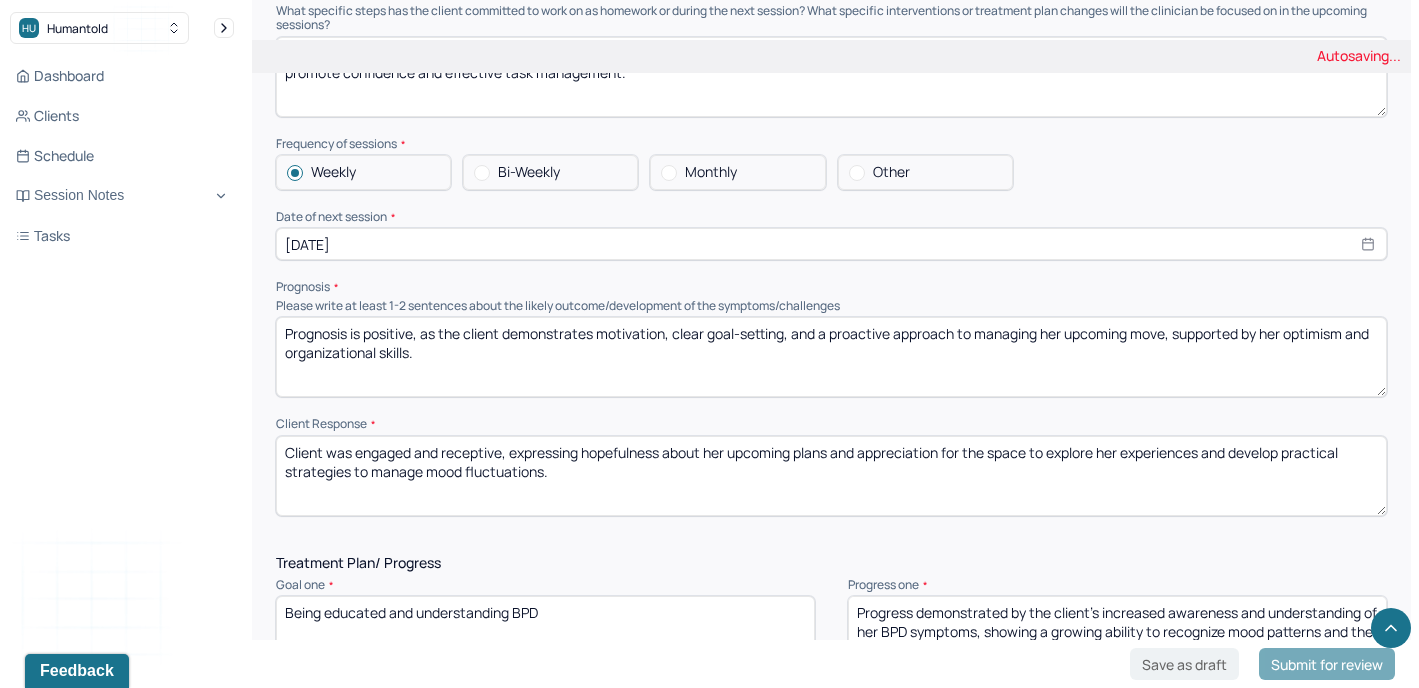 type on "Prognosis is positive, as the client demonstrates motivation, clear goal-setting, and a proactive approach to managing her upcoming move, supported by her optimism and organizational skills." 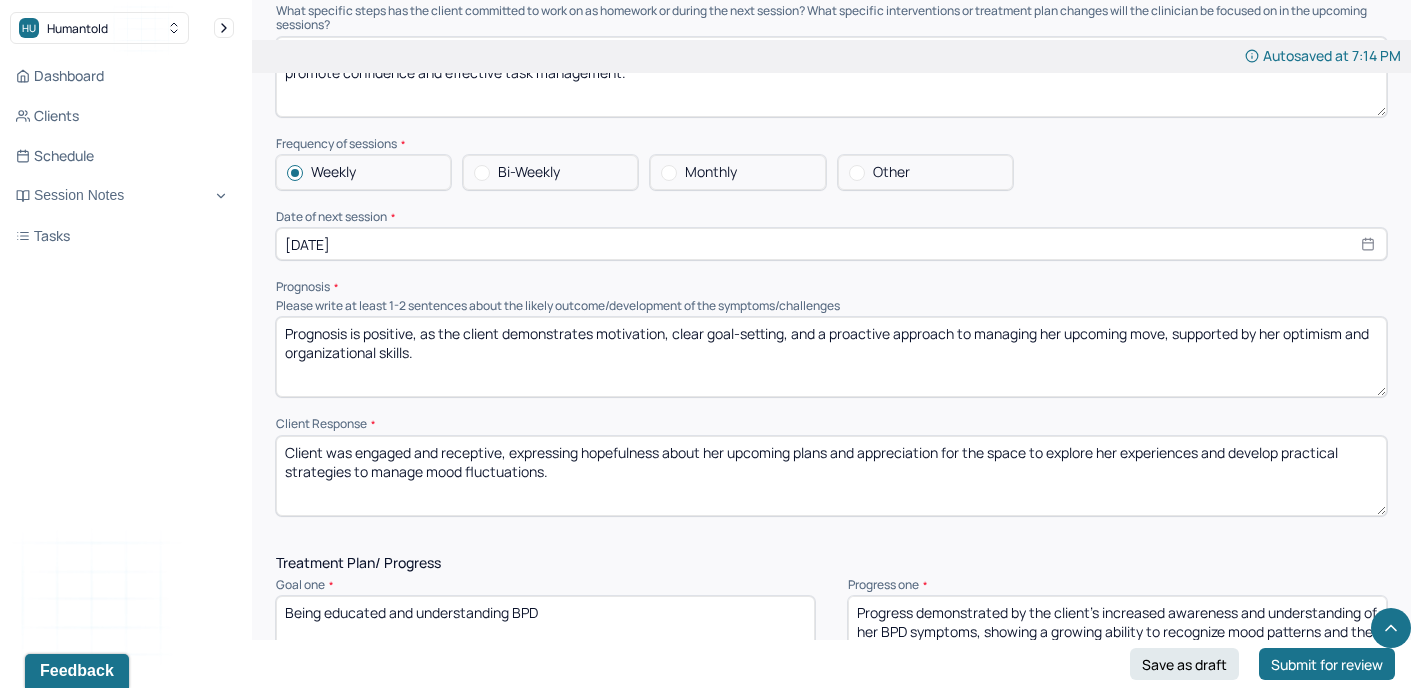 click on "Client was engaged and receptive, expressing hopefulness about her upcoming plans and appreciation for the space to explore her experiences and develop practical strategies to manage mood fluctuations." at bounding box center [831, 476] 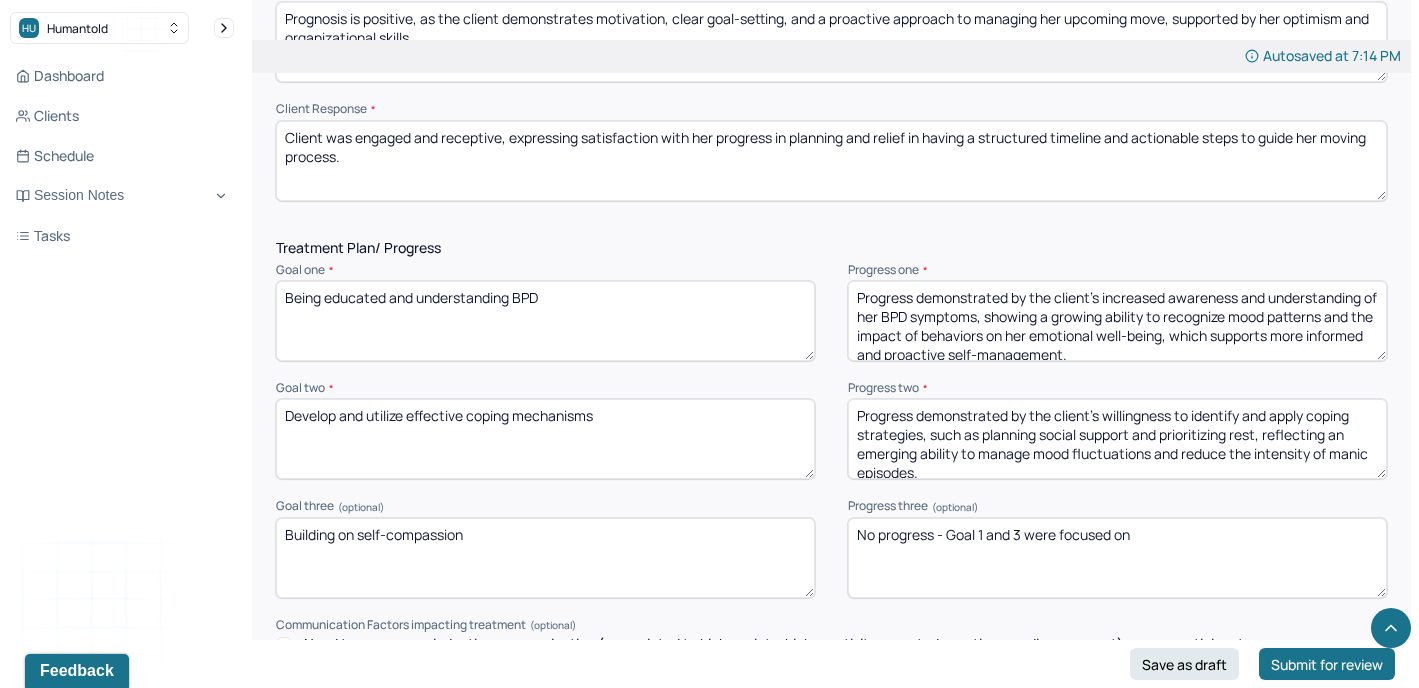 scroll, scrollTop: 2464, scrollLeft: 0, axis: vertical 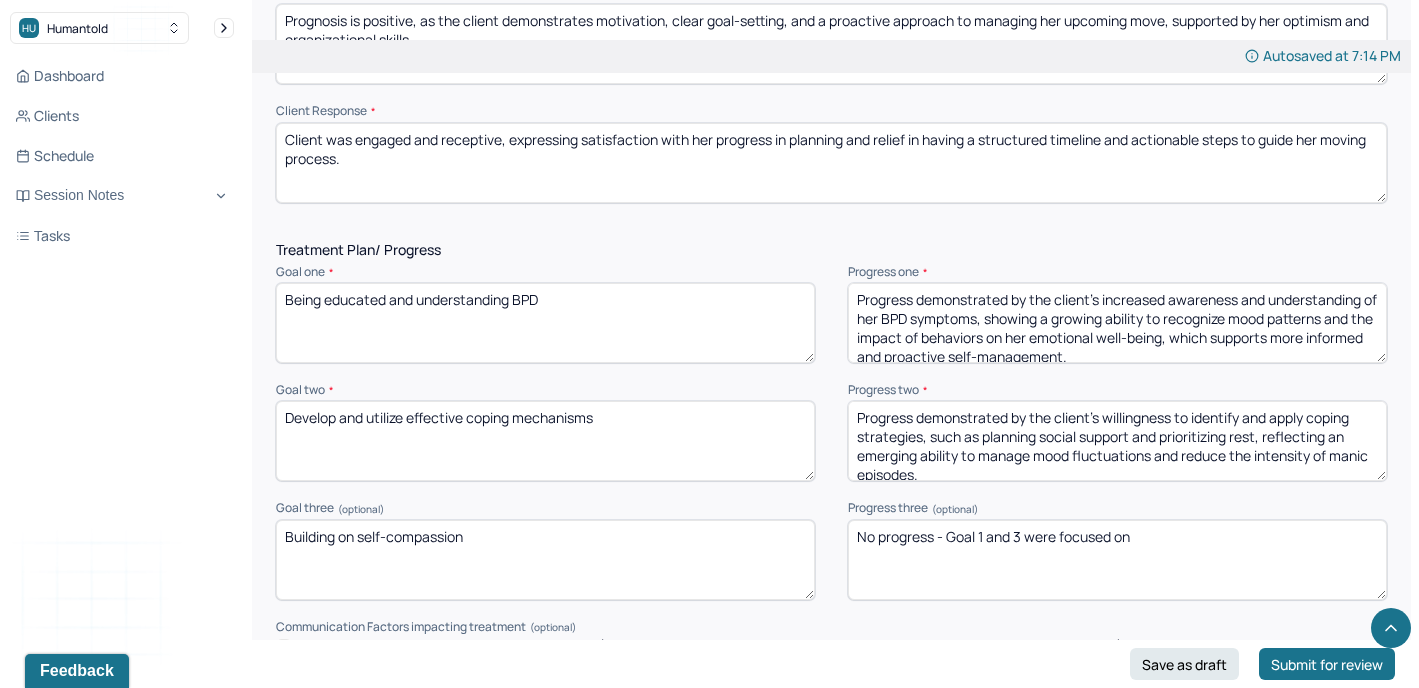 type on "Client was engaged and receptive, expressing satisfaction with her progress in planning and relief in having a structured timeline and actionable steps to guide her moving process." 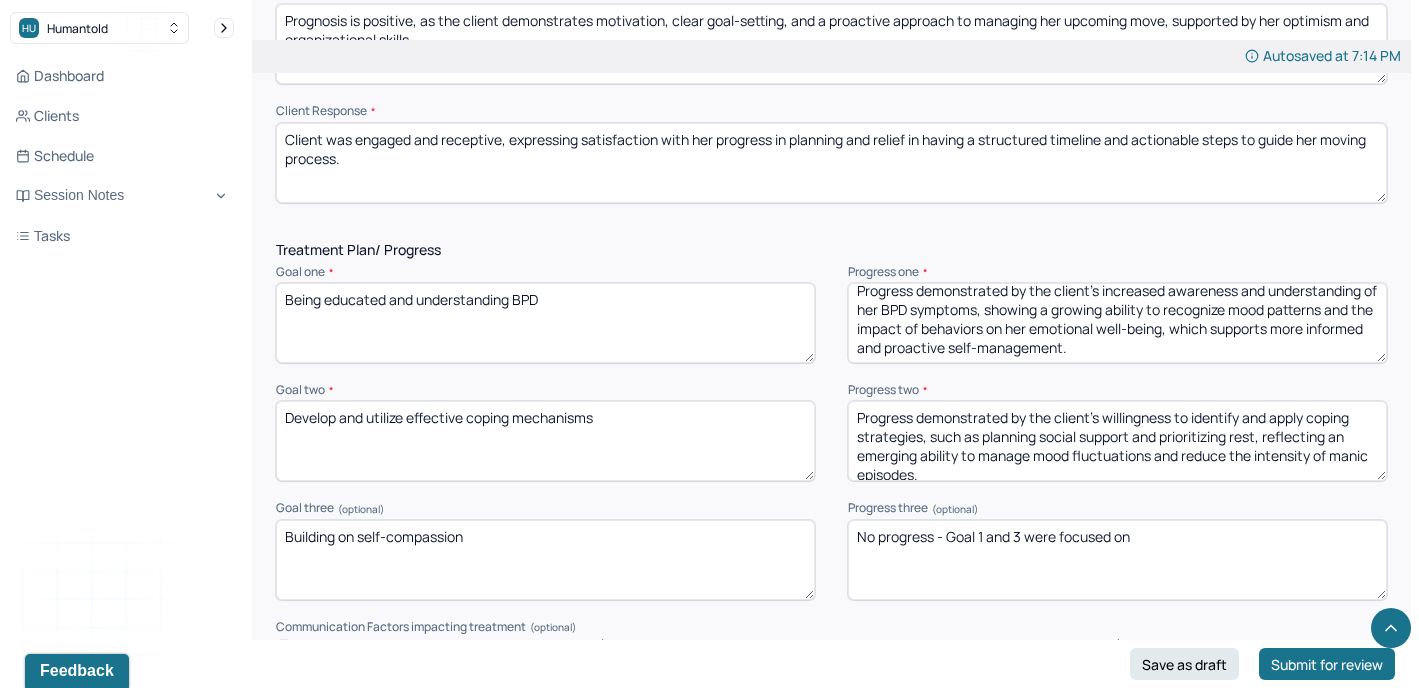 drag, startPoint x: 856, startPoint y: 273, endPoint x: 1266, endPoint y: 388, distance: 425.82272 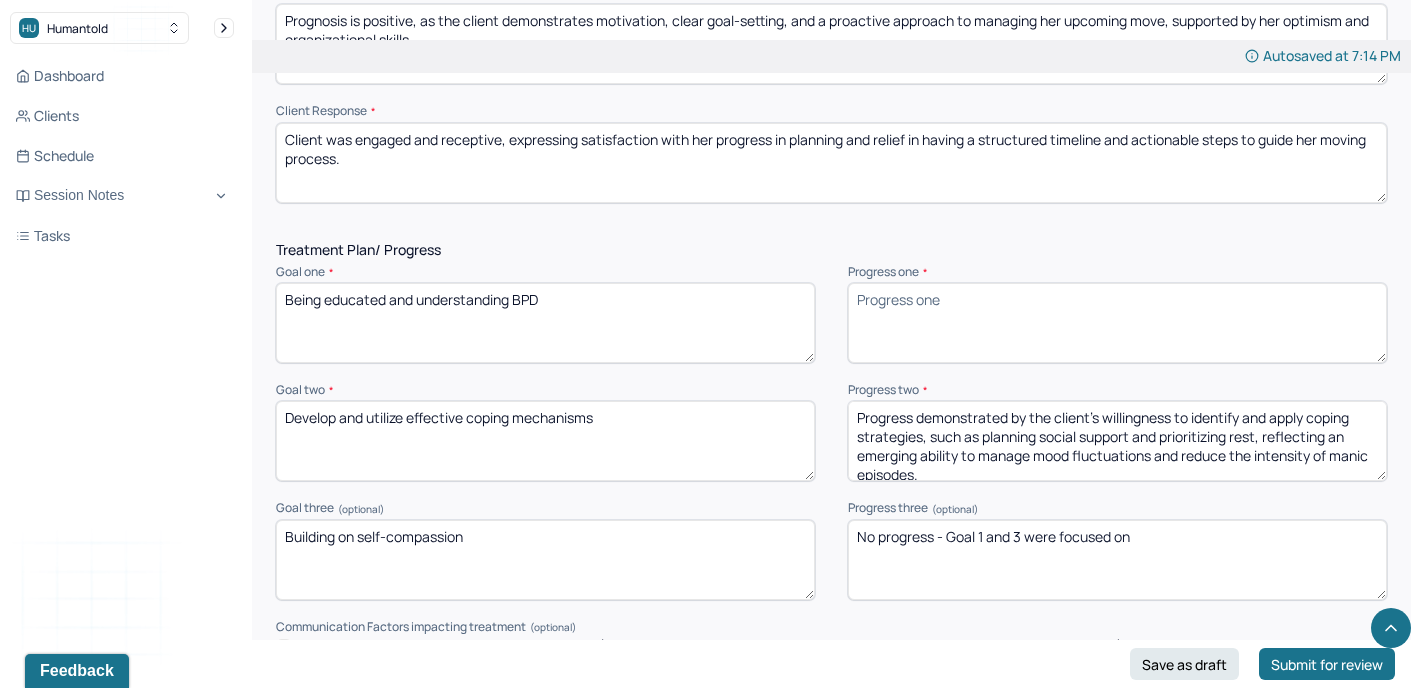 scroll, scrollTop: 0, scrollLeft: 0, axis: both 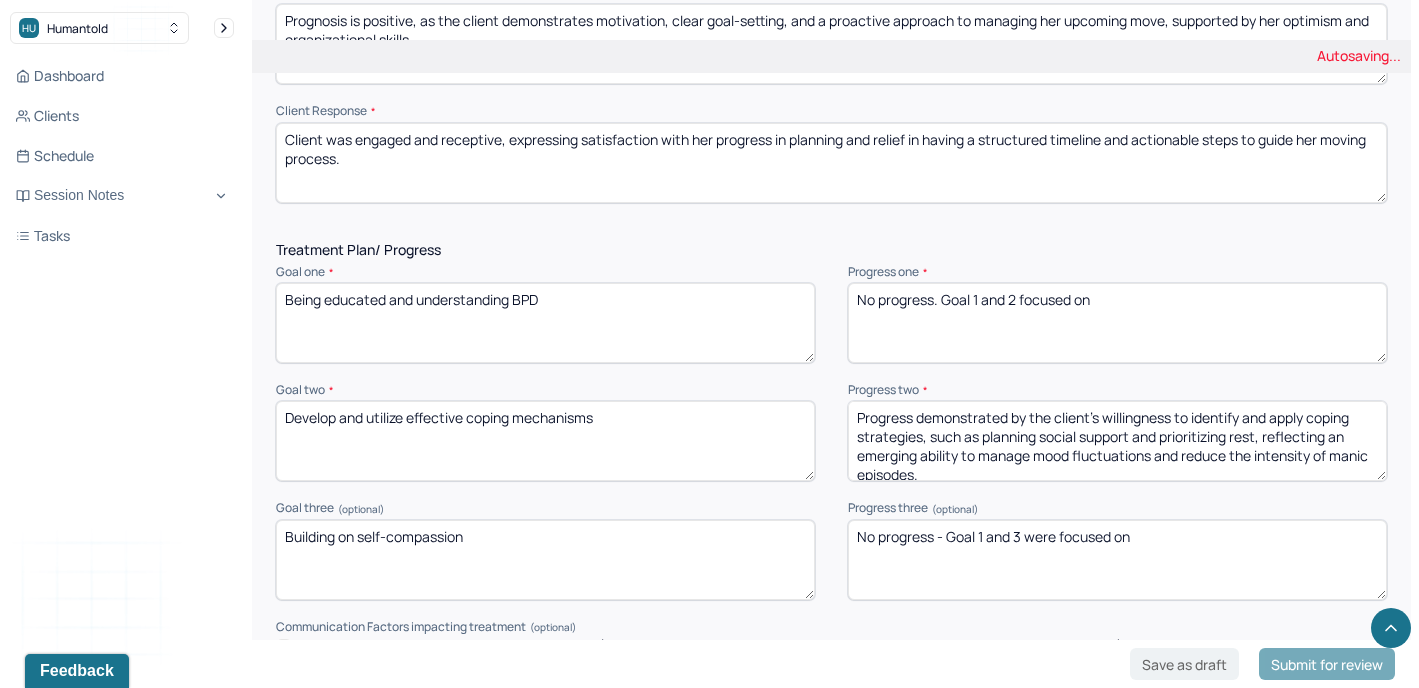 type on "No progress. Goal 1 and 2 focused on" 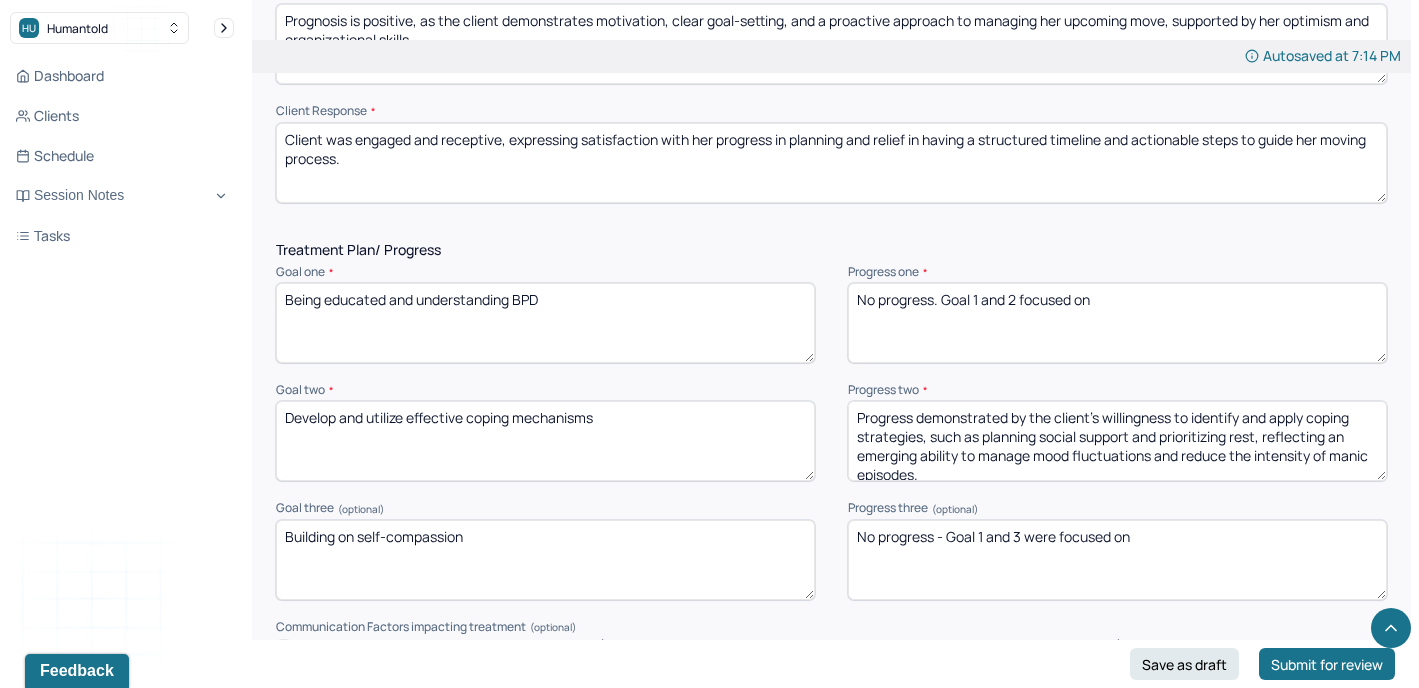 drag, startPoint x: 587, startPoint y: 402, endPoint x: 278, endPoint y: 391, distance: 309.19574 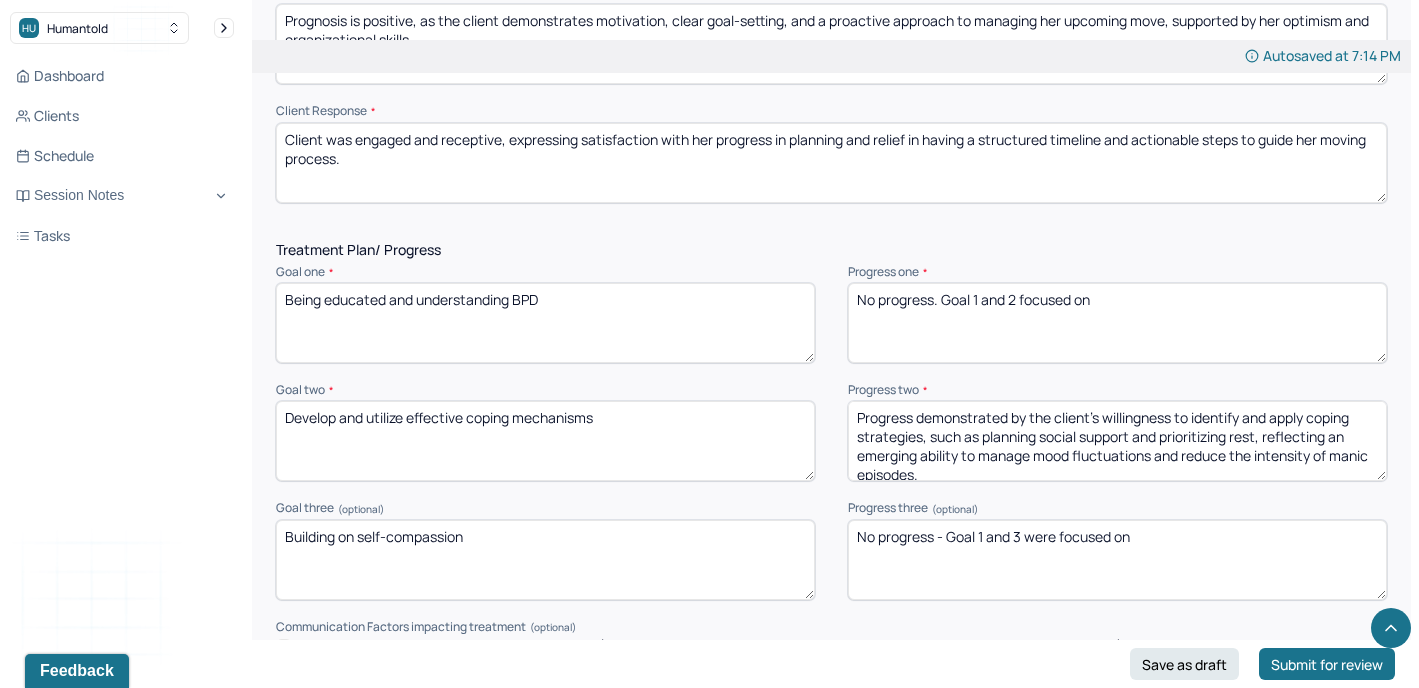 drag, startPoint x: 497, startPoint y: 503, endPoint x: 204, endPoint y: 508, distance: 293.04266 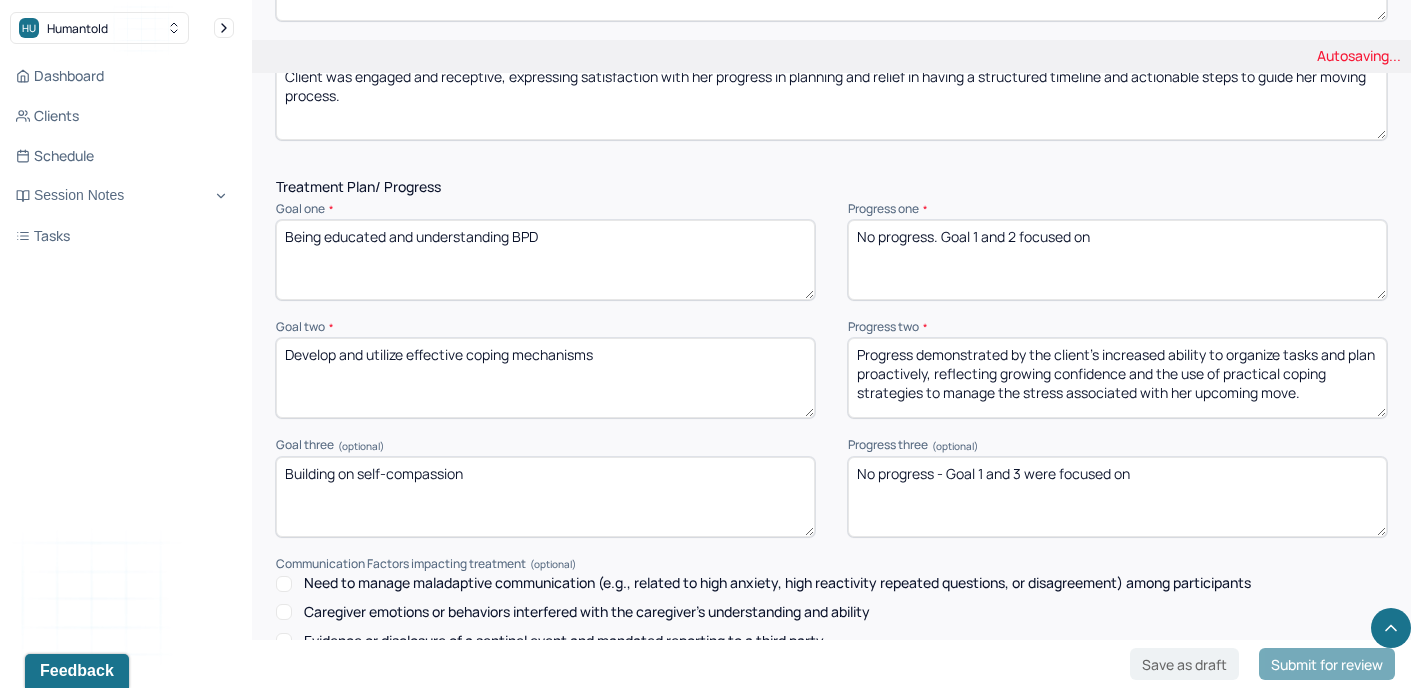 scroll, scrollTop: 2555, scrollLeft: 0, axis: vertical 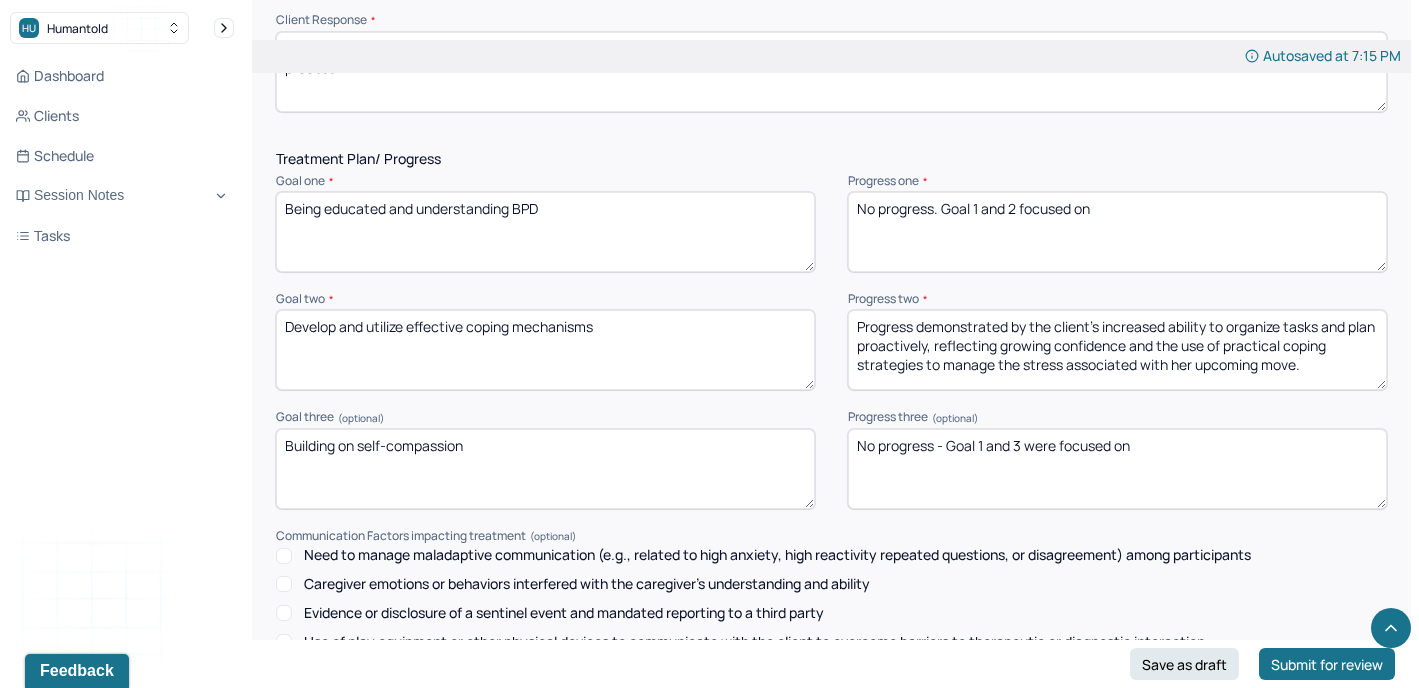 type on "Progress demonstrated by the client’s increased ability to organize tasks and plan proactively, reflecting growing confidence and the use of practical coping strategies to manage the stress associated with her upcoming move." 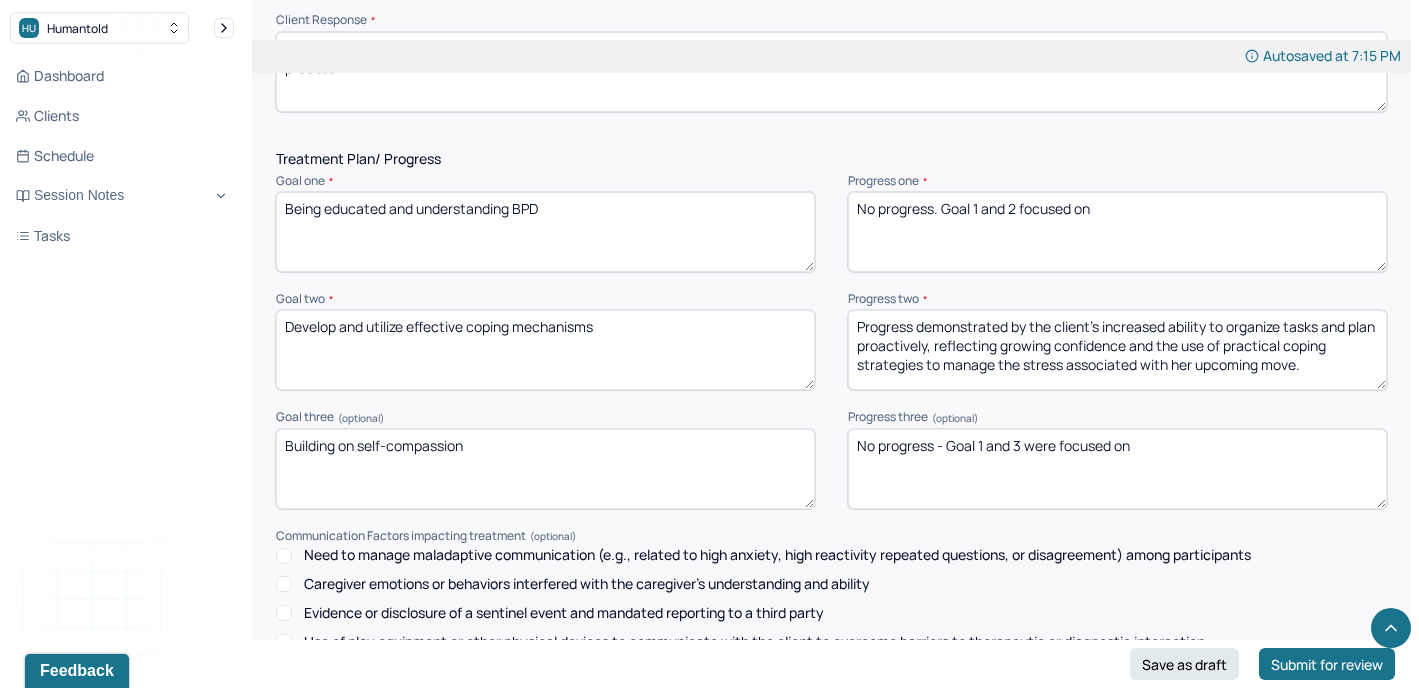 drag, startPoint x: 1140, startPoint y: 436, endPoint x: 859, endPoint y: 420, distance: 281.45514 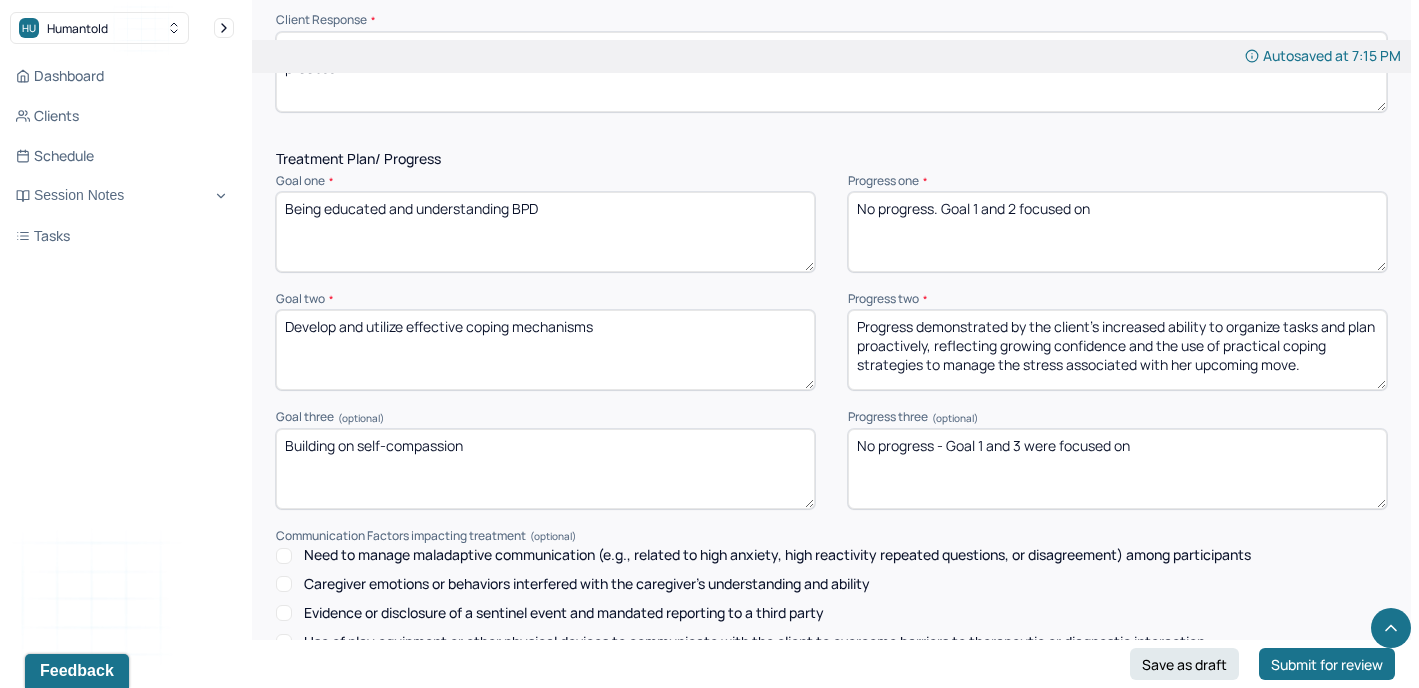 click on "No progress - Goal 1 and 3 were focused on" at bounding box center [1117, 469] 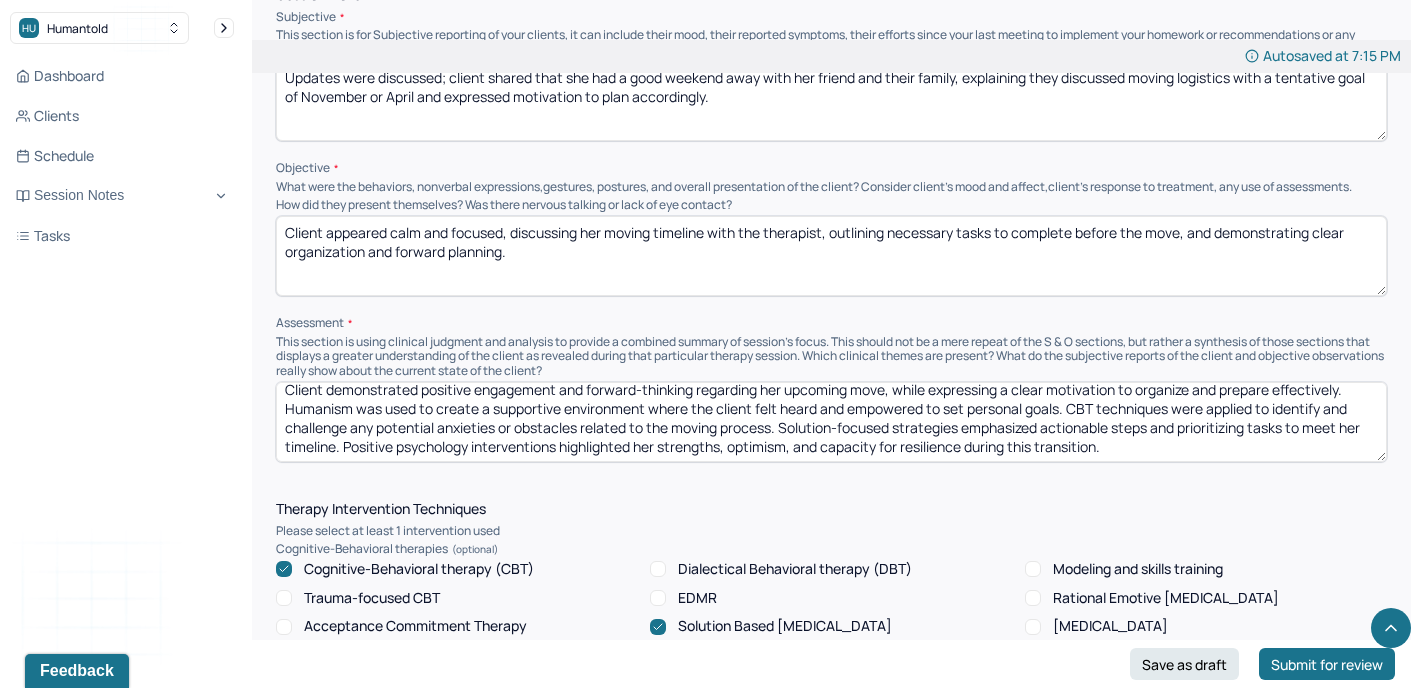 scroll, scrollTop: 1252, scrollLeft: 0, axis: vertical 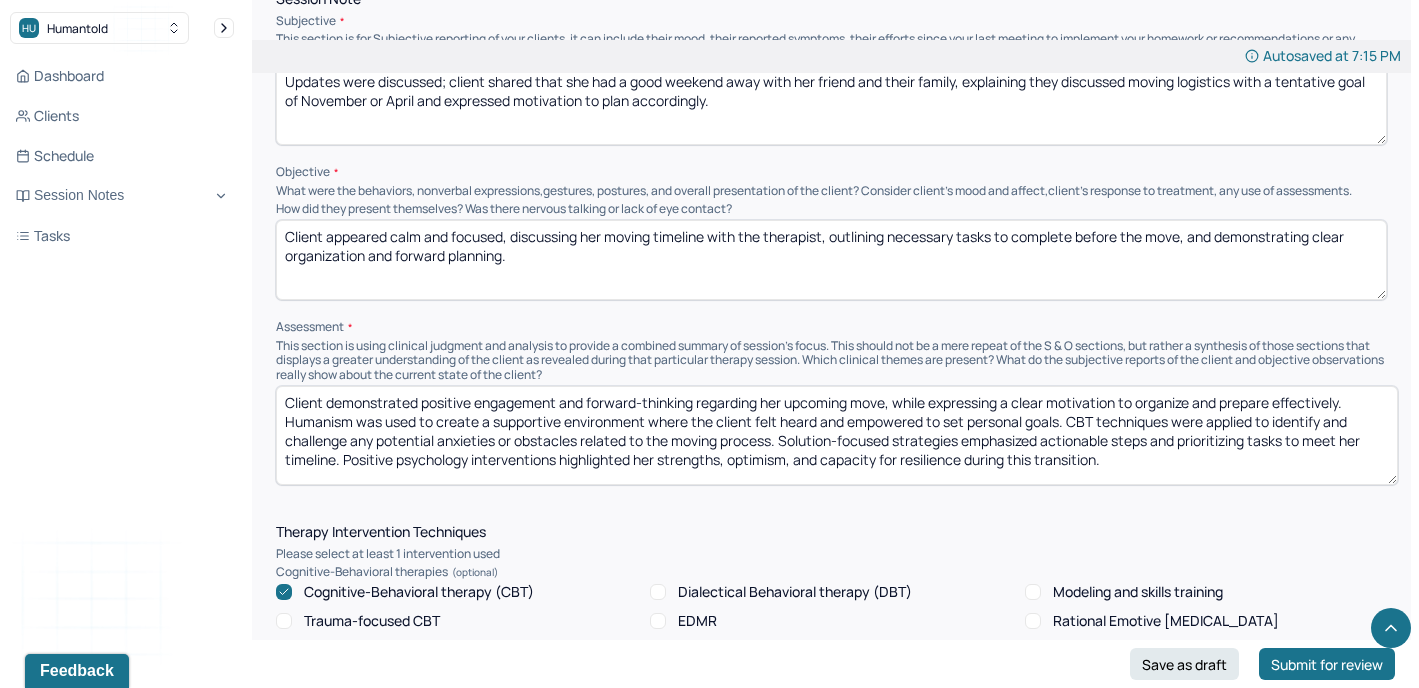 drag, startPoint x: 1379, startPoint y: 431, endPoint x: 1390, endPoint y: 449, distance: 21.095022 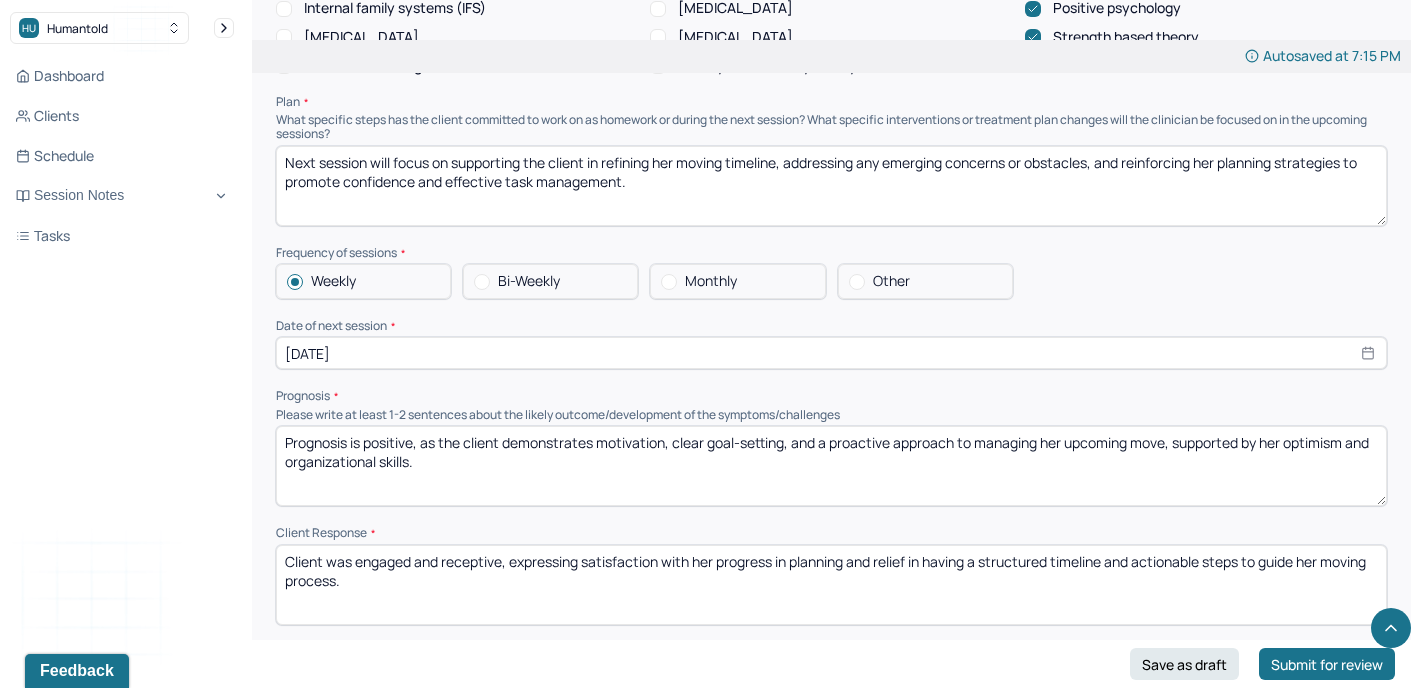 scroll, scrollTop: 2069, scrollLeft: 0, axis: vertical 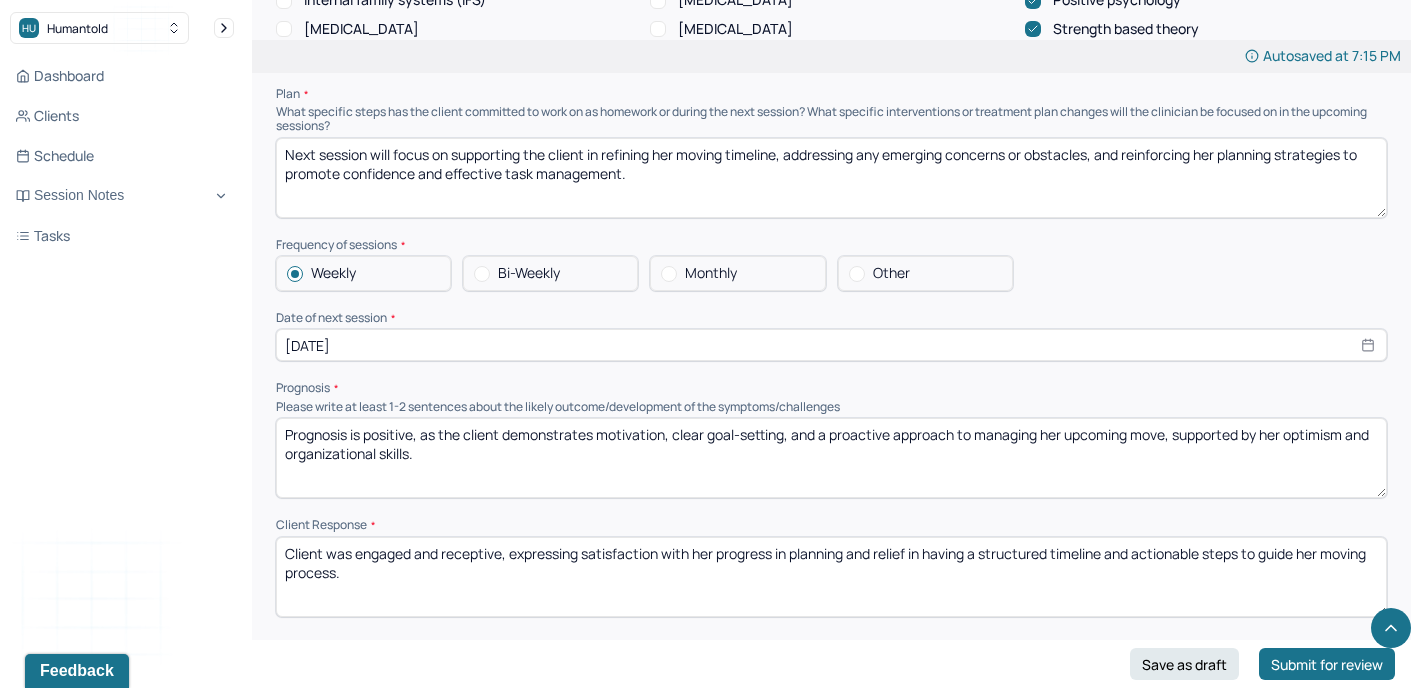 type on "Progress demonstrated by the client’s growing self-compassion, as she acknowledges her efforts and embraces a patient, kind attitude toward herself throughout the moving process and related challenges." 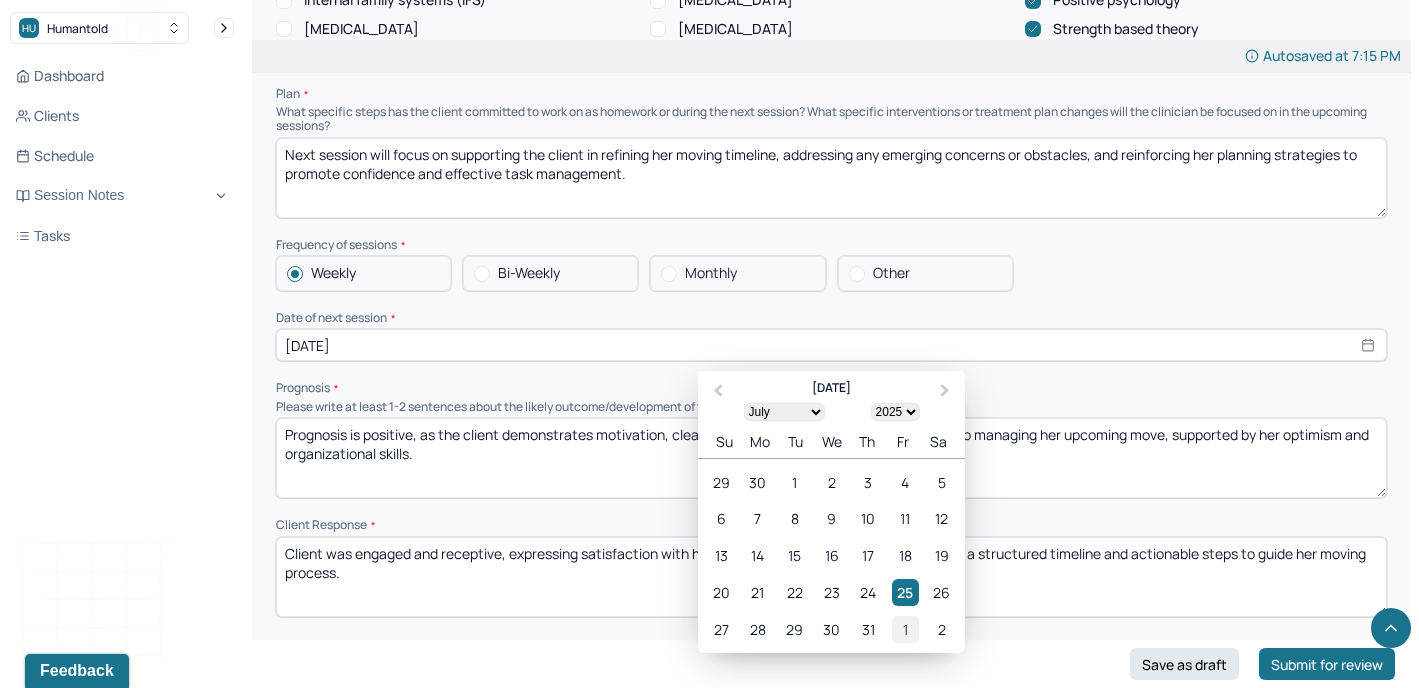 click on "1" at bounding box center [905, 629] 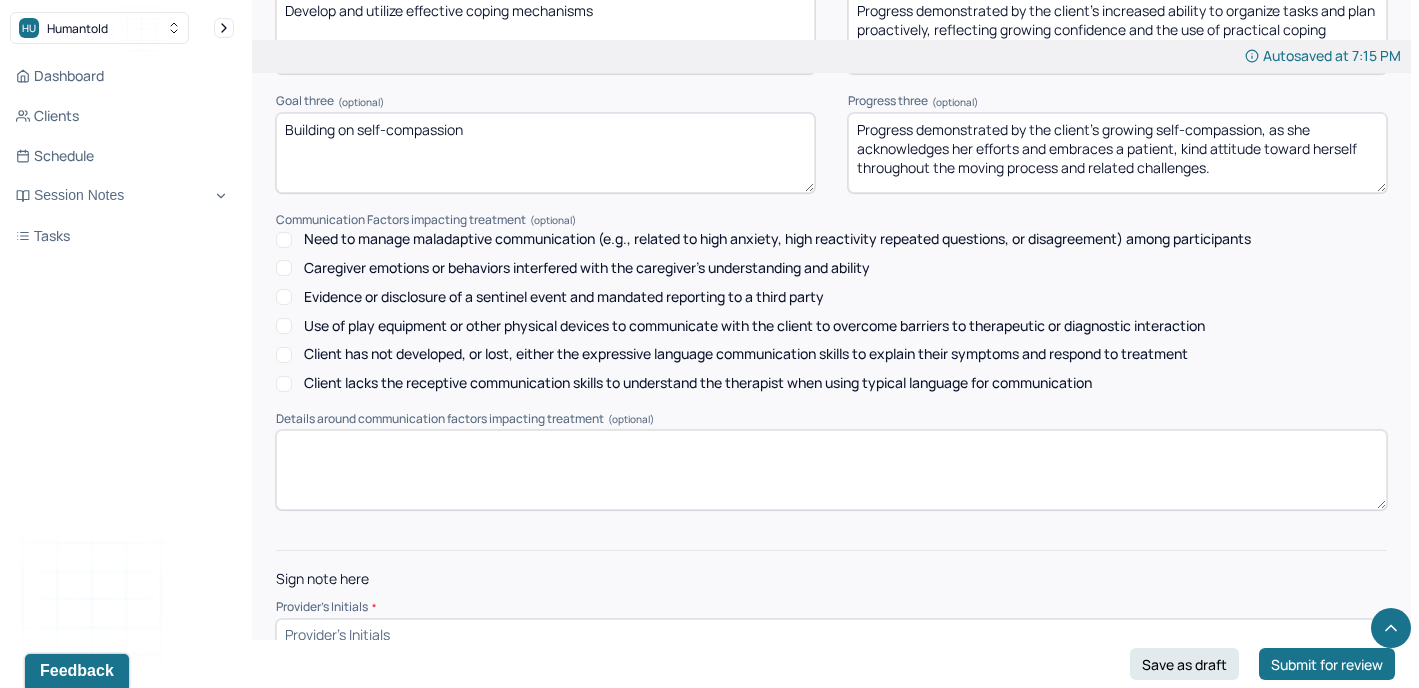 scroll, scrollTop: 2904, scrollLeft: 0, axis: vertical 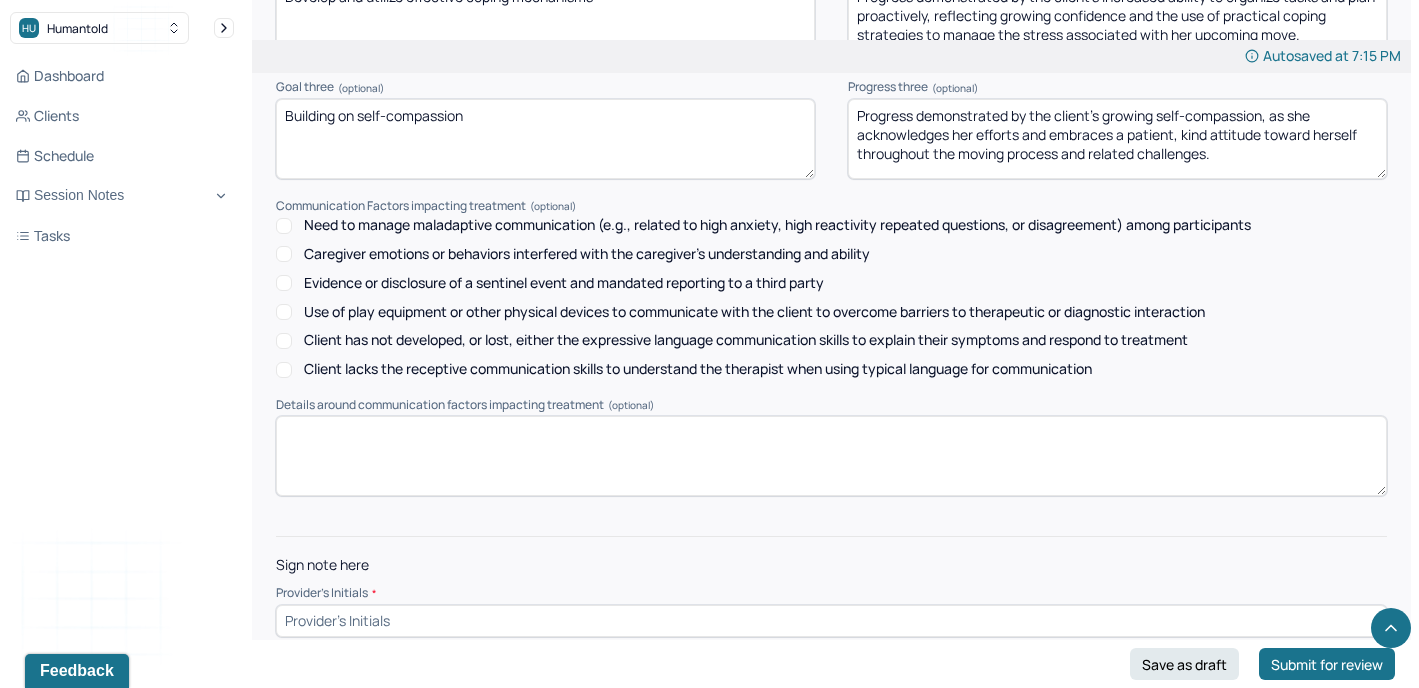 click at bounding box center [831, 621] 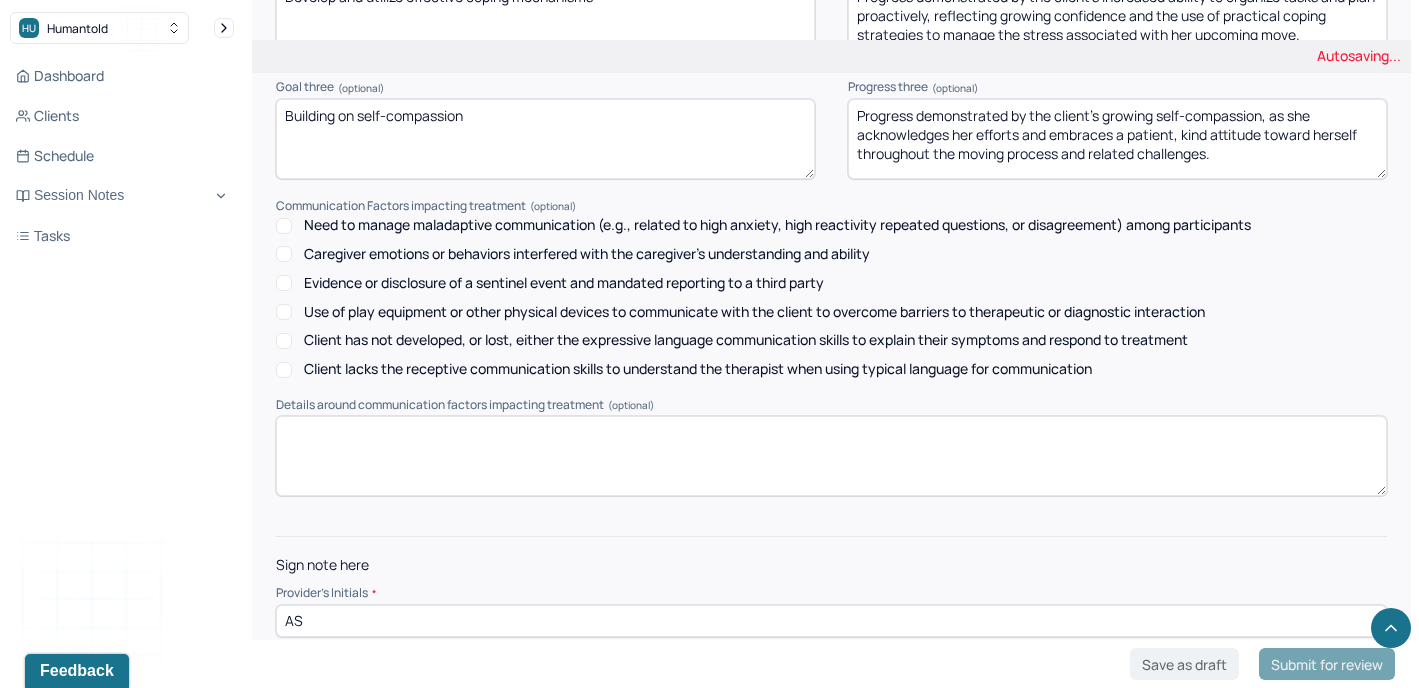 type on "AS" 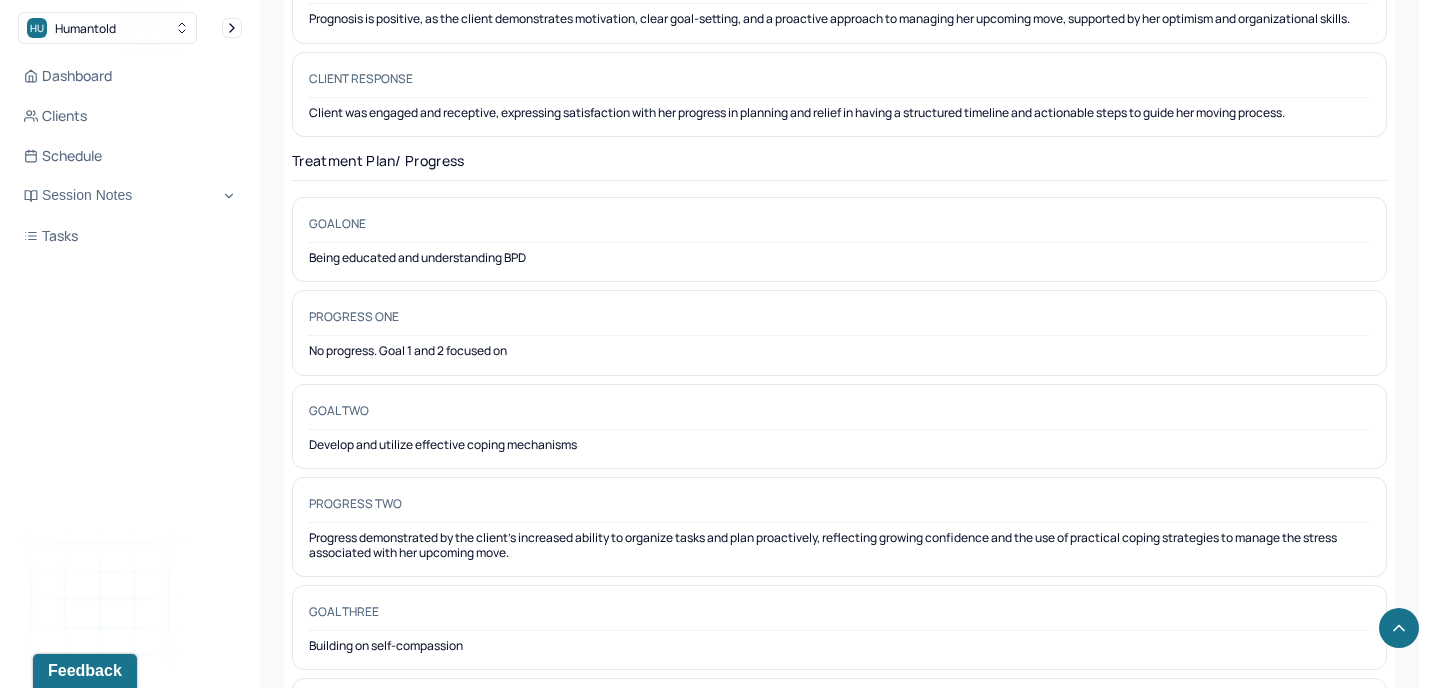 scroll, scrollTop: 2981, scrollLeft: 0, axis: vertical 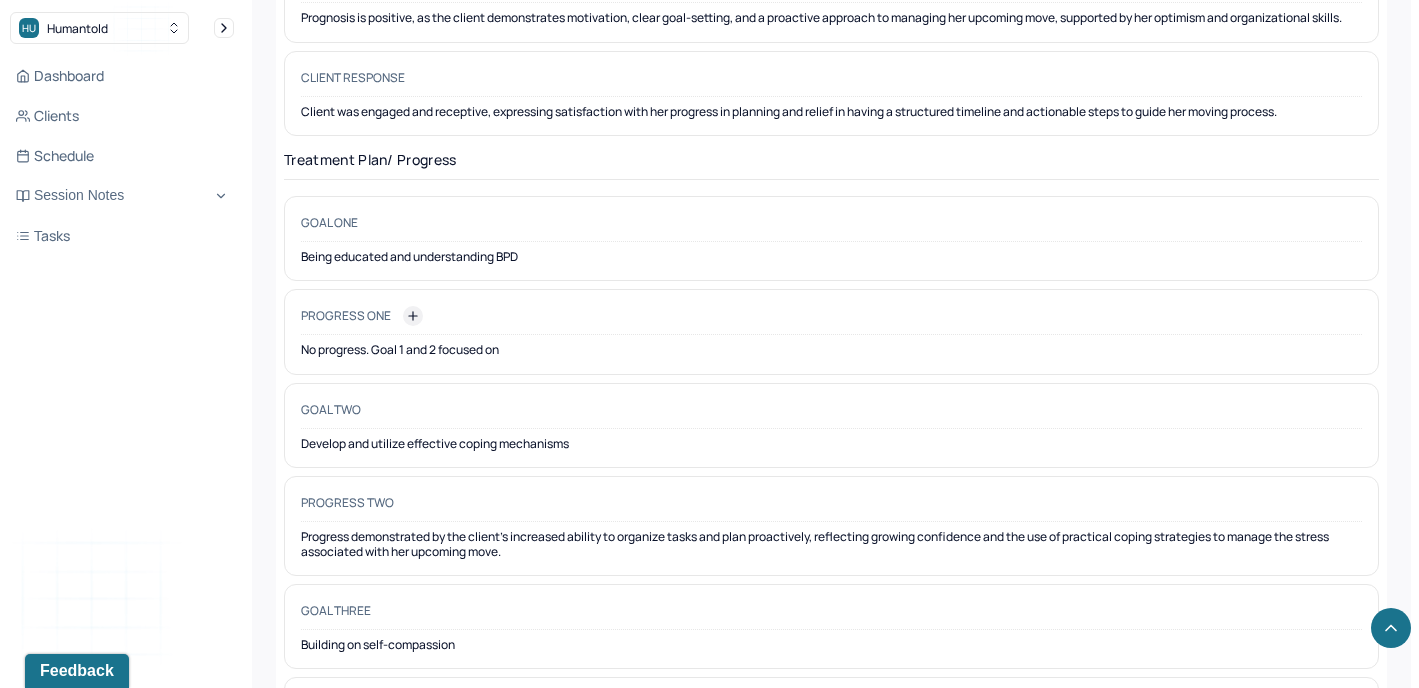 click 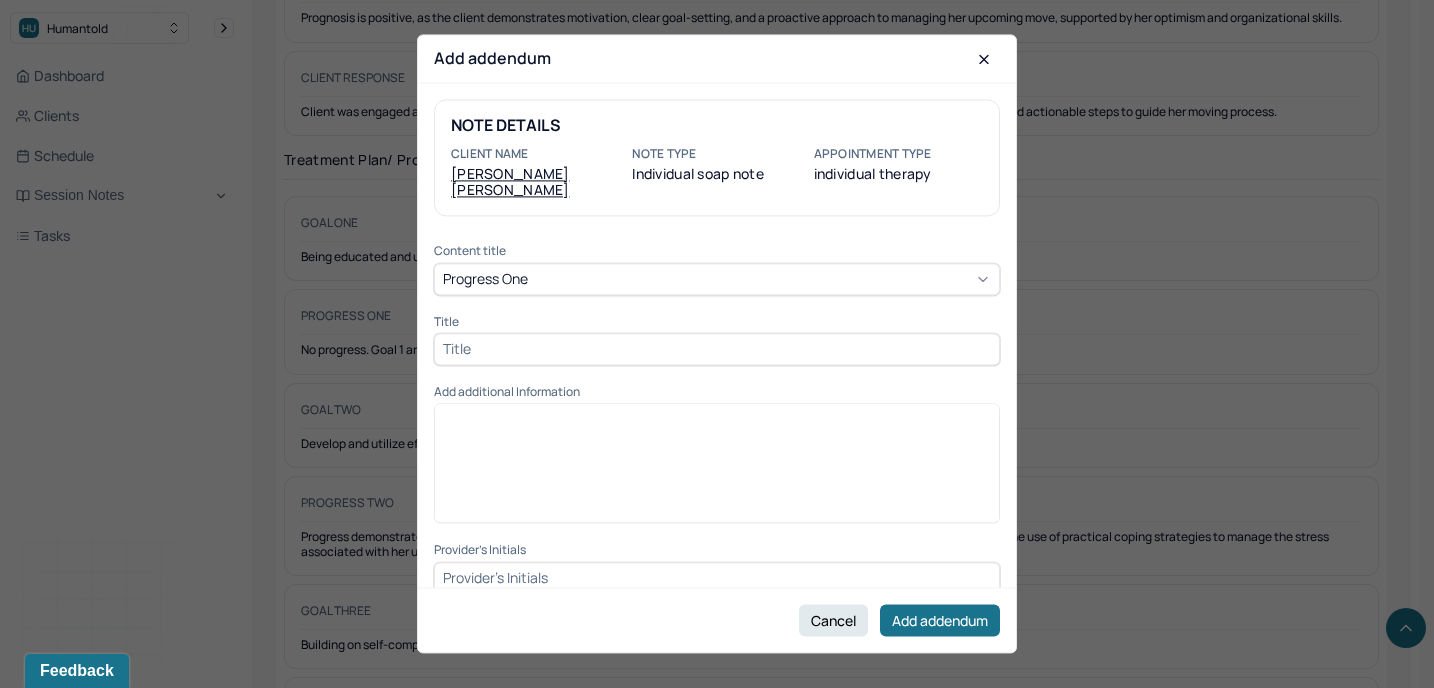 click on "Progress one" at bounding box center [717, 279] 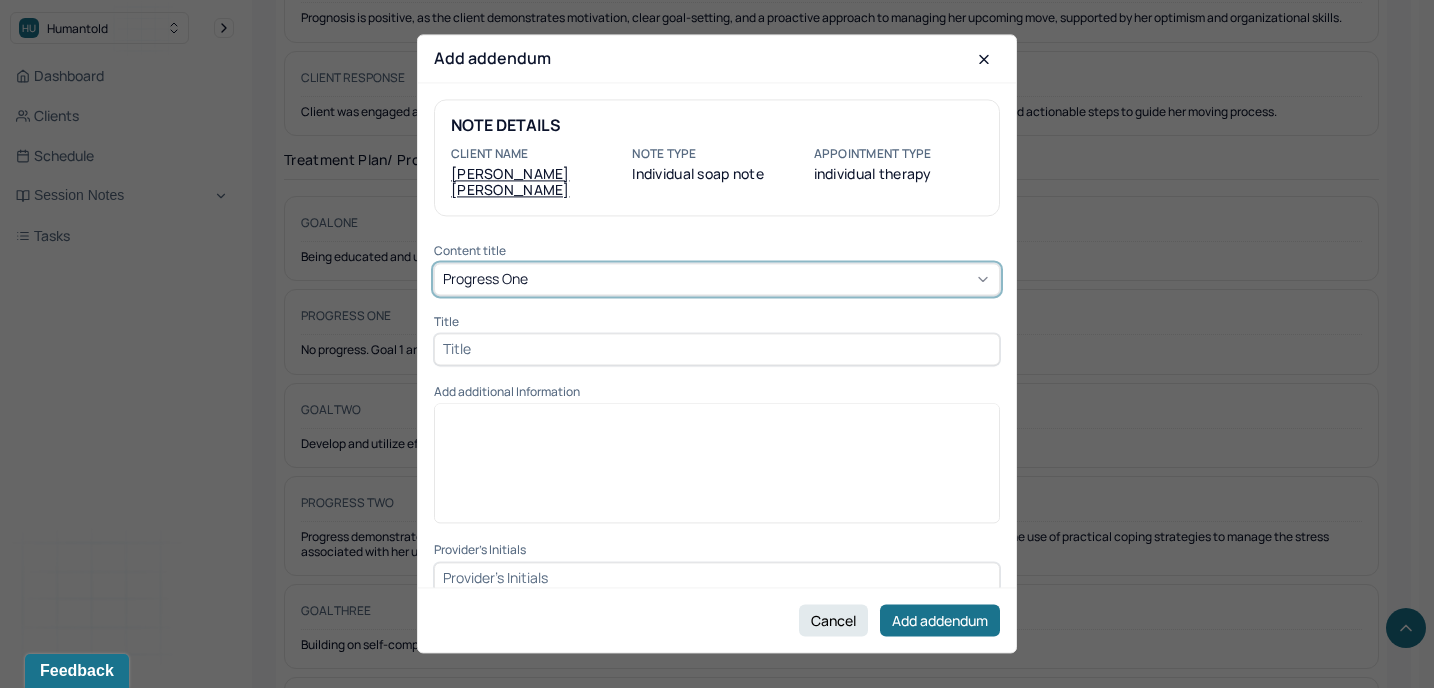 click on "Progress one" at bounding box center [717, 279] 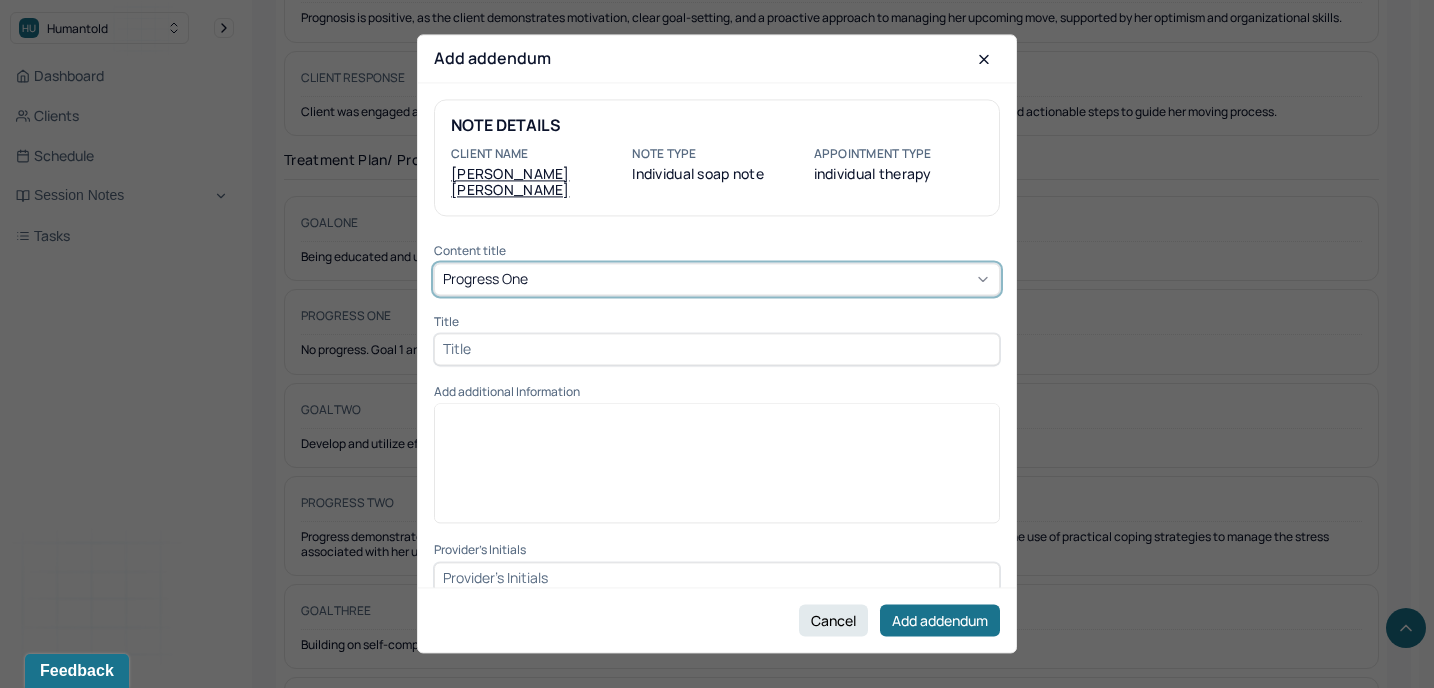 click at bounding box center (717, 349) 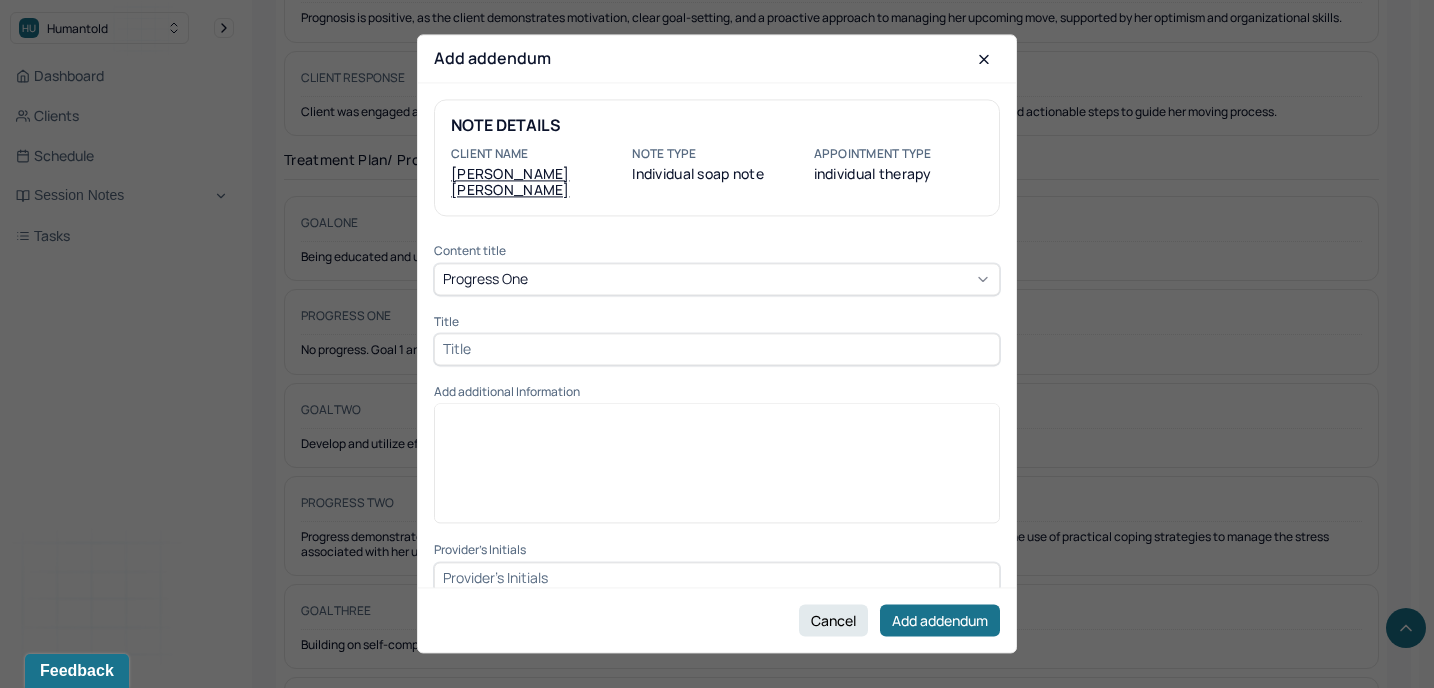 click at bounding box center [717, 349] 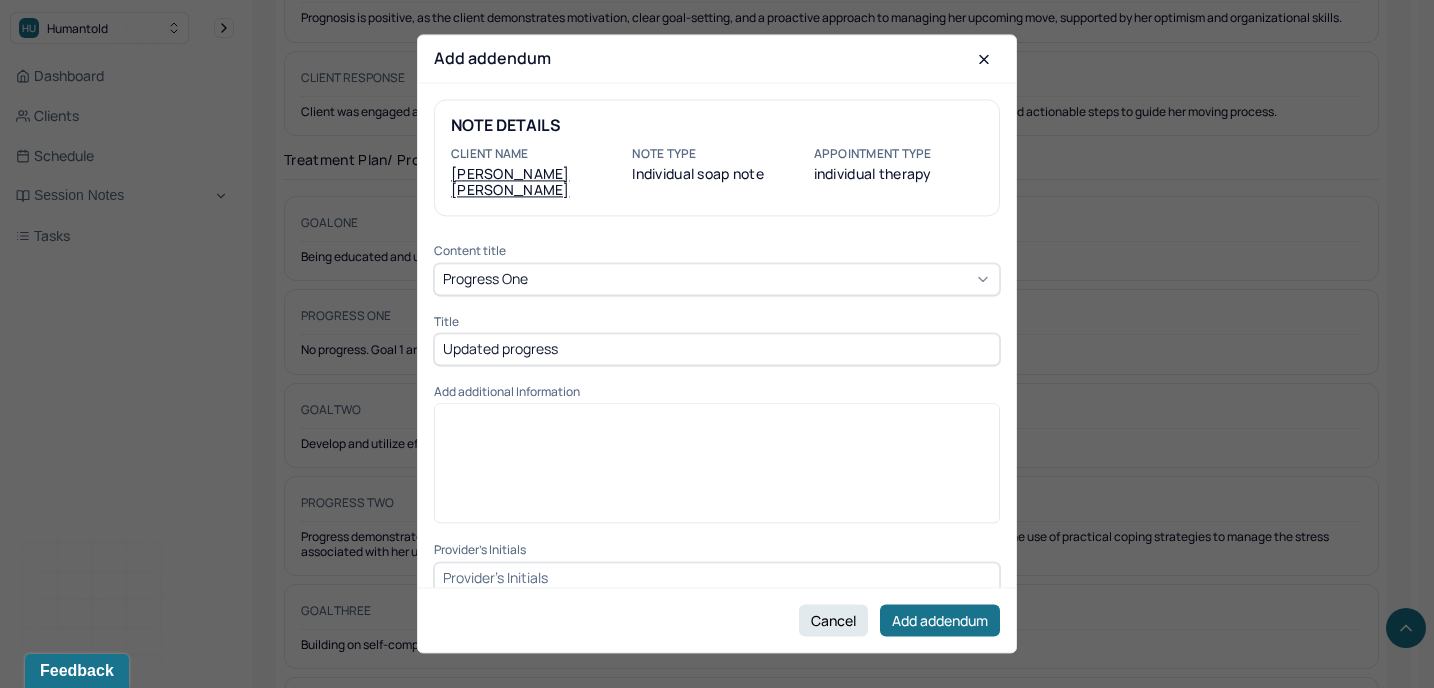 type on "Updated progress" 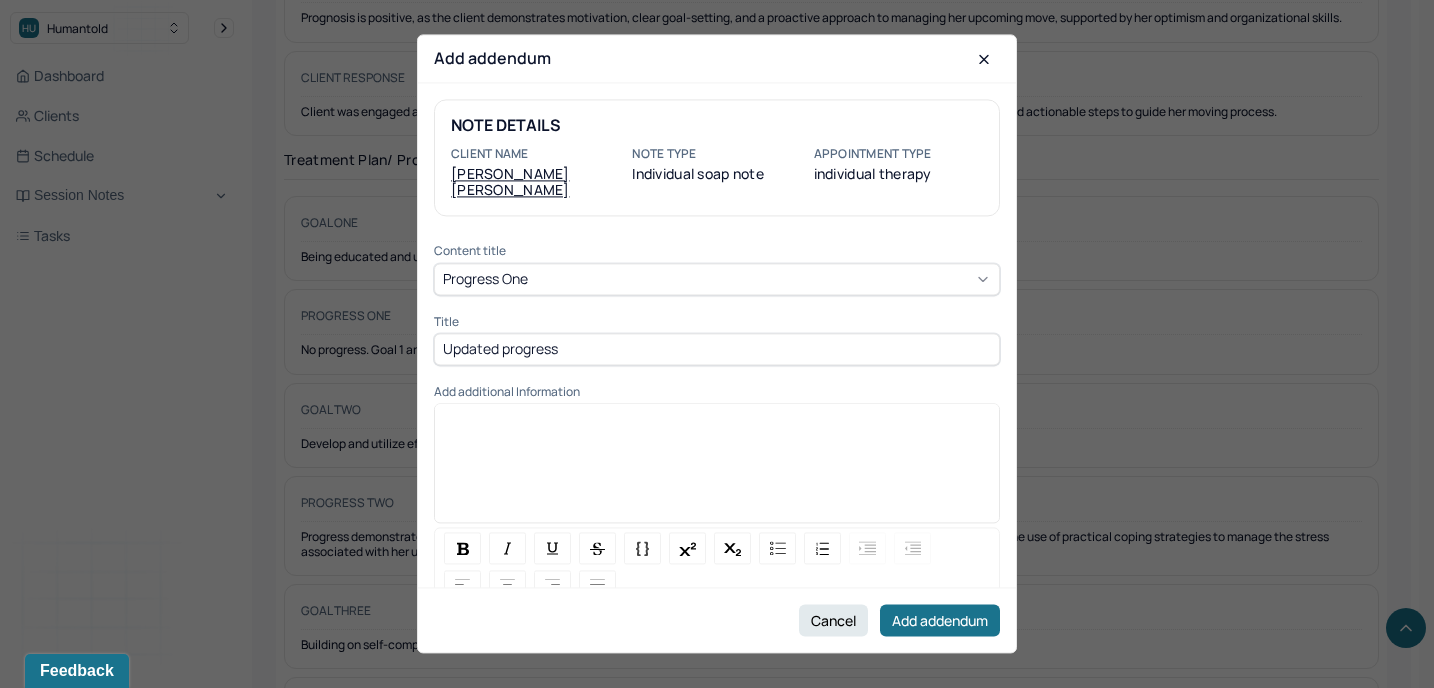 type 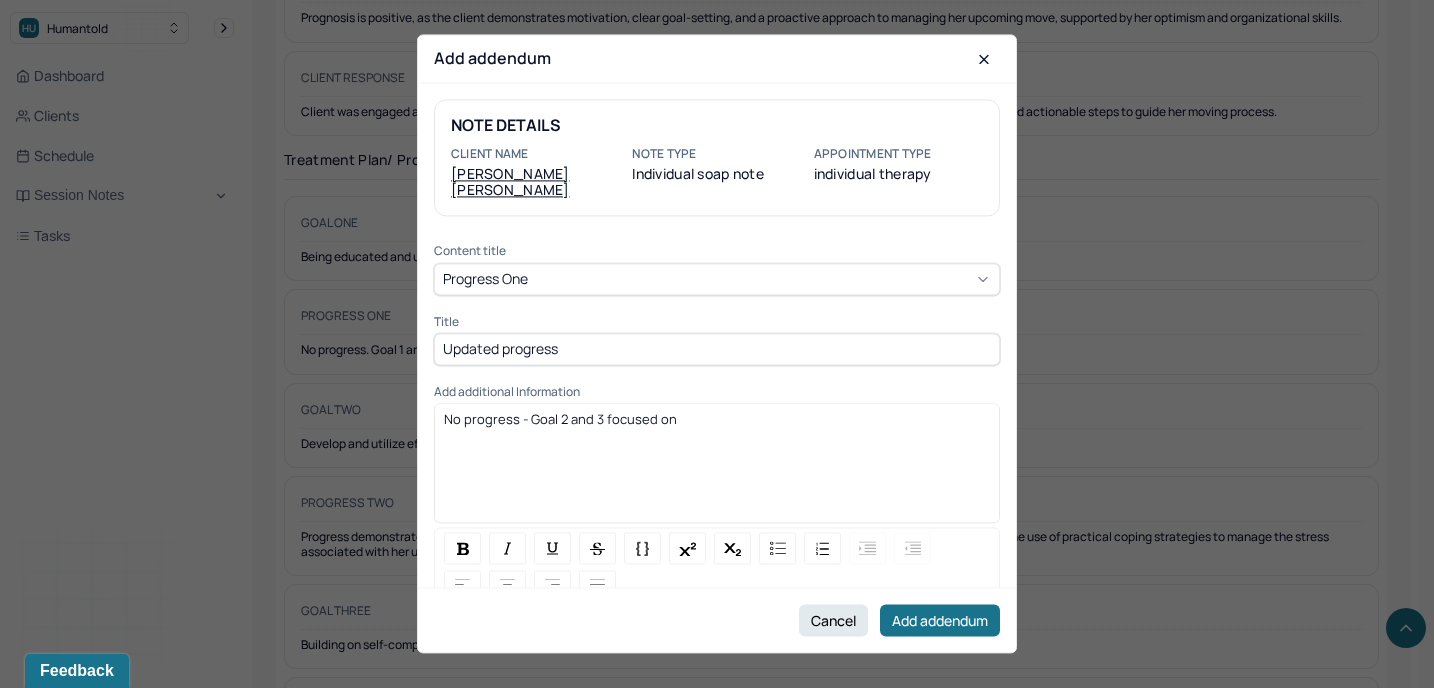 scroll, scrollTop: 14, scrollLeft: 0, axis: vertical 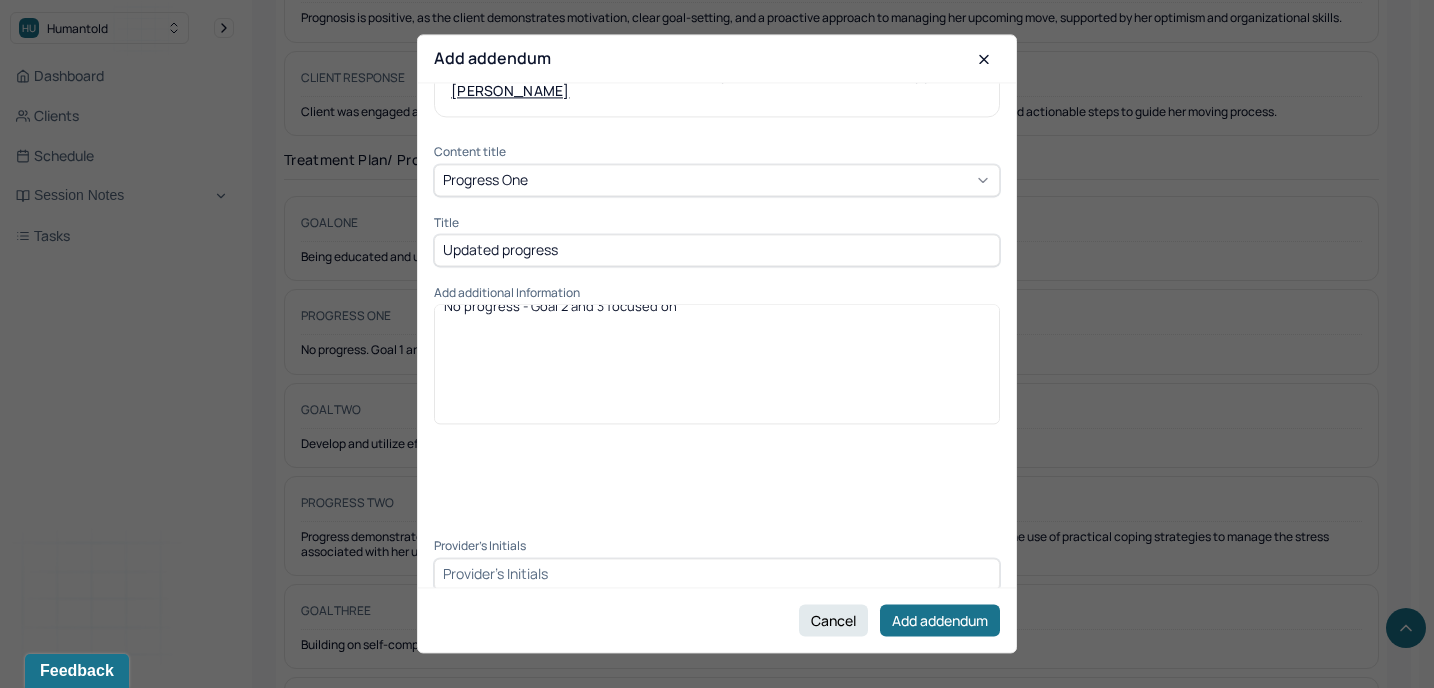 click at bounding box center [717, 574] 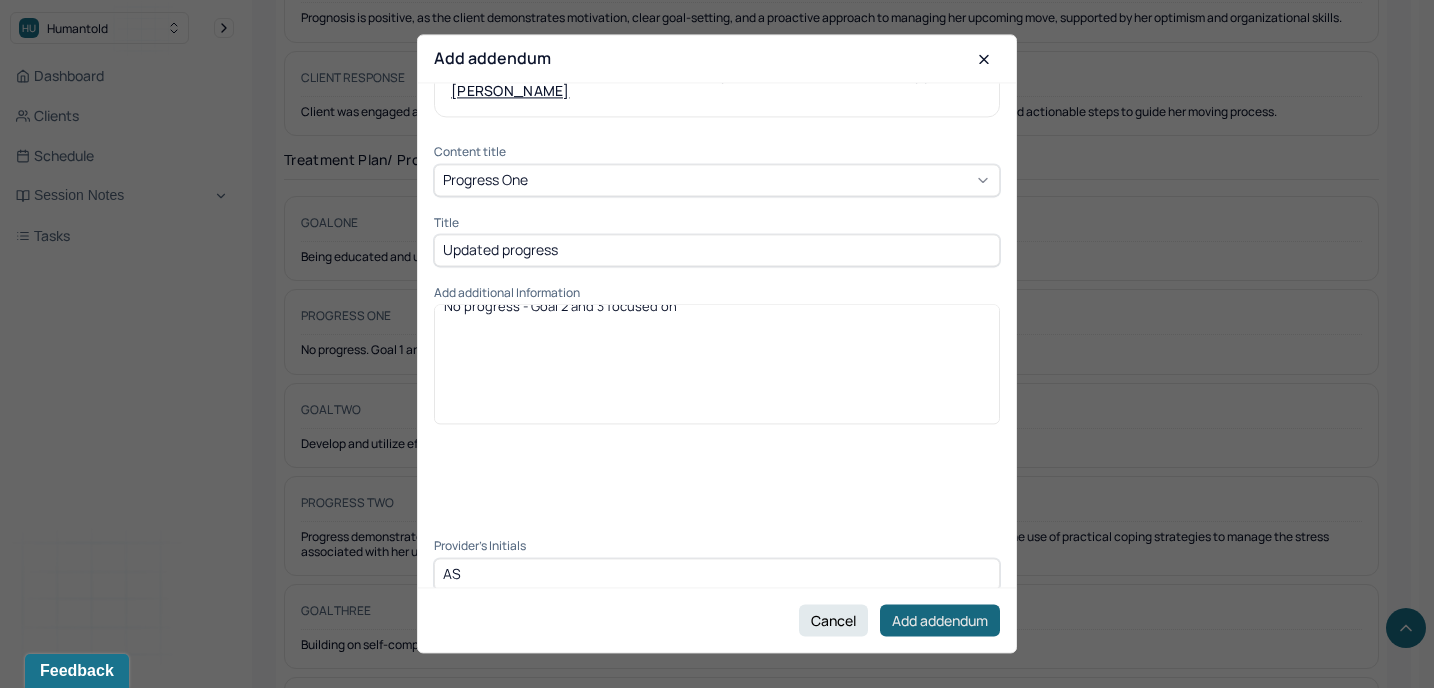 type on "AS" 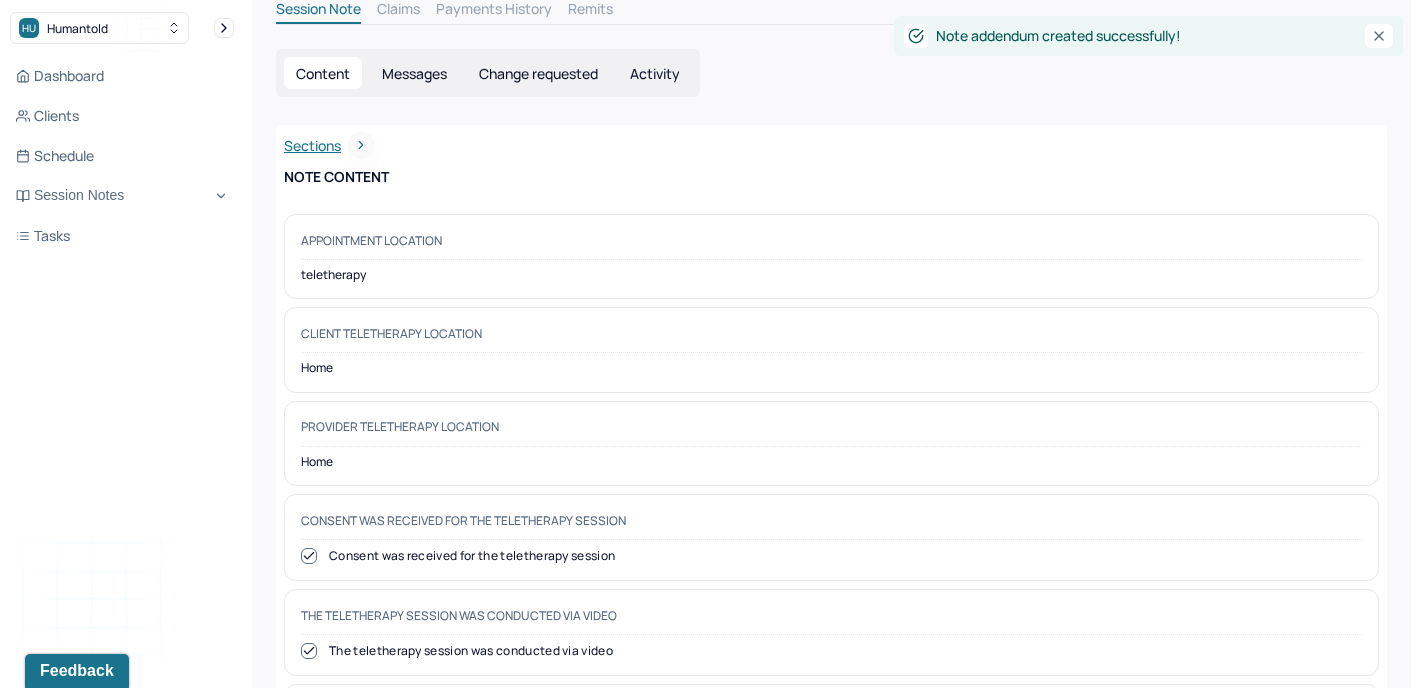 scroll, scrollTop: 518, scrollLeft: 0, axis: vertical 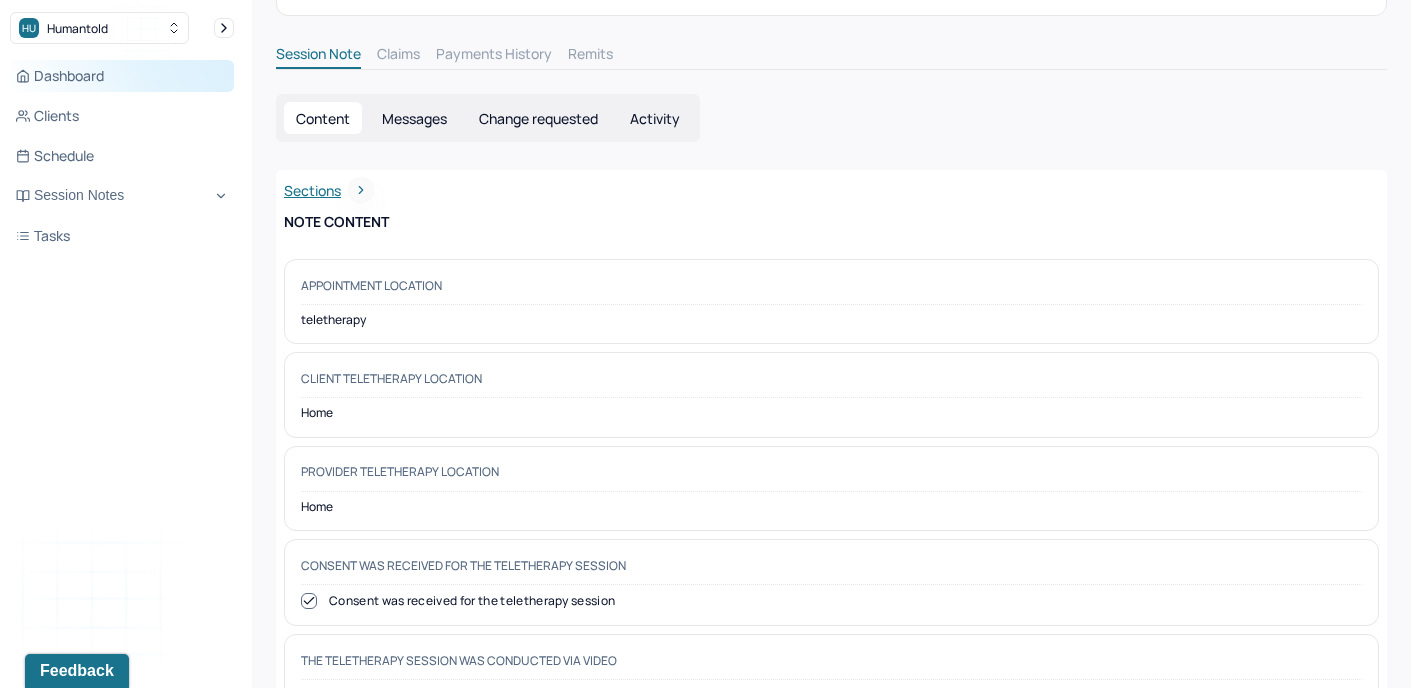 click on "Dashboard" at bounding box center (122, 76) 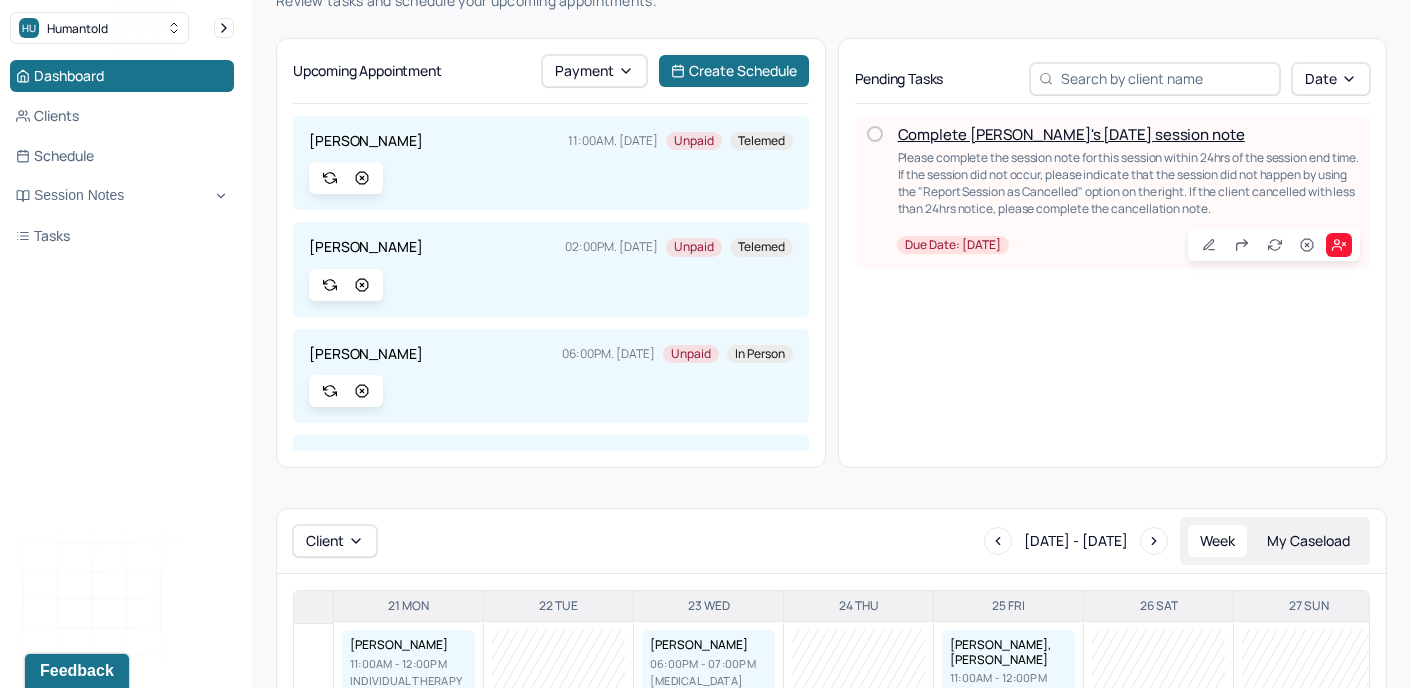 scroll, scrollTop: 0, scrollLeft: 0, axis: both 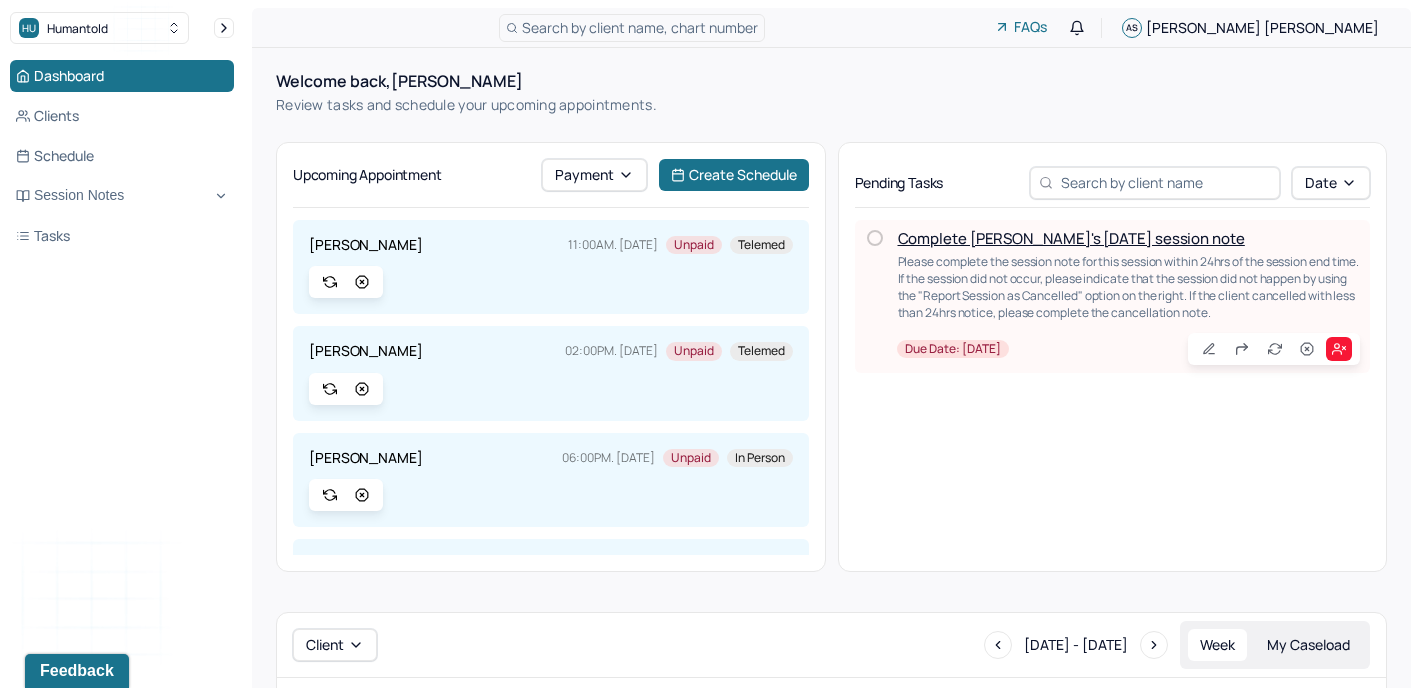 click on "Complete [PERSON_NAME]'s [DATE] session note" at bounding box center [1071, 238] 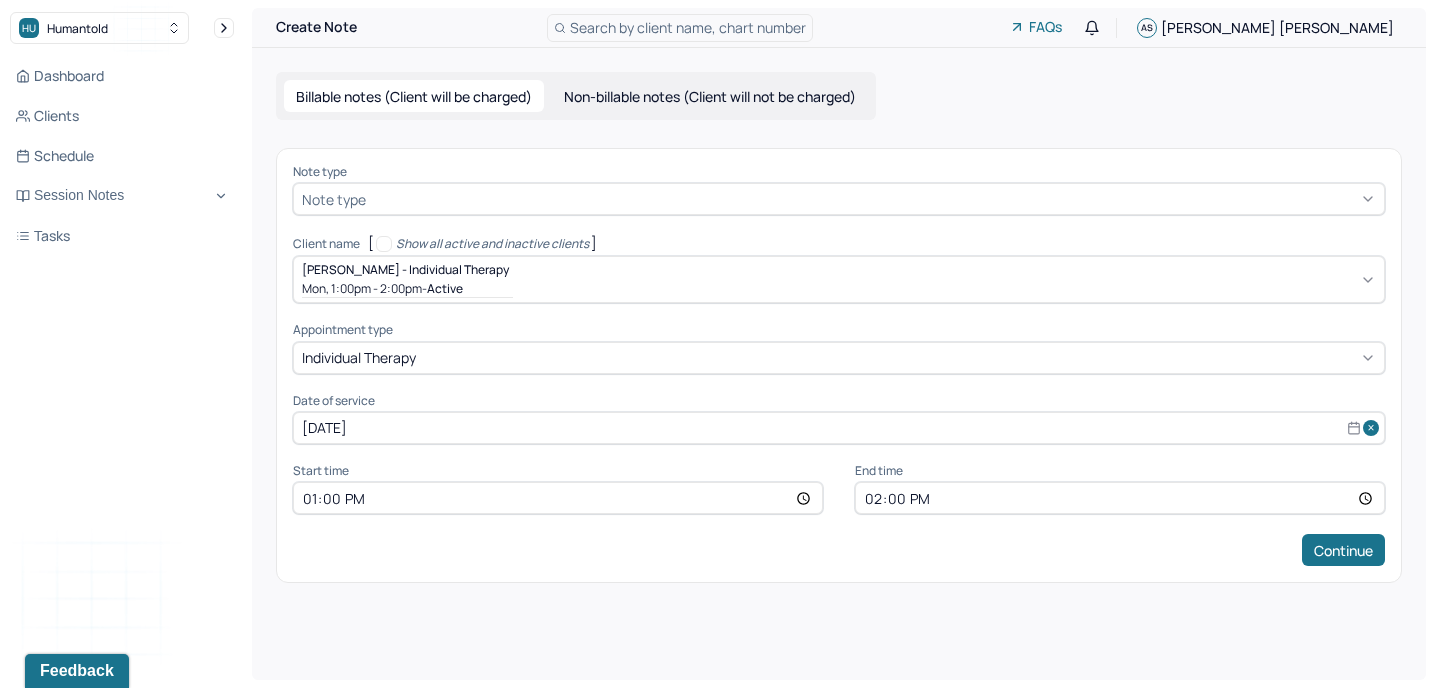 click at bounding box center [873, 199] 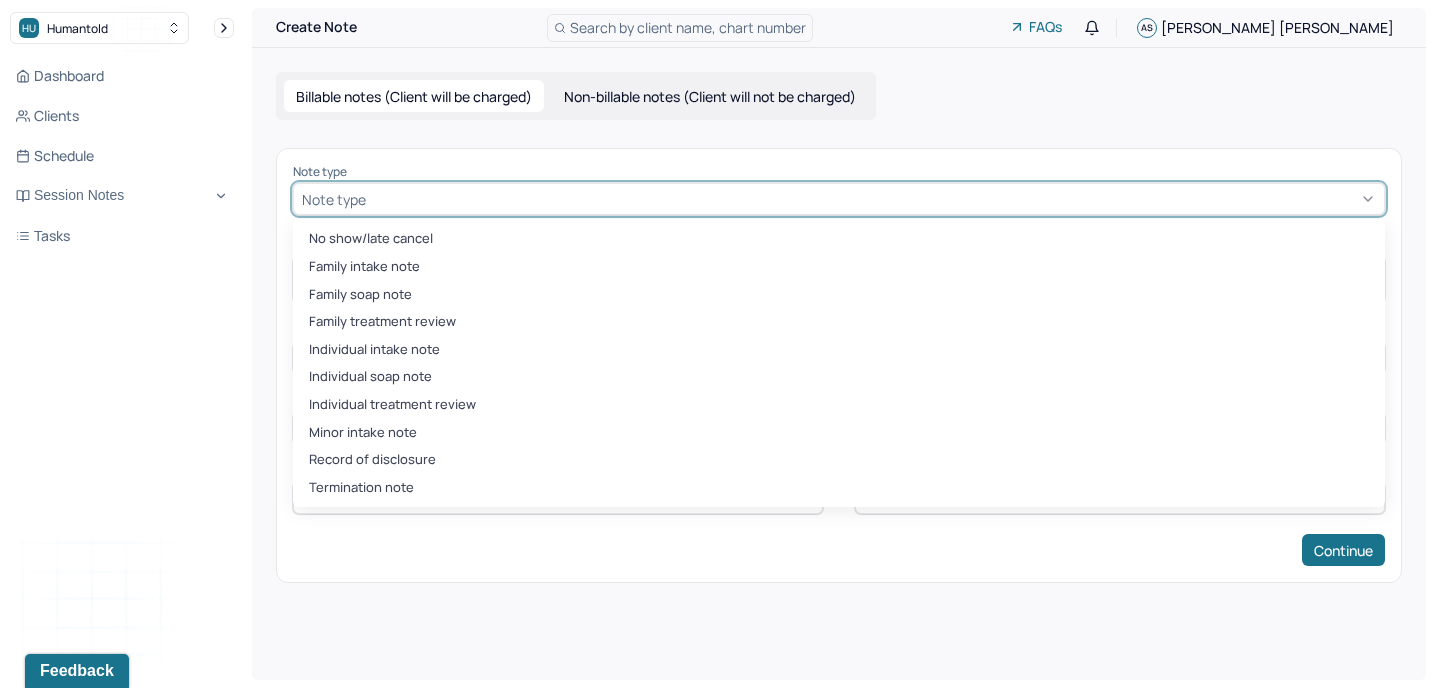 click on "Individual soap note" at bounding box center (839, 377) 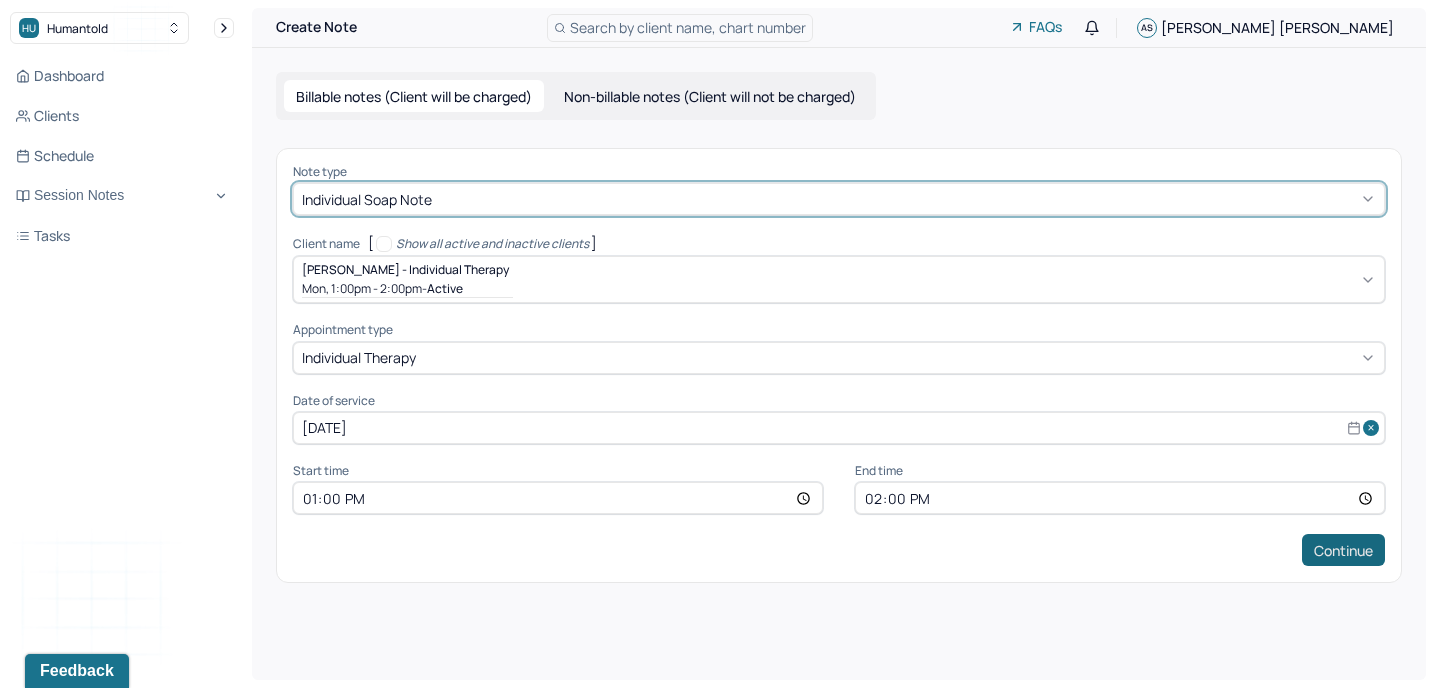 click on "Continue" at bounding box center [1343, 550] 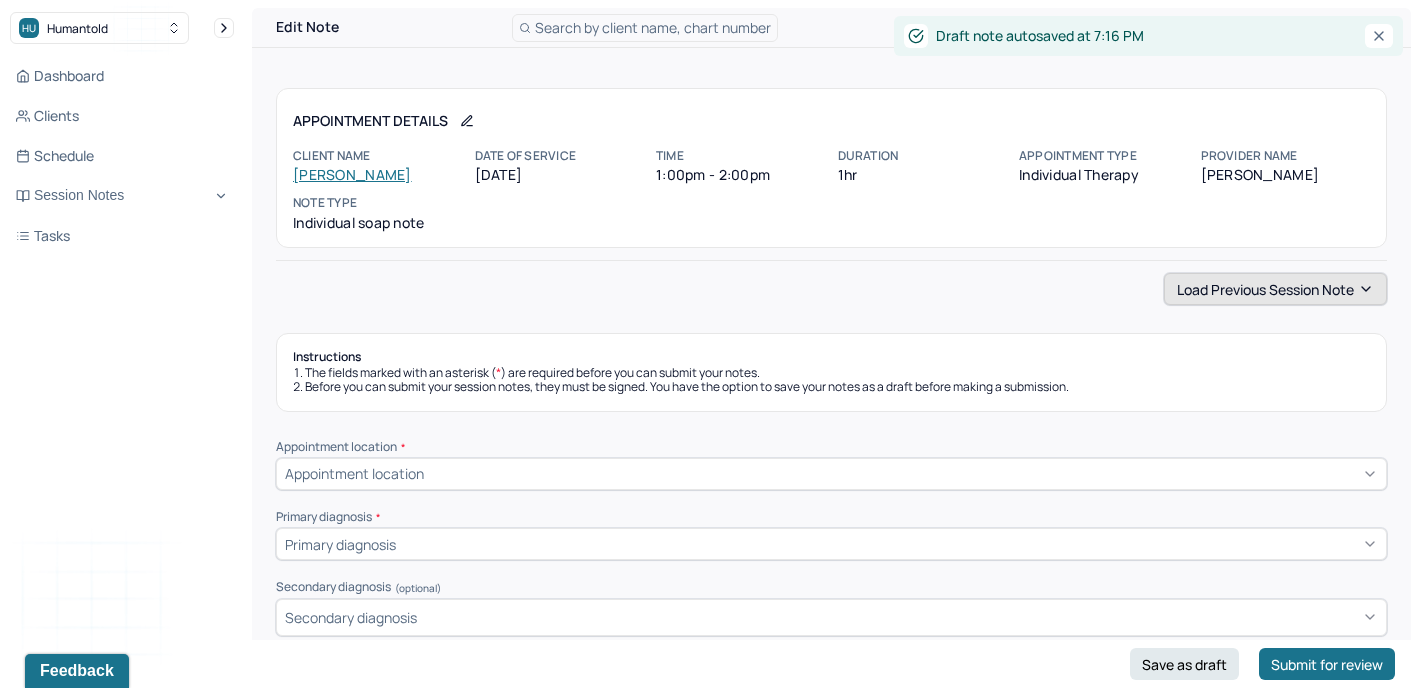 click on "Load previous session note" at bounding box center (1275, 289) 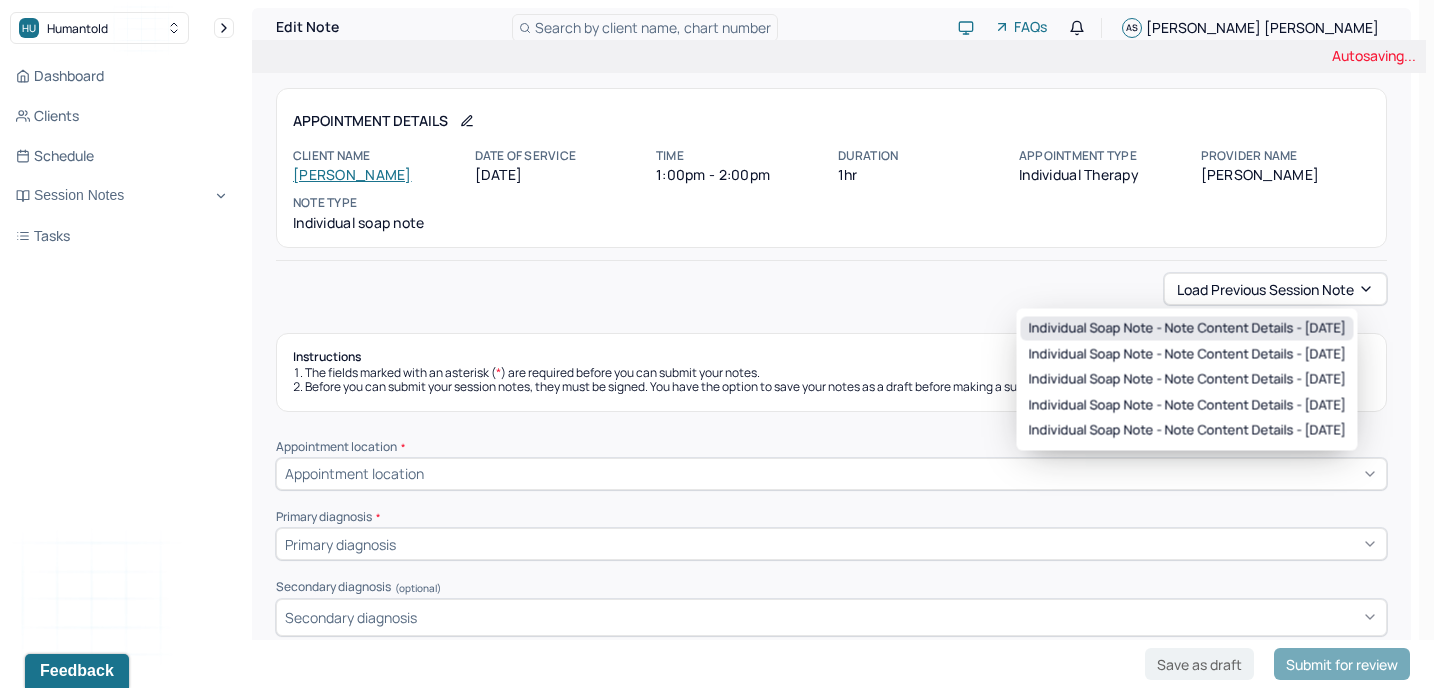 click on "Individual soap note   - Note content Details -   [DATE]" at bounding box center (1187, 329) 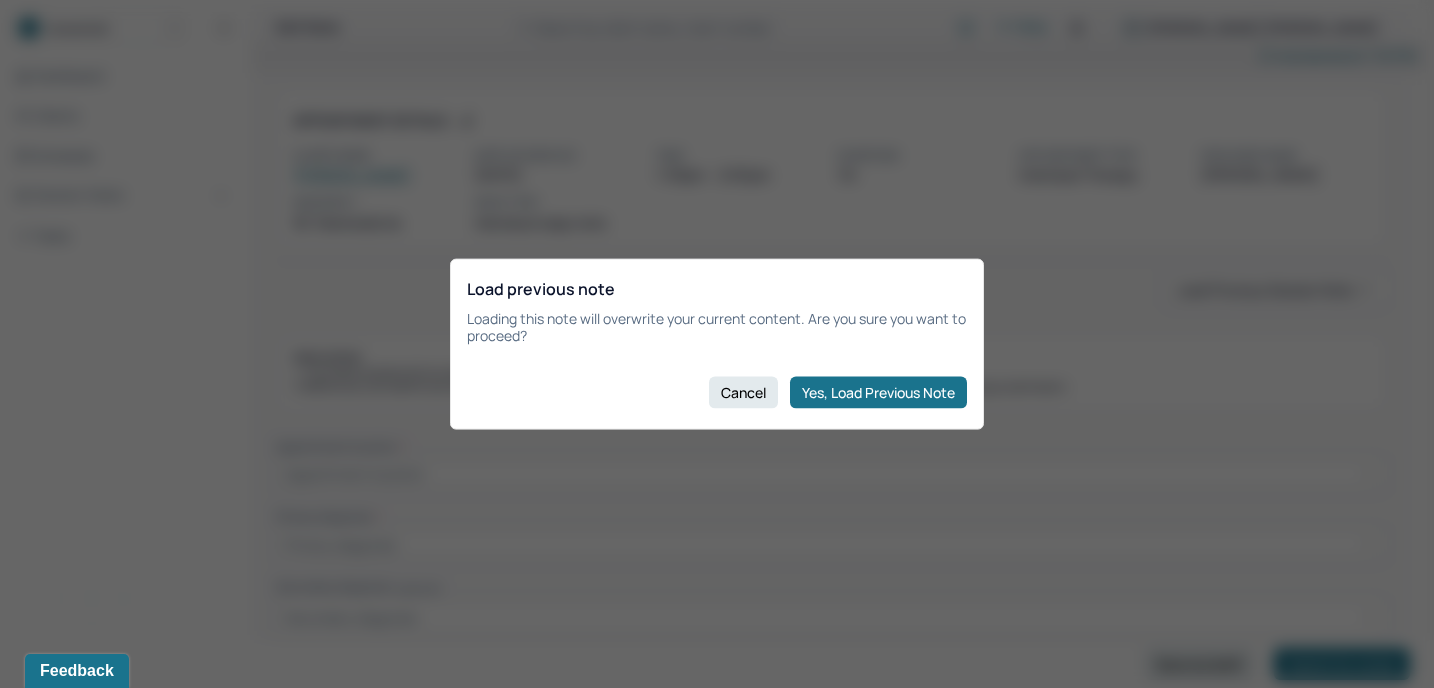 click on "Load previous note Loading this note will overwrite your current content. Are you sure you want to proceed? Cancel Yes, Load Previous Note" at bounding box center [717, 344] 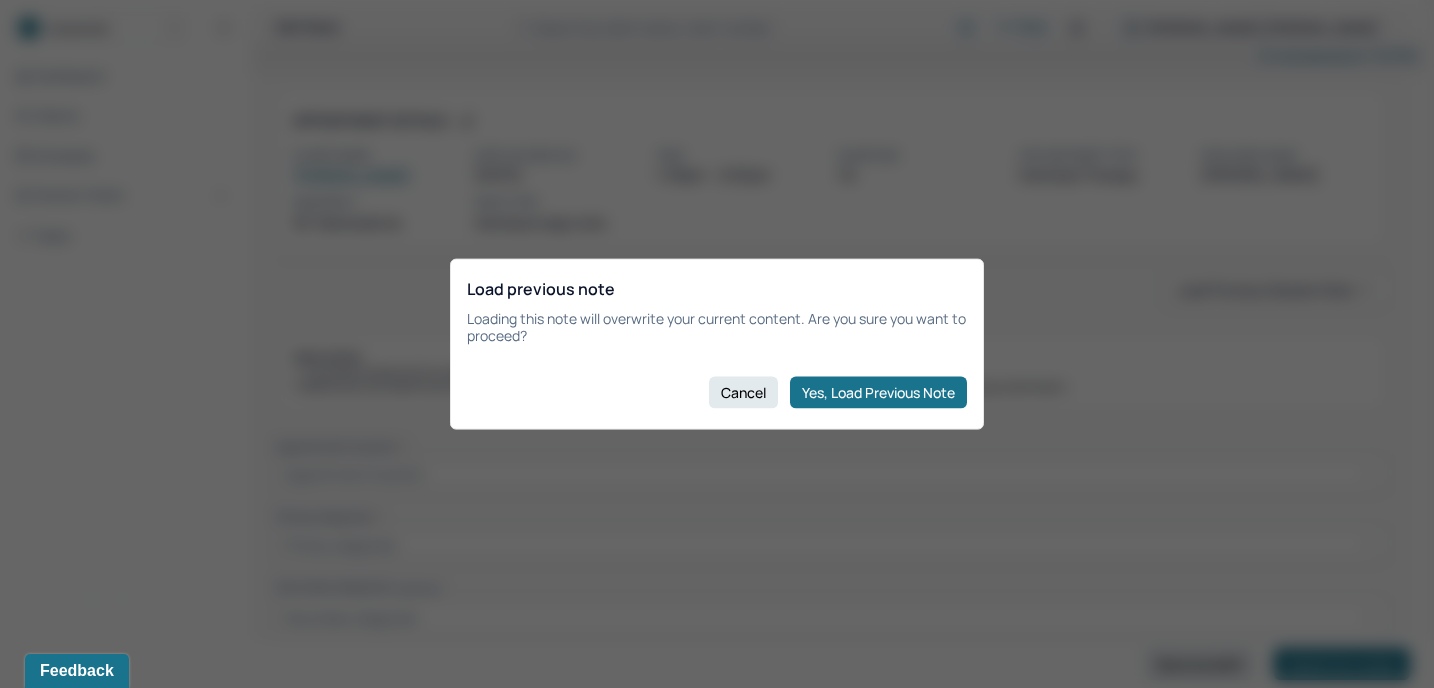 click on "Yes, Load Previous Note" at bounding box center (878, 392) 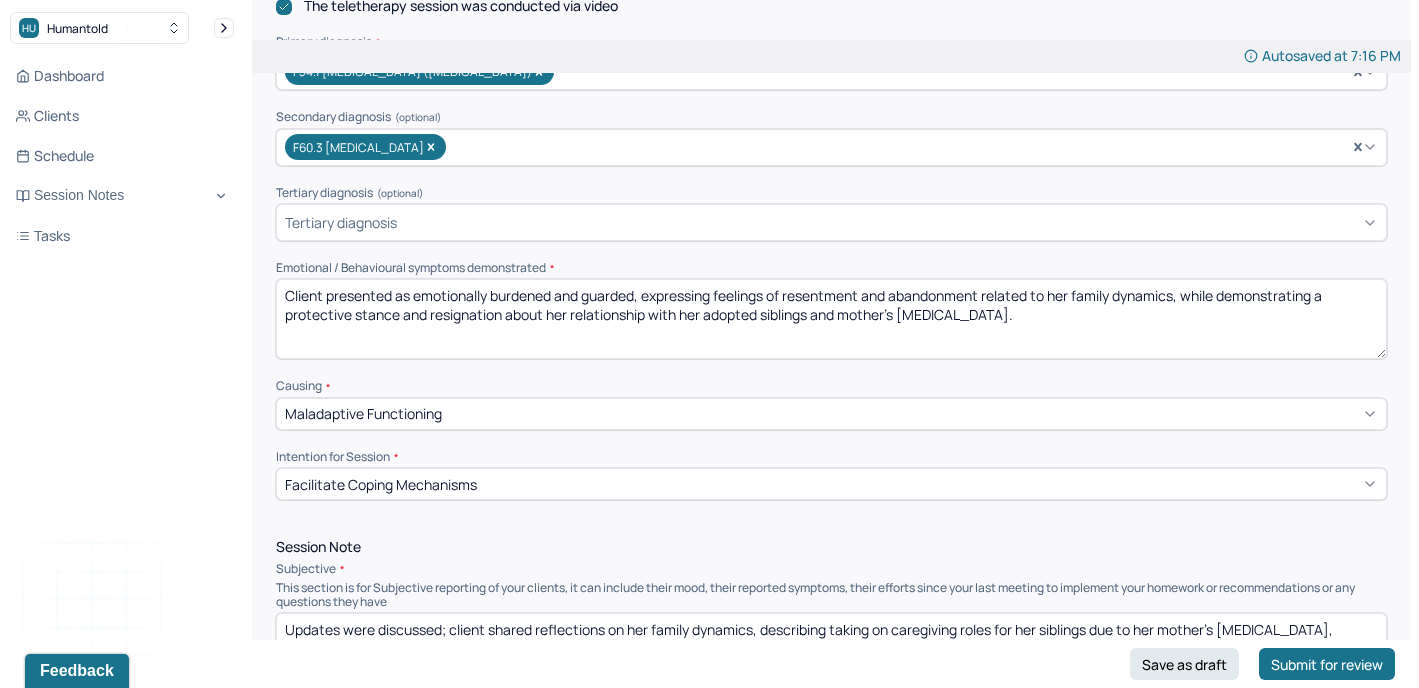 scroll, scrollTop: 704, scrollLeft: 0, axis: vertical 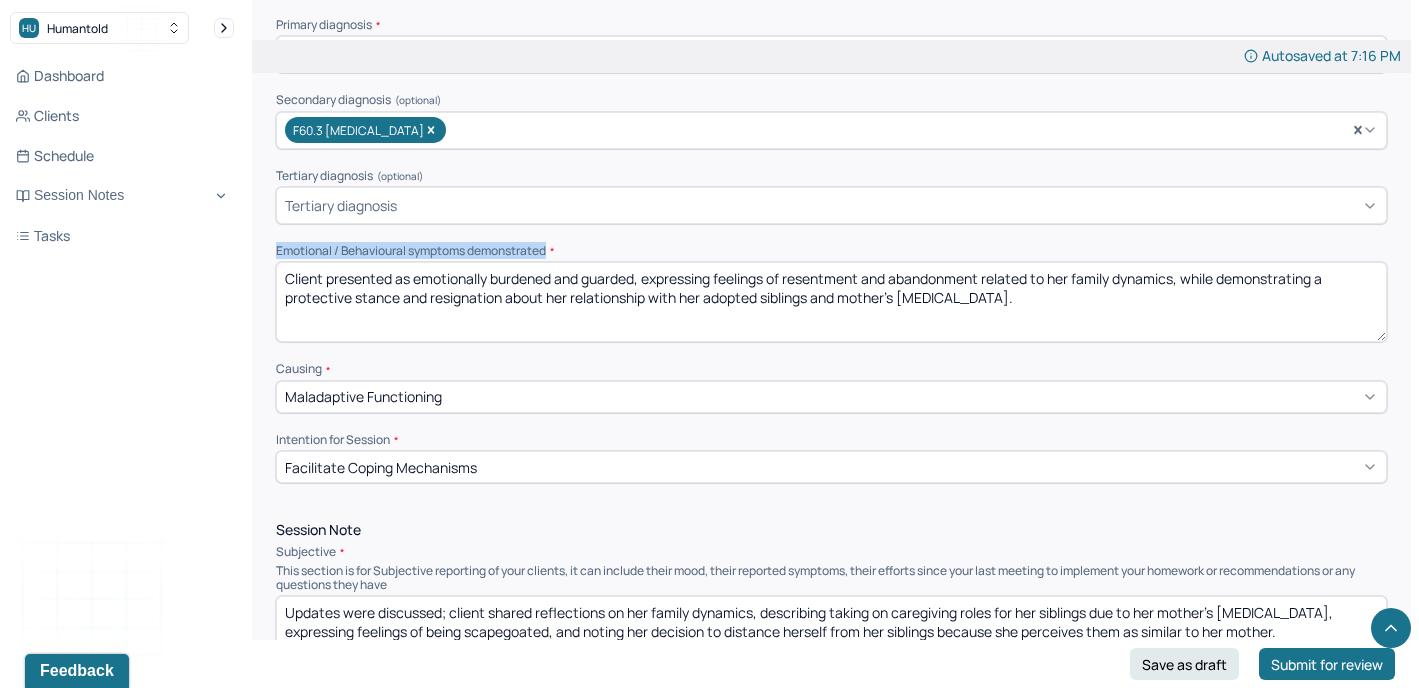 drag, startPoint x: 553, startPoint y: 240, endPoint x: 271, endPoint y: 243, distance: 282.01596 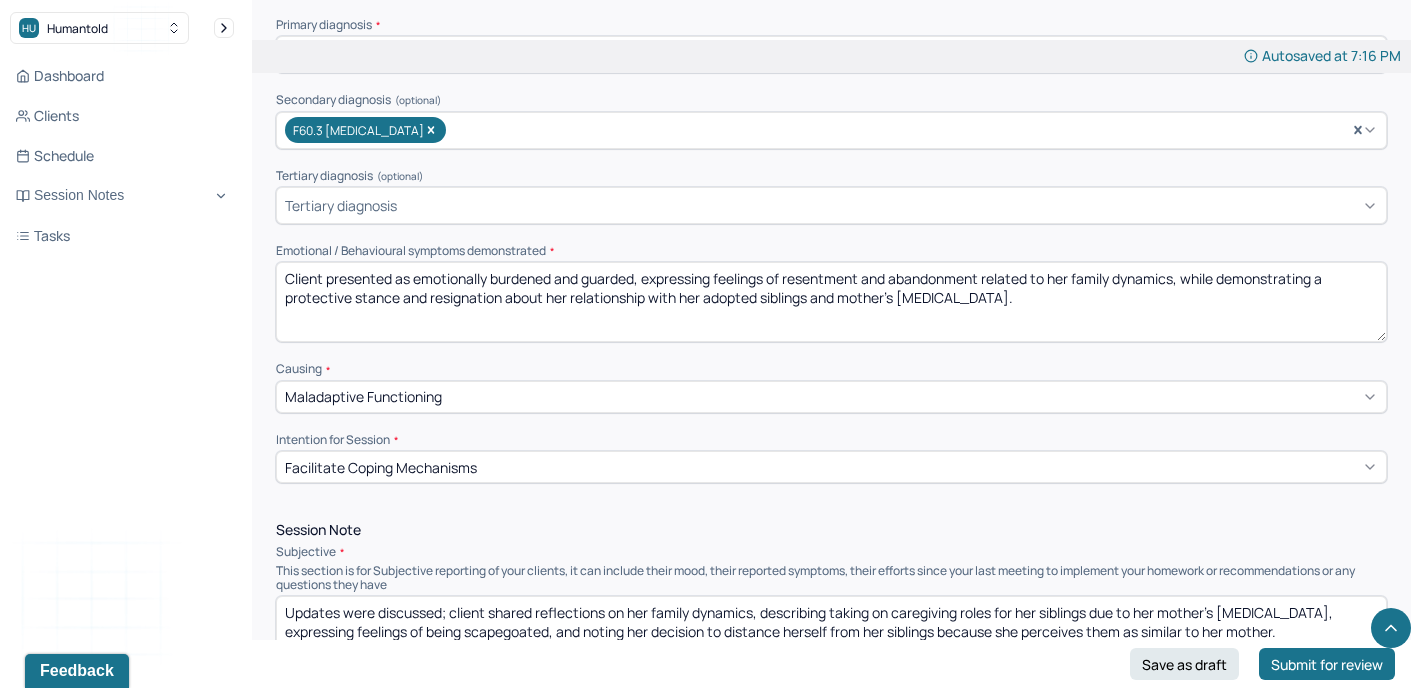 click on "Client presented as emotionally burdened and guarded, expressing feelings of resentment and abandonment related to her family dynamics, while demonstrating a protective stance and resignation about her relationship with her adopted siblings and mother’s [MEDICAL_DATA]." at bounding box center (831, 302) 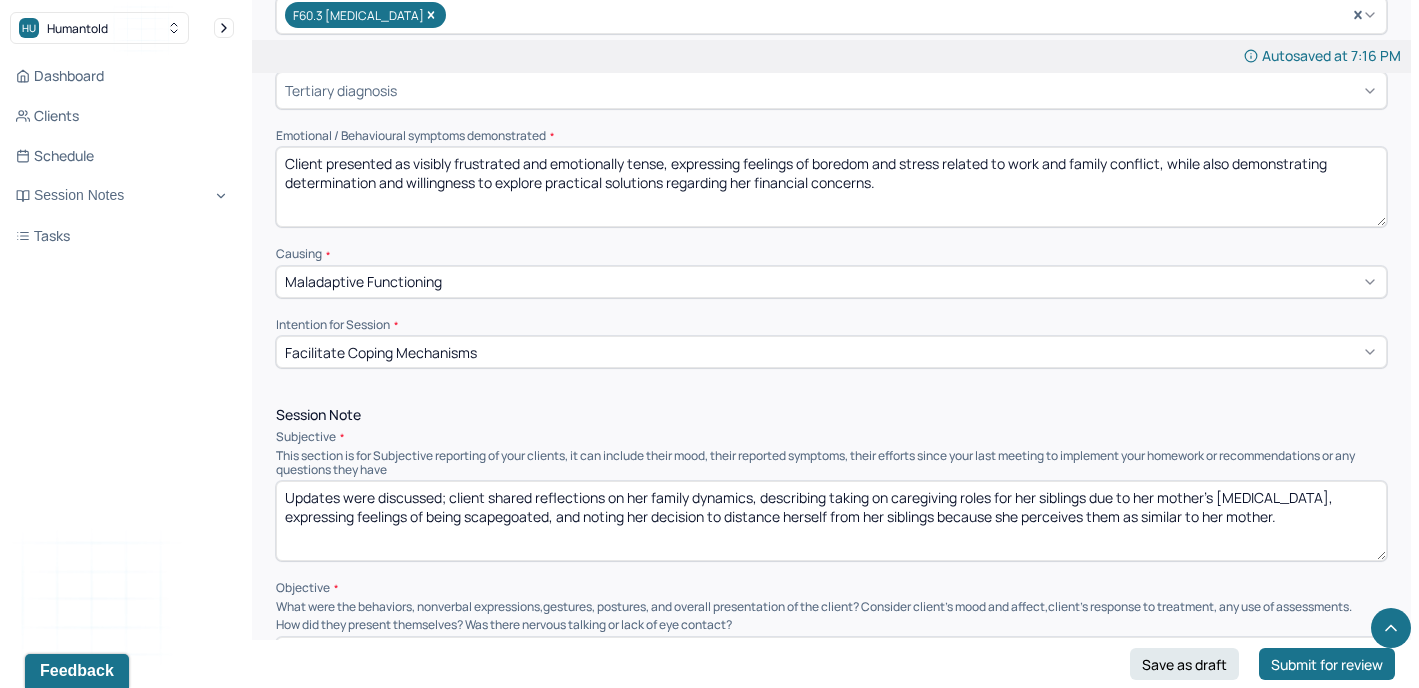 scroll, scrollTop: 839, scrollLeft: 0, axis: vertical 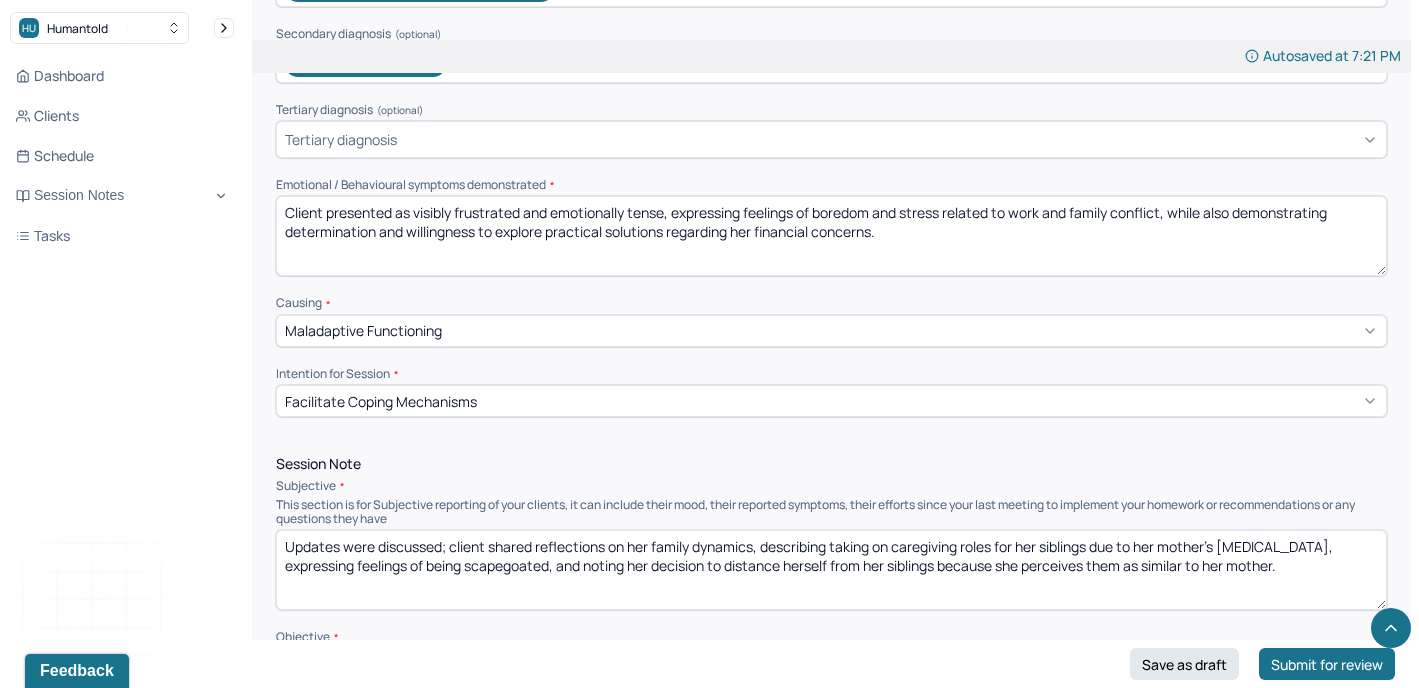 type on "Client presented as visibly frustrated and emotionally tense, expressing feelings of boredom and stress related to work and family conflict, while also demonstrating determination and willingness to explore practical solutions regarding her financial concerns." 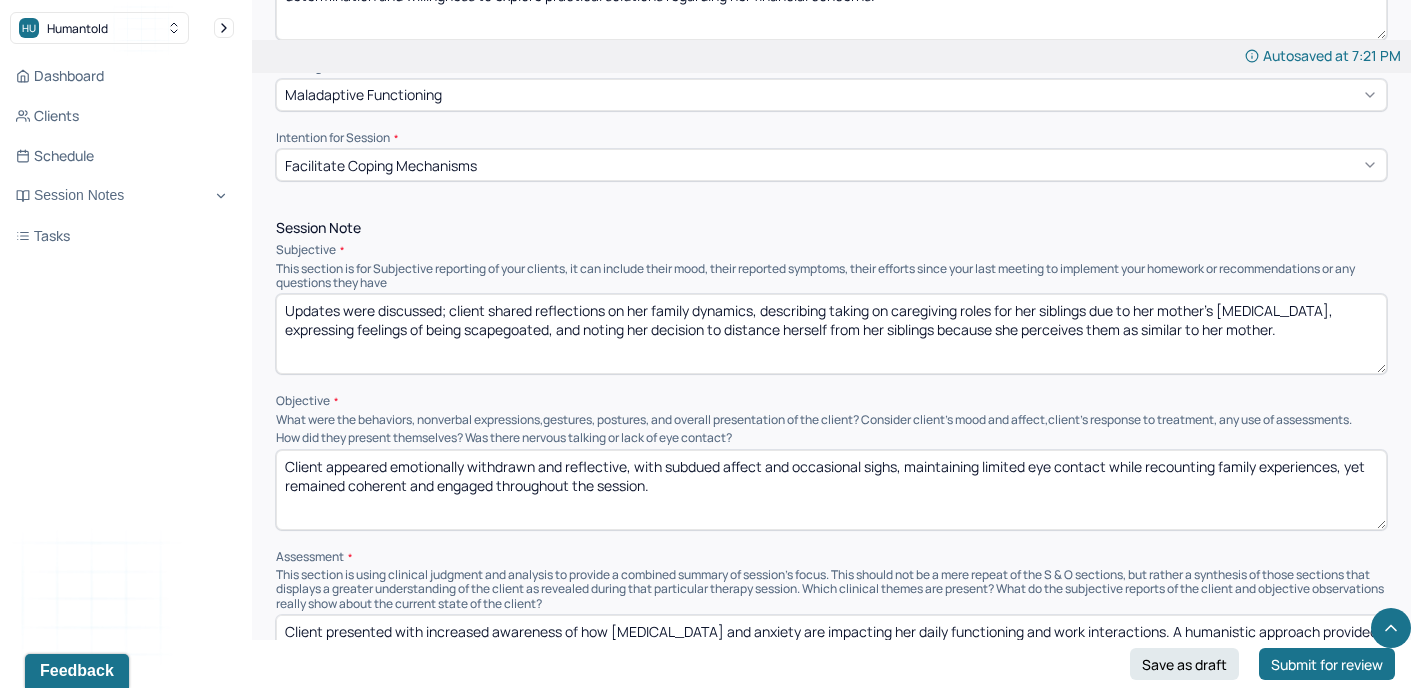 scroll, scrollTop: 1023, scrollLeft: 0, axis: vertical 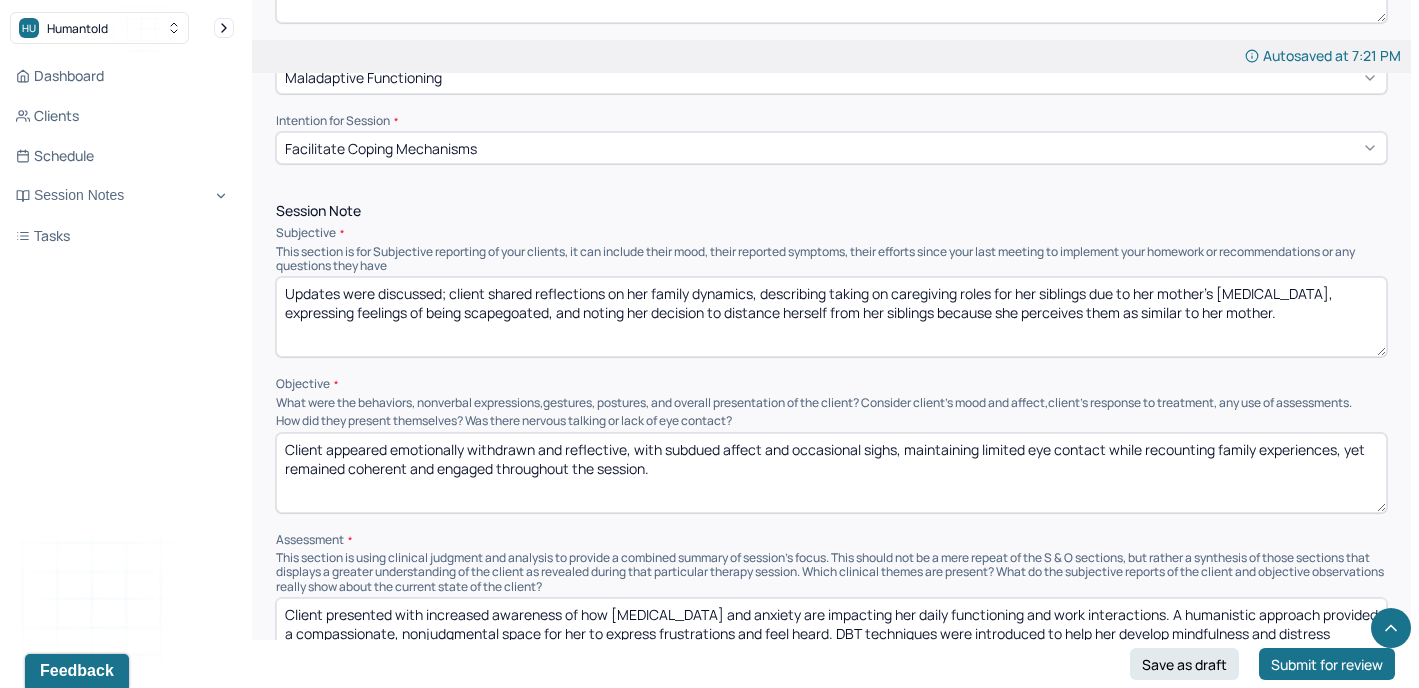drag, startPoint x: 1243, startPoint y: 316, endPoint x: 286, endPoint y: 284, distance: 957.53485 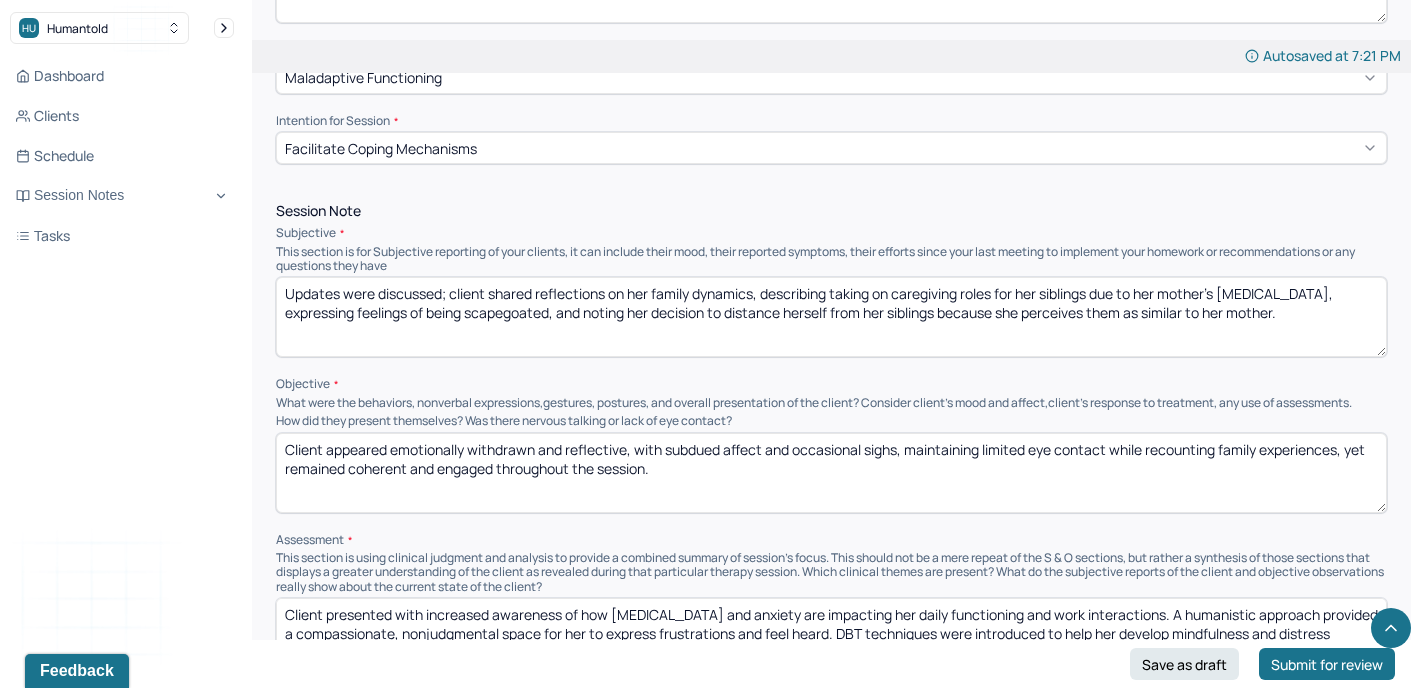 click on "Updates were discussed; client shared reflections on her family dynamics, describing taking on caregiving roles for her siblings due to her mother’s [MEDICAL_DATA], expressing feelings of being scapegoated, and noting her decision to distance herself from her siblings because she perceives them as similar to her mother." at bounding box center (831, 317) 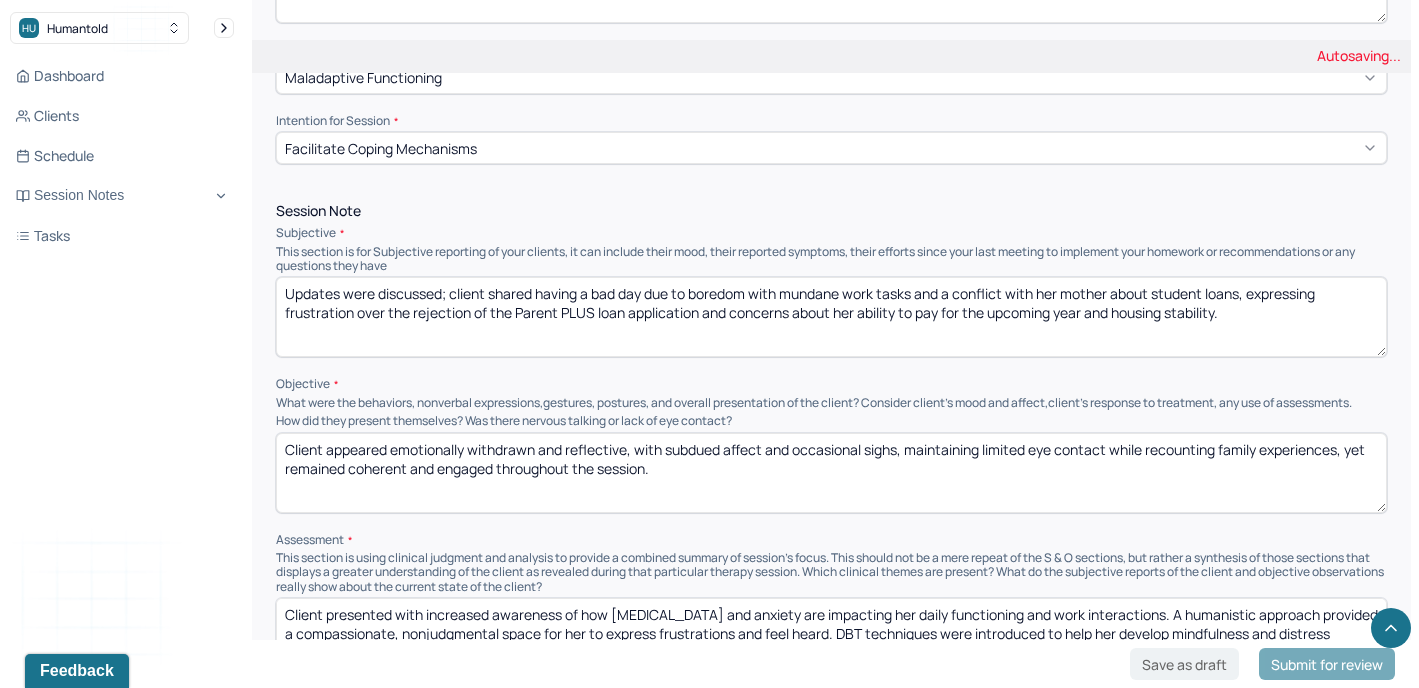 type on "Updates were discussed; client shared having a bad day due to boredom with mundane work tasks and a conflict with her mother about student loans, expressing frustration over the rejection of the Parent PLUS loan application and concerns about her ability to pay for the upcoming year and housing stability." 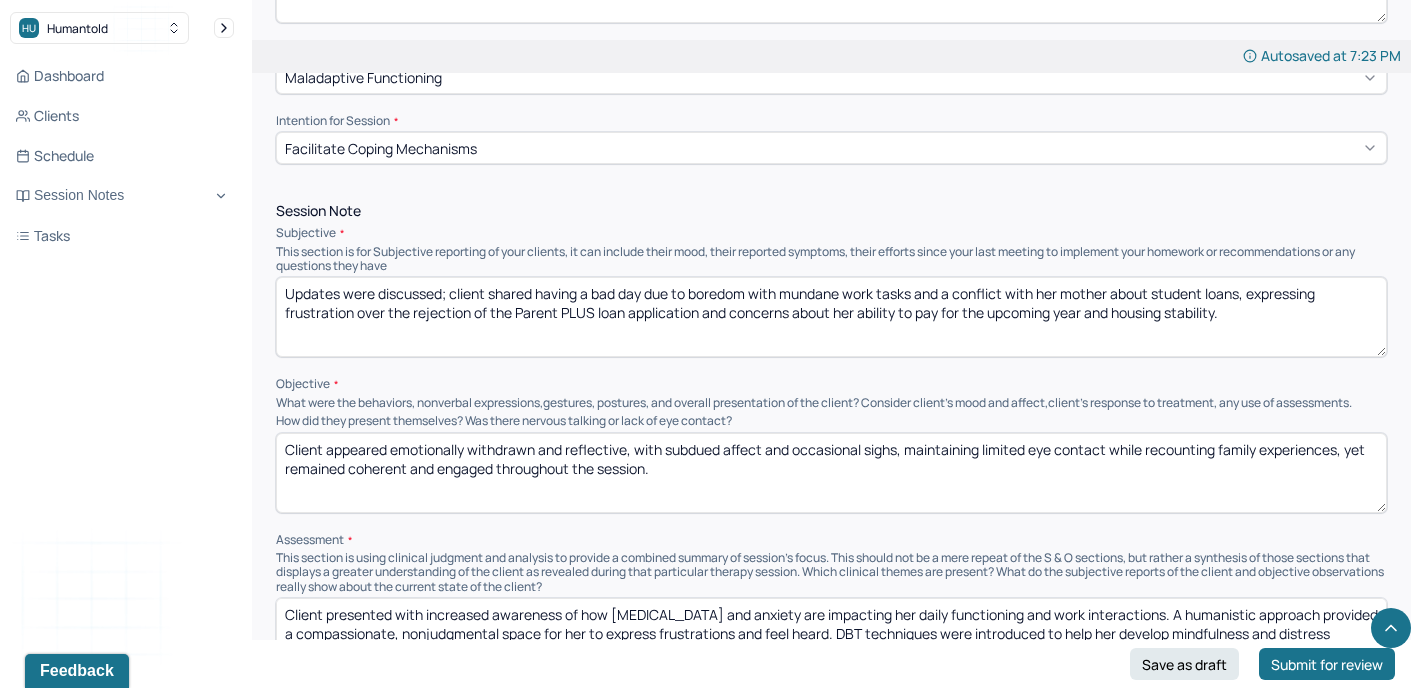 drag, startPoint x: 723, startPoint y: 482, endPoint x: 276, endPoint y: 440, distance: 448.9688 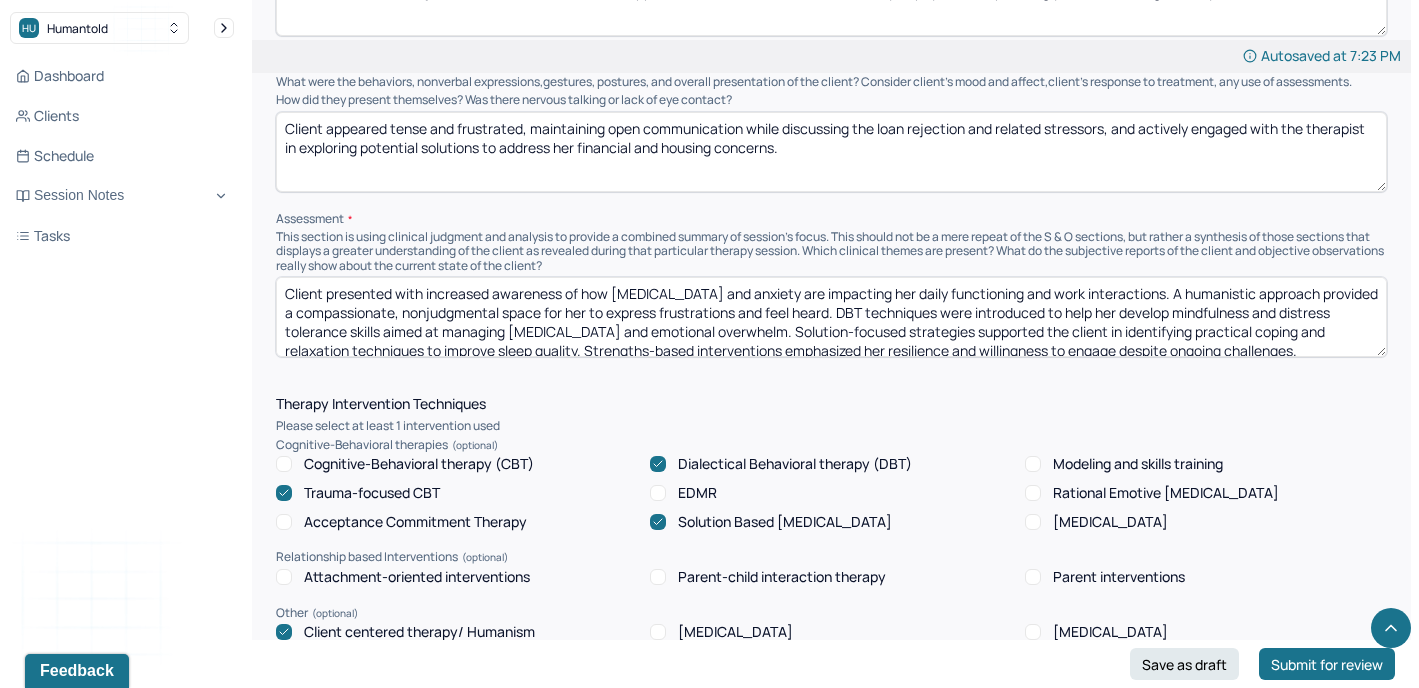 scroll, scrollTop: 1348, scrollLeft: 0, axis: vertical 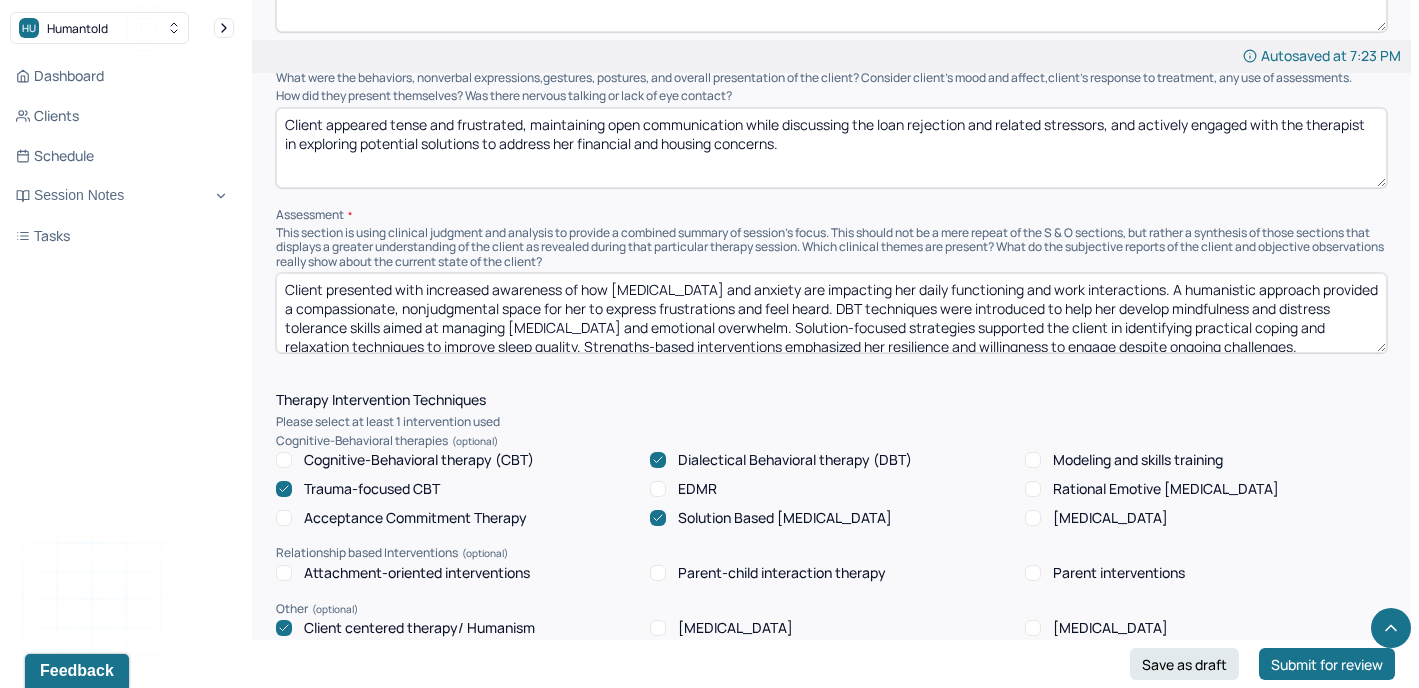 type on "Client appeared tense and frustrated, maintaining open communication while discussing the loan rejection and related stressors, and actively engaged with the therapist in exploring potential solutions to address her financial and housing concerns." 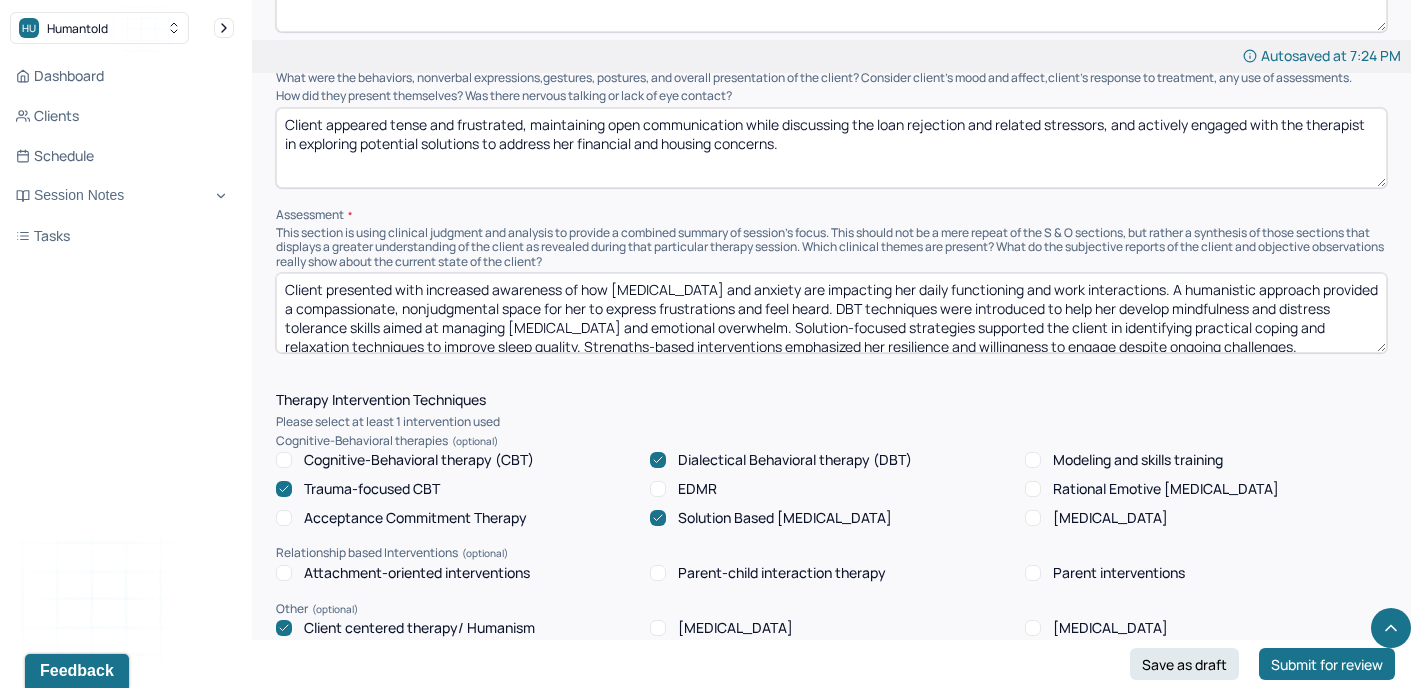 scroll, scrollTop: 9, scrollLeft: 0, axis: vertical 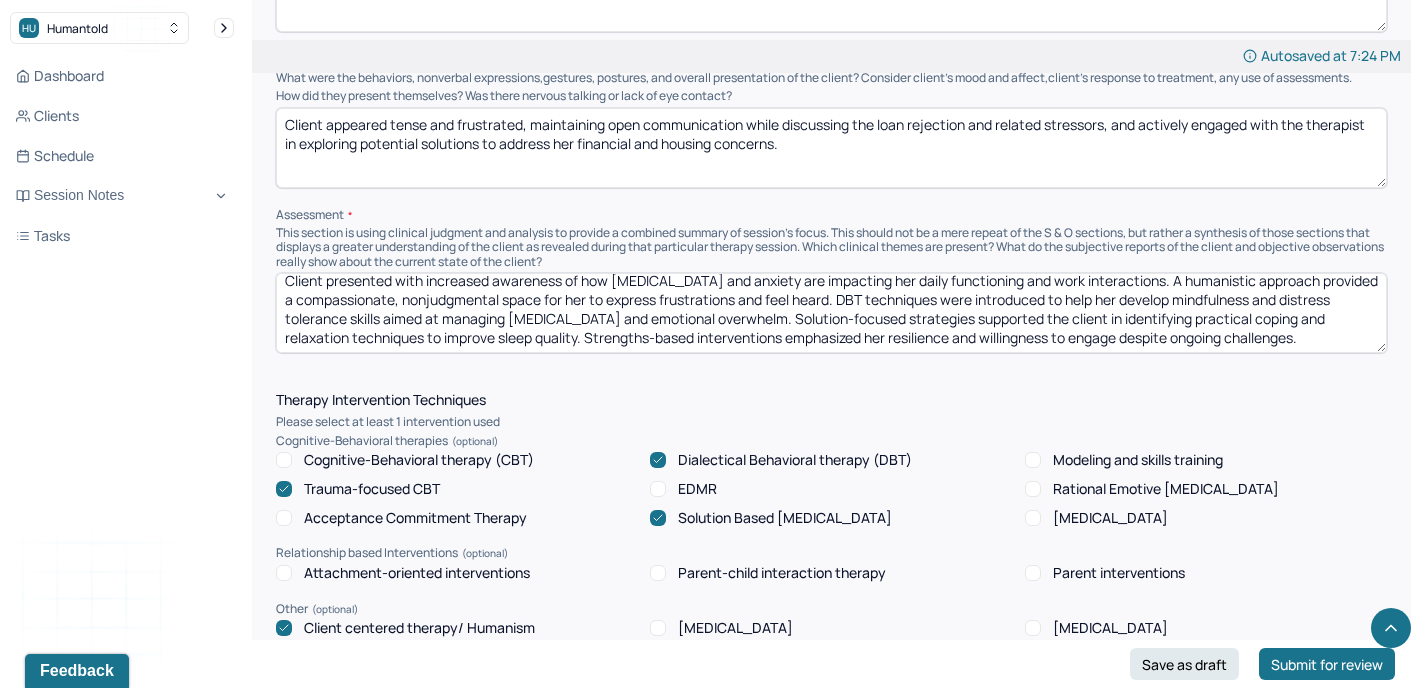 drag, startPoint x: 287, startPoint y: 278, endPoint x: 760, endPoint y: 356, distance: 479.38815 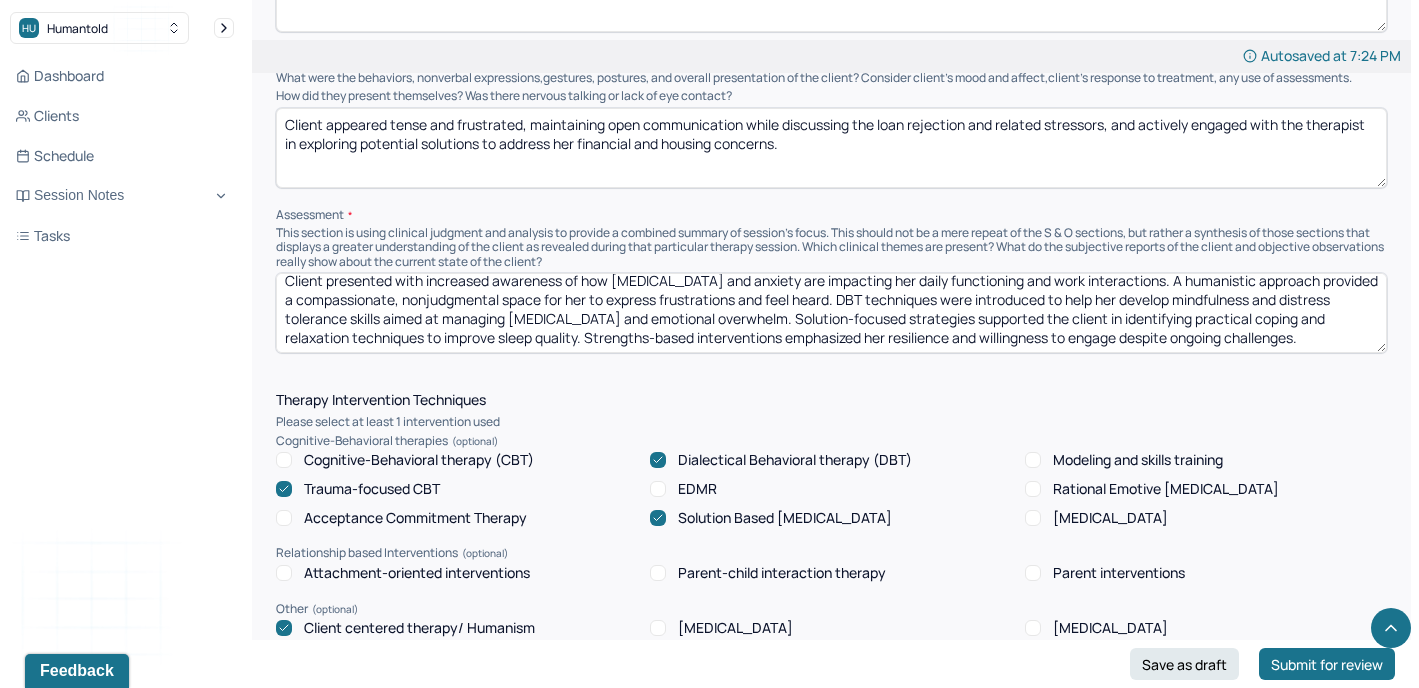 paste on "demonstrated emotional distress related to financial uncertainty and familial conflict, yet showed resilience and openness to problem-solving. Humanism was used to provide empathetic support and validate the client’s feelings of frustration and worry. DBT techniques helped the client regulate emotions and tolerate distress while maintaining focus on practical steps. Solution-focused strategies emphasized identifying actionable options to address the loan issue and housing concerns. Positive psychology interventions highlighted the client’s strengths, adaptability, and capacity for hope despite current" 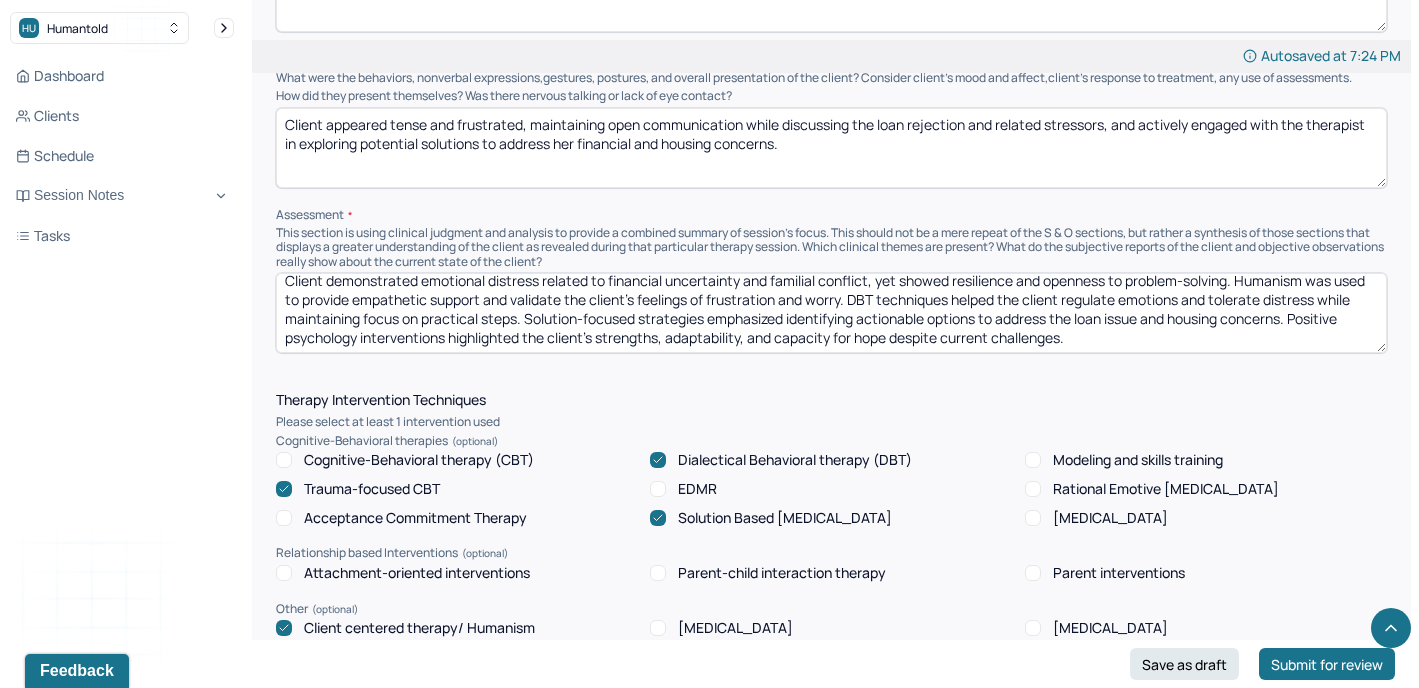 scroll, scrollTop: 0, scrollLeft: 0, axis: both 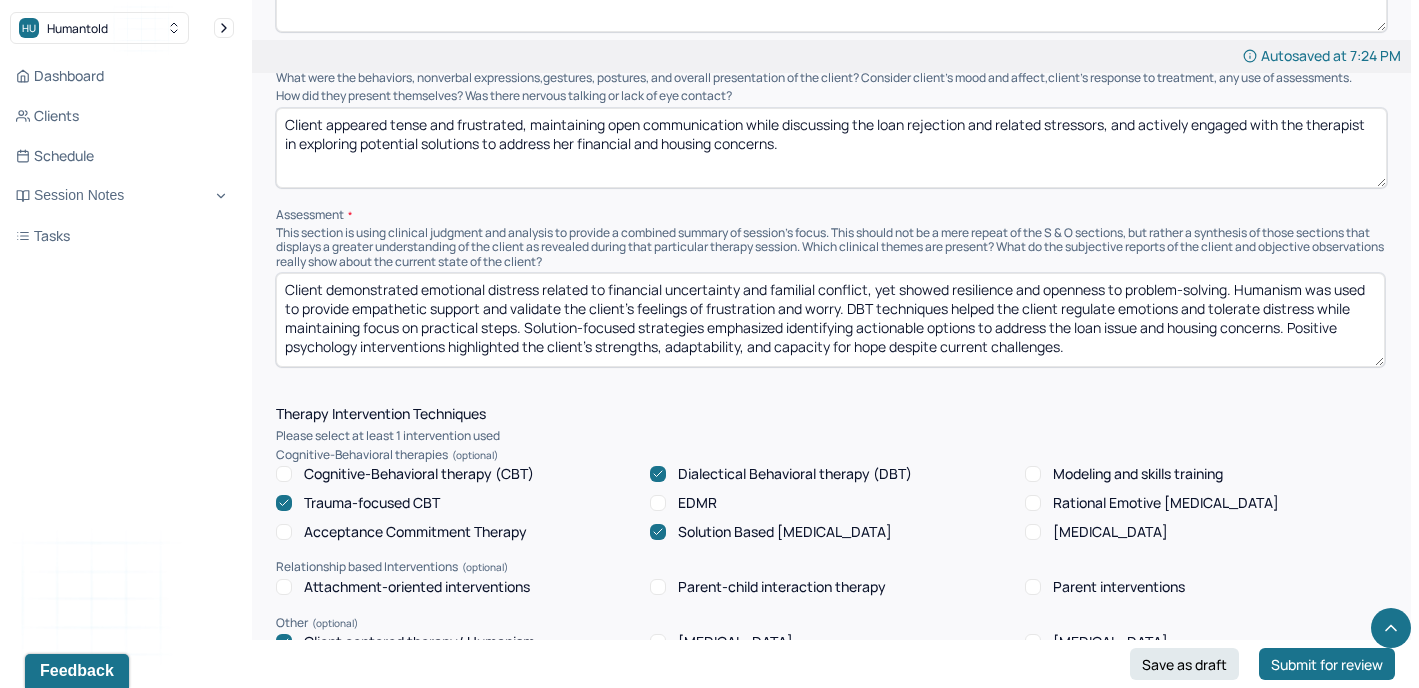 drag, startPoint x: 1385, startPoint y: 341, endPoint x: 1382, endPoint y: 353, distance: 12.369317 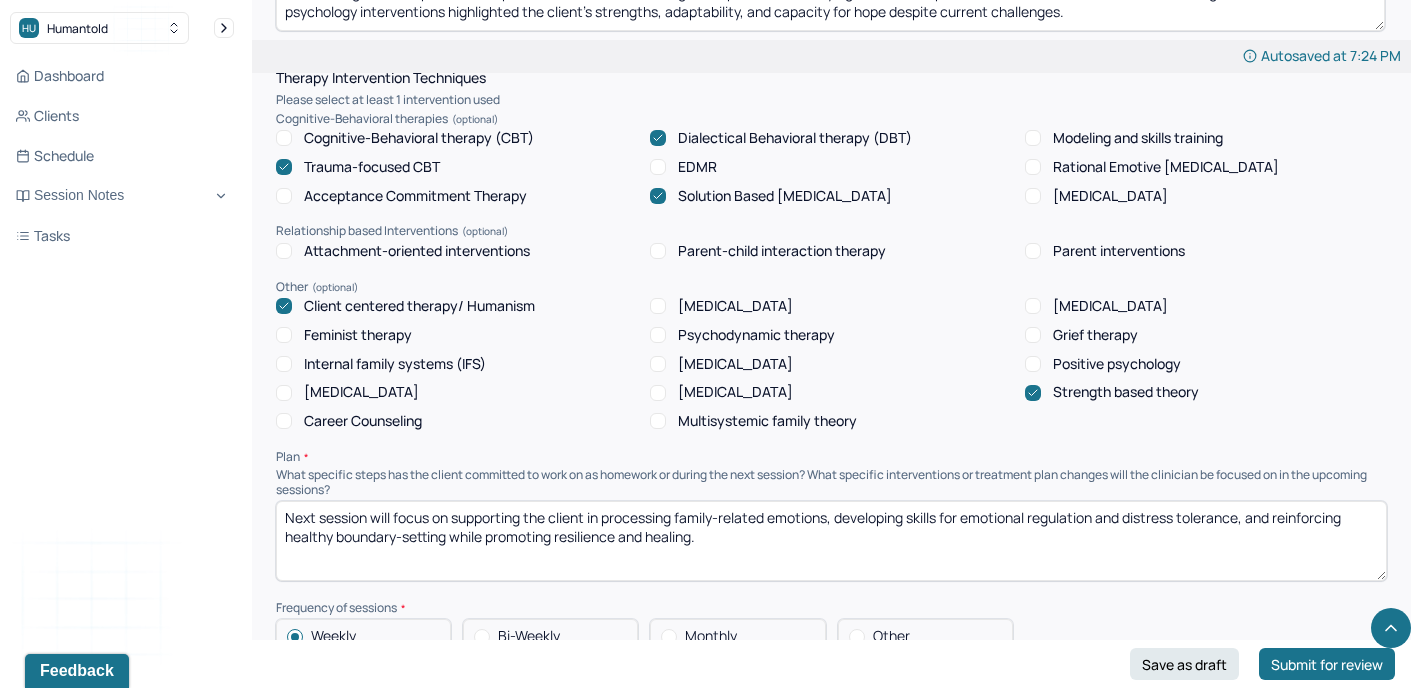 scroll, scrollTop: 1685, scrollLeft: 0, axis: vertical 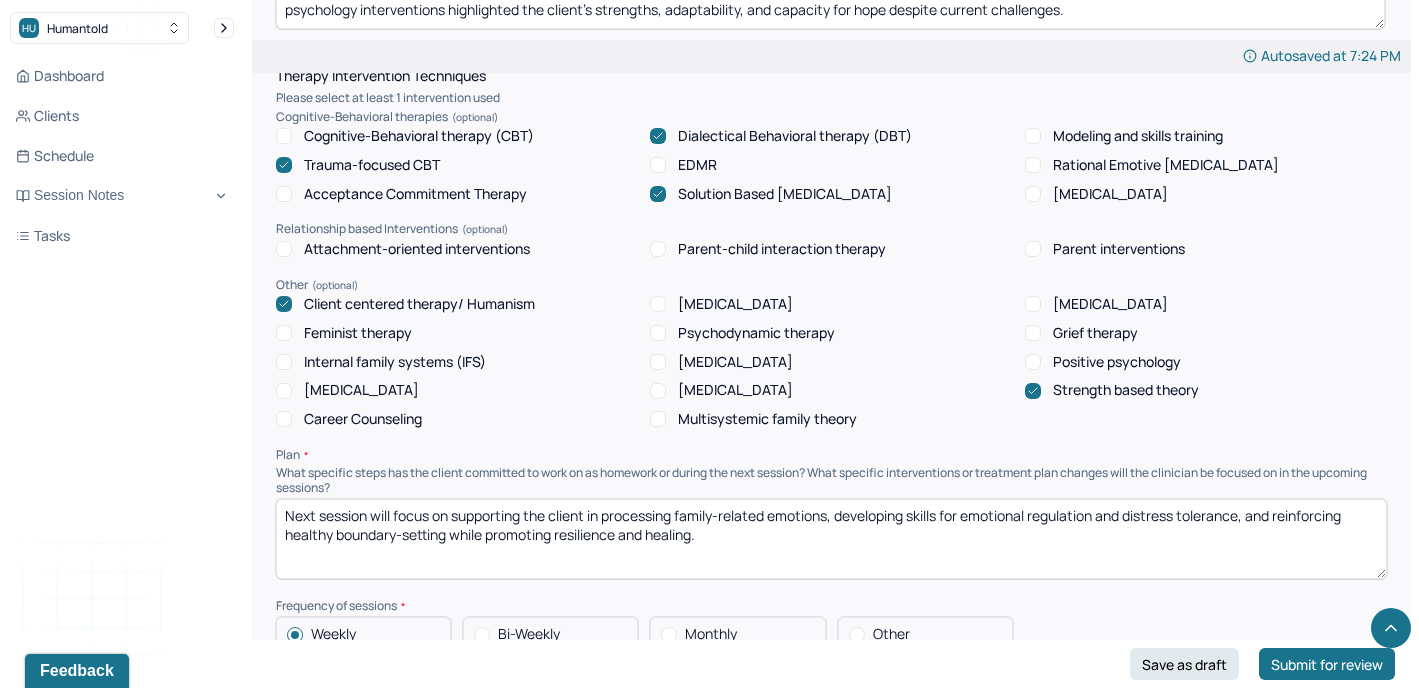 type on "Client demonstrated emotional distress related to financial uncertainty and familial conflict, yet showed resilience and openness to problem-solving. Humanism was used to provide empathetic support and validate the client’s feelings of frustration and worry. DBT techniques helped the client regulate emotions and tolerate distress while maintaining focus on practical steps. Solution-focused strategies emphasized identifying actionable options to address the loan issue and housing concerns. Positive psychology interventions highlighted the client’s strengths, adaptability, and capacity for hope despite current challenges." 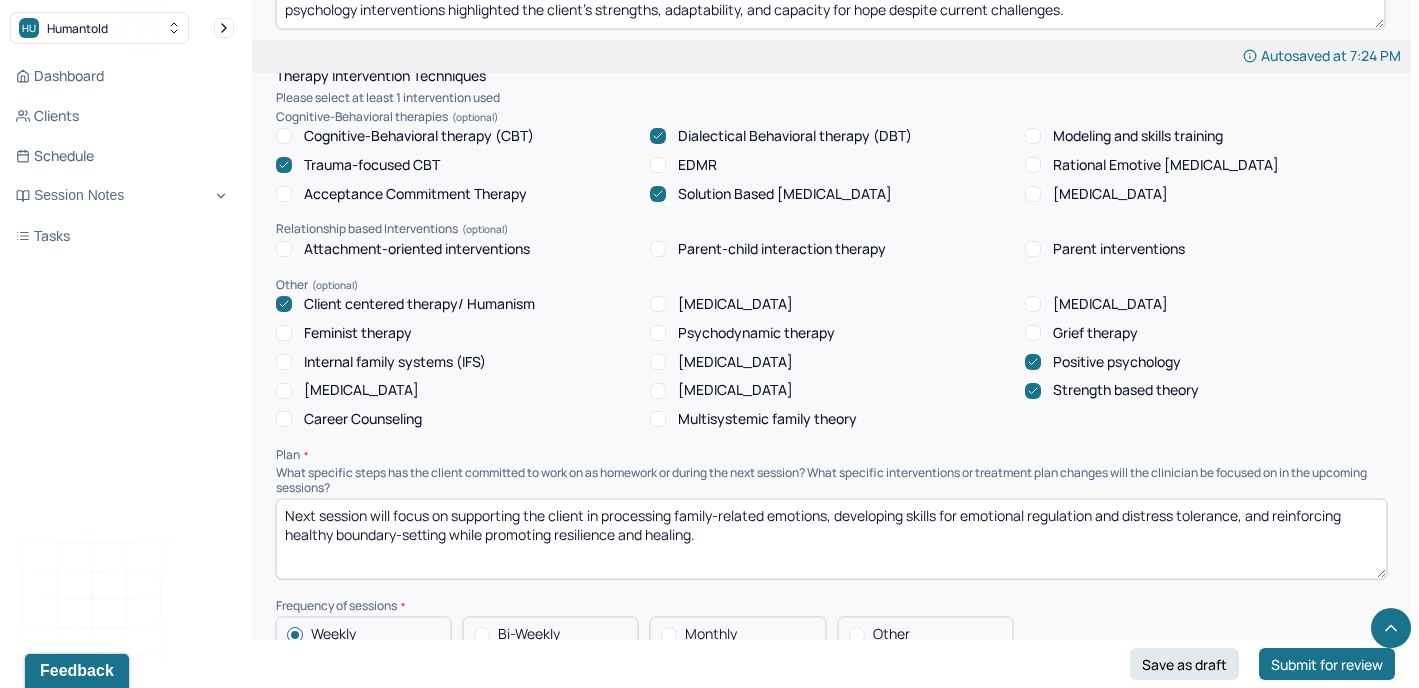 click on "Trauma-focused CBT" at bounding box center [358, 165] 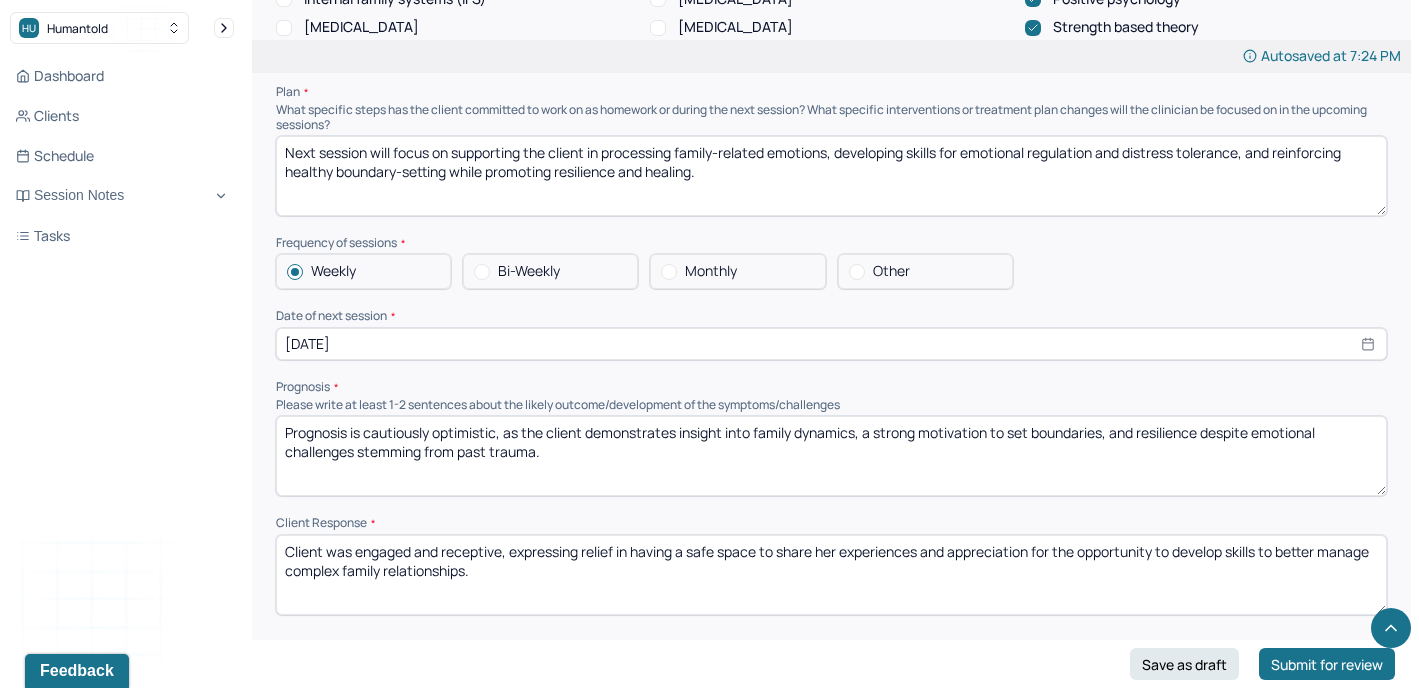 scroll, scrollTop: 2050, scrollLeft: 0, axis: vertical 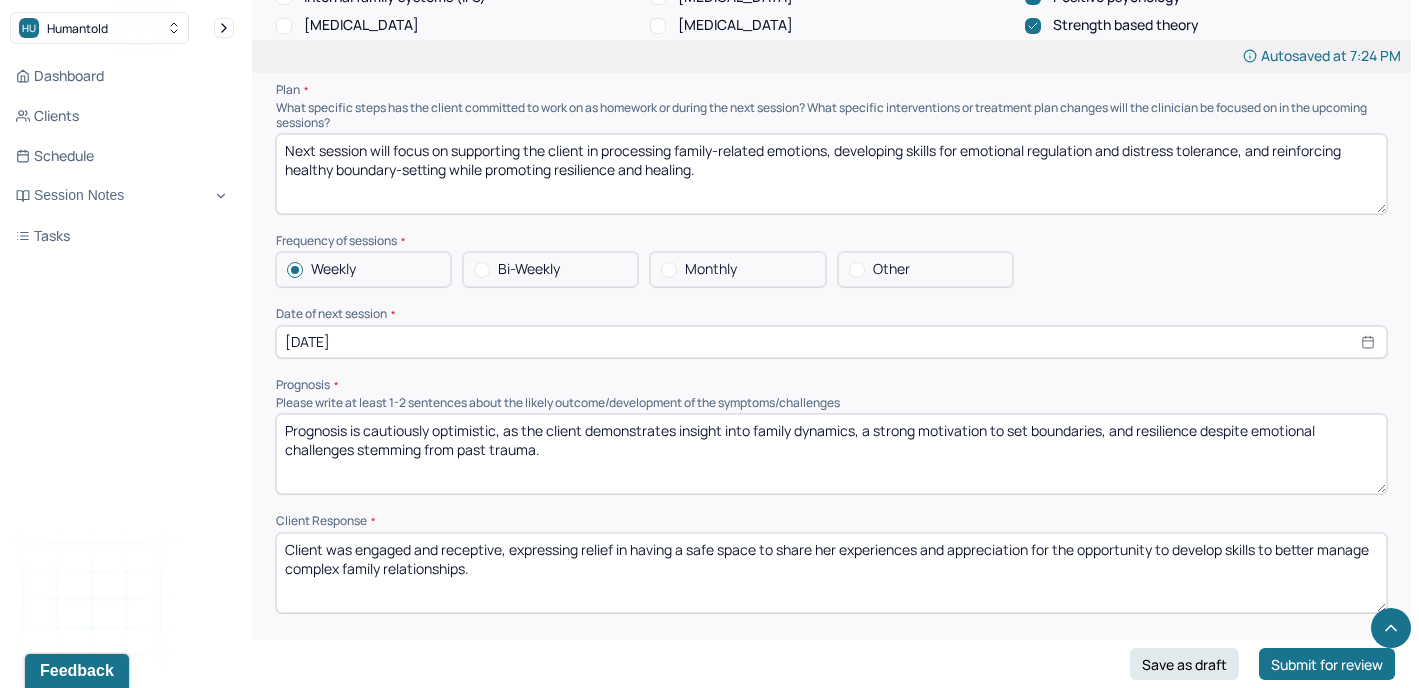click on "[DATE]" at bounding box center (831, 342) 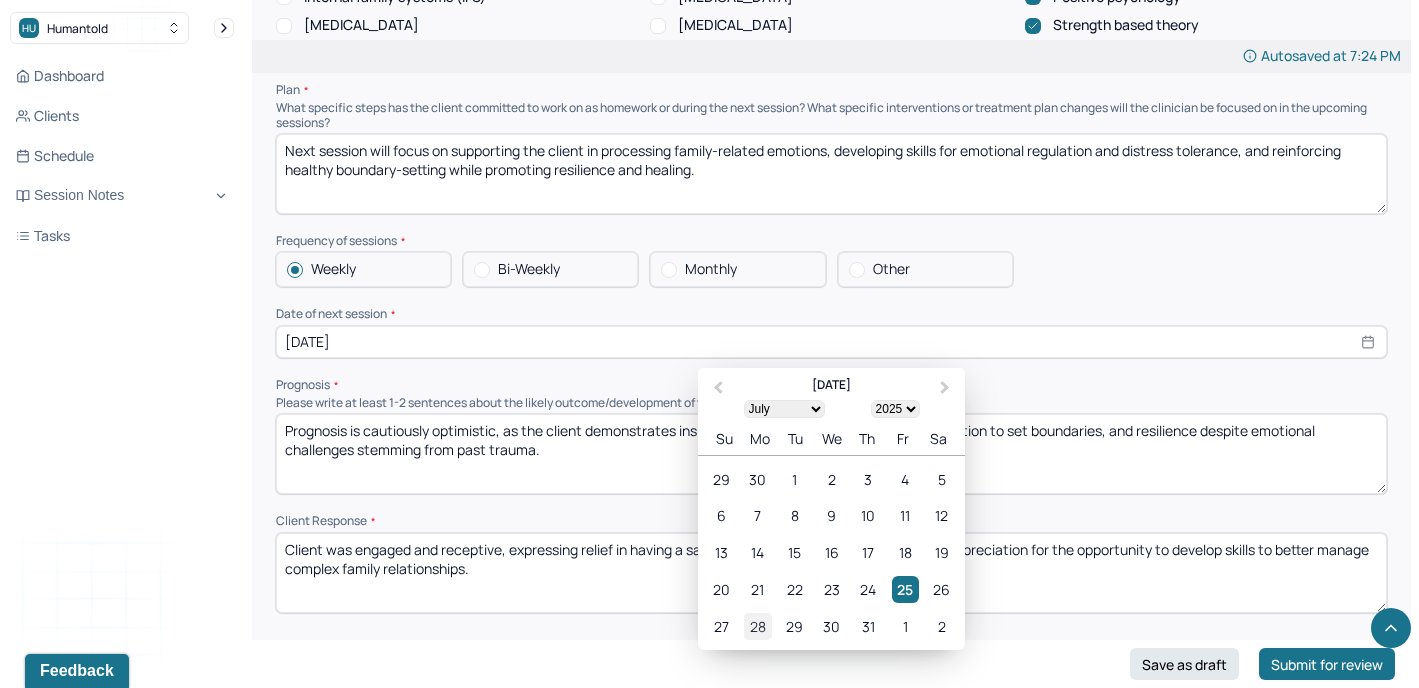 click on "28" at bounding box center (757, 626) 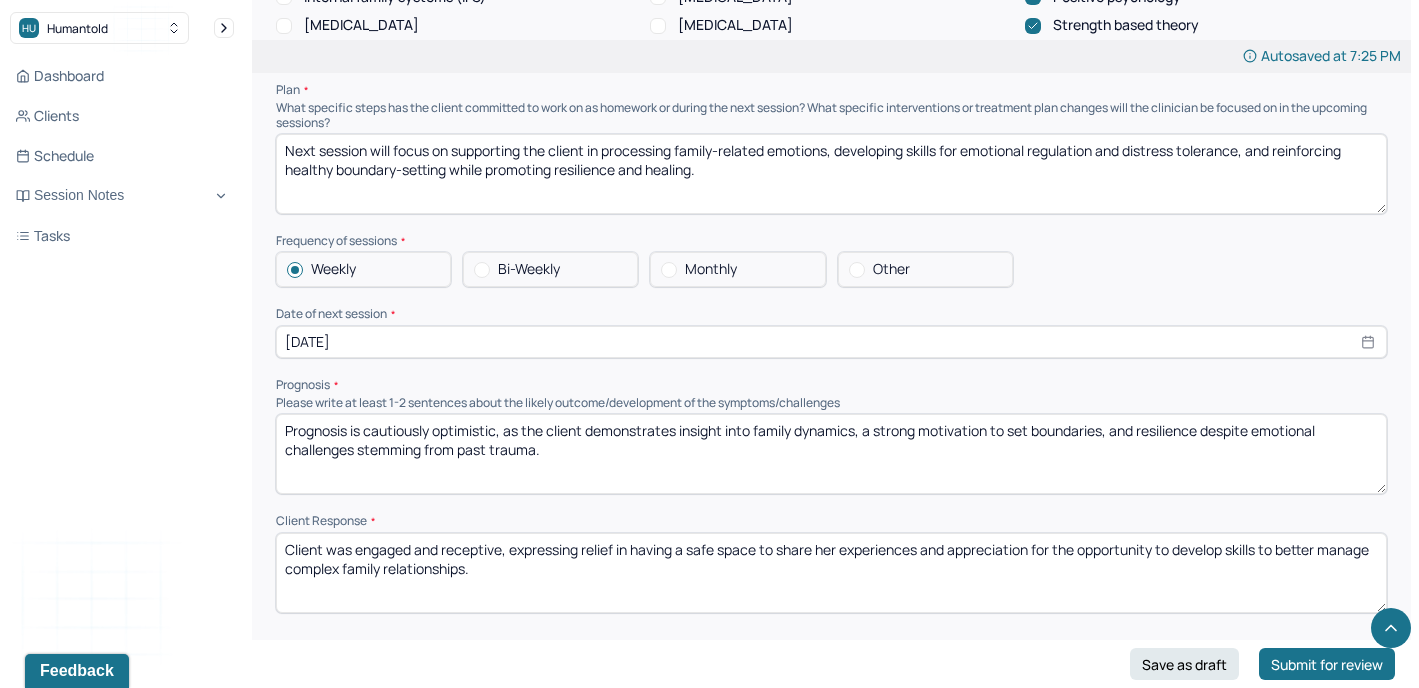 select on "6" 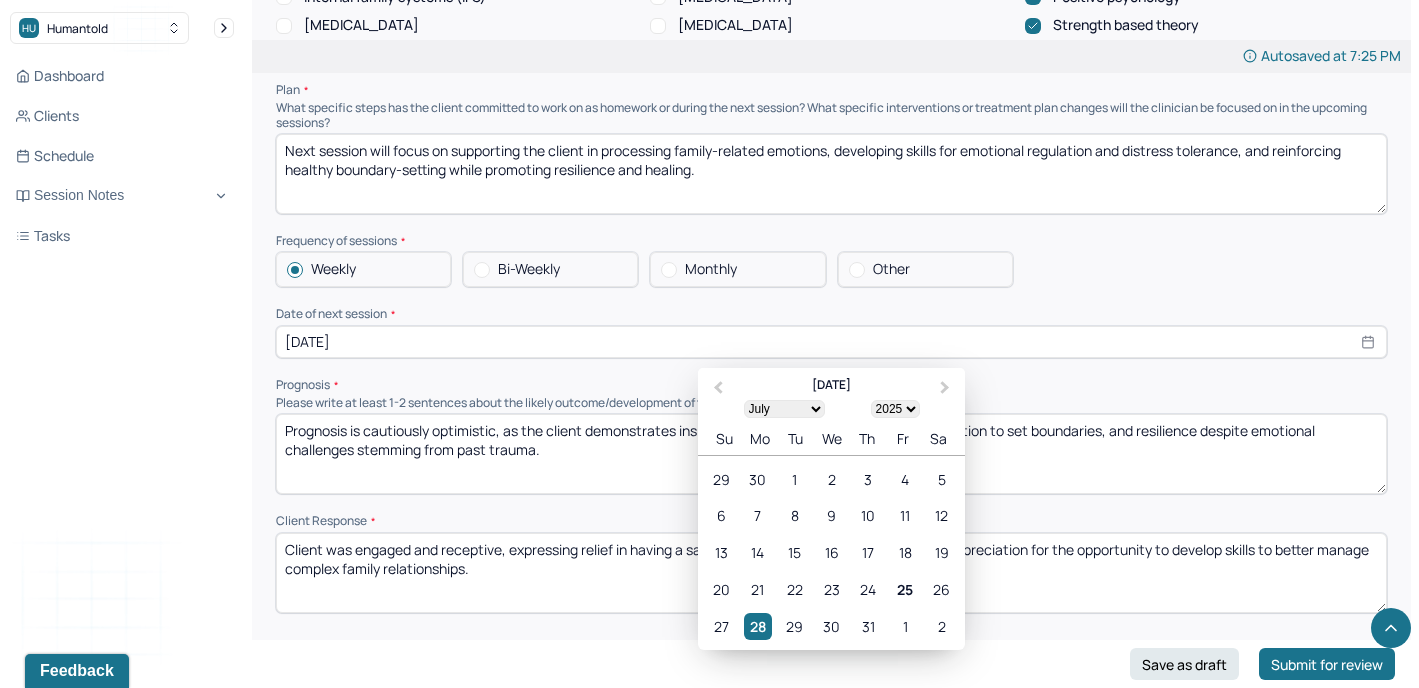 click on "Prognosis is cautiously optimistic, as the client demonstrates insight into family dynamics, a strong motivation to set boundaries, and resilience despite emotional challenges stemming from past trauma." at bounding box center [831, 454] 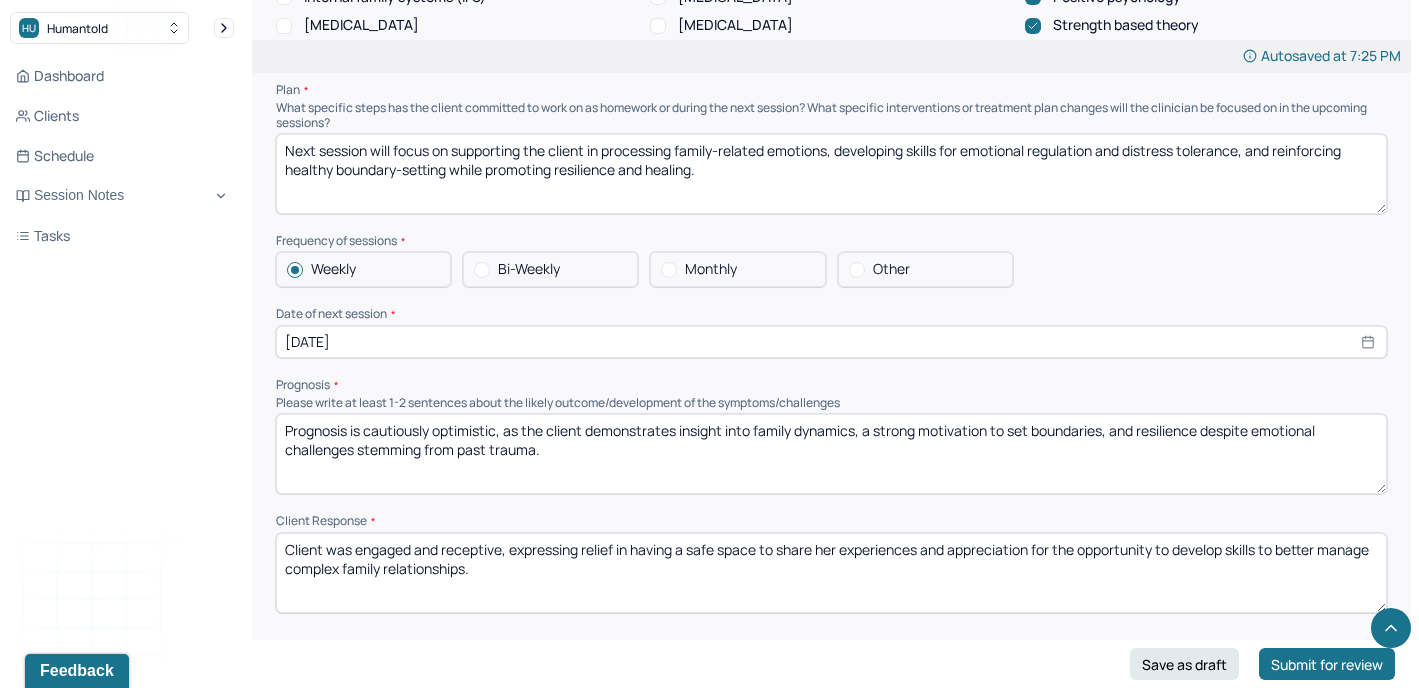 click on "Prognosis is cautiously optimistic, as the client demonstrates insight into family dynamics, a strong motivation to set boundaries, and resilience despite emotional challenges stemming from past trauma." at bounding box center (831, 454) 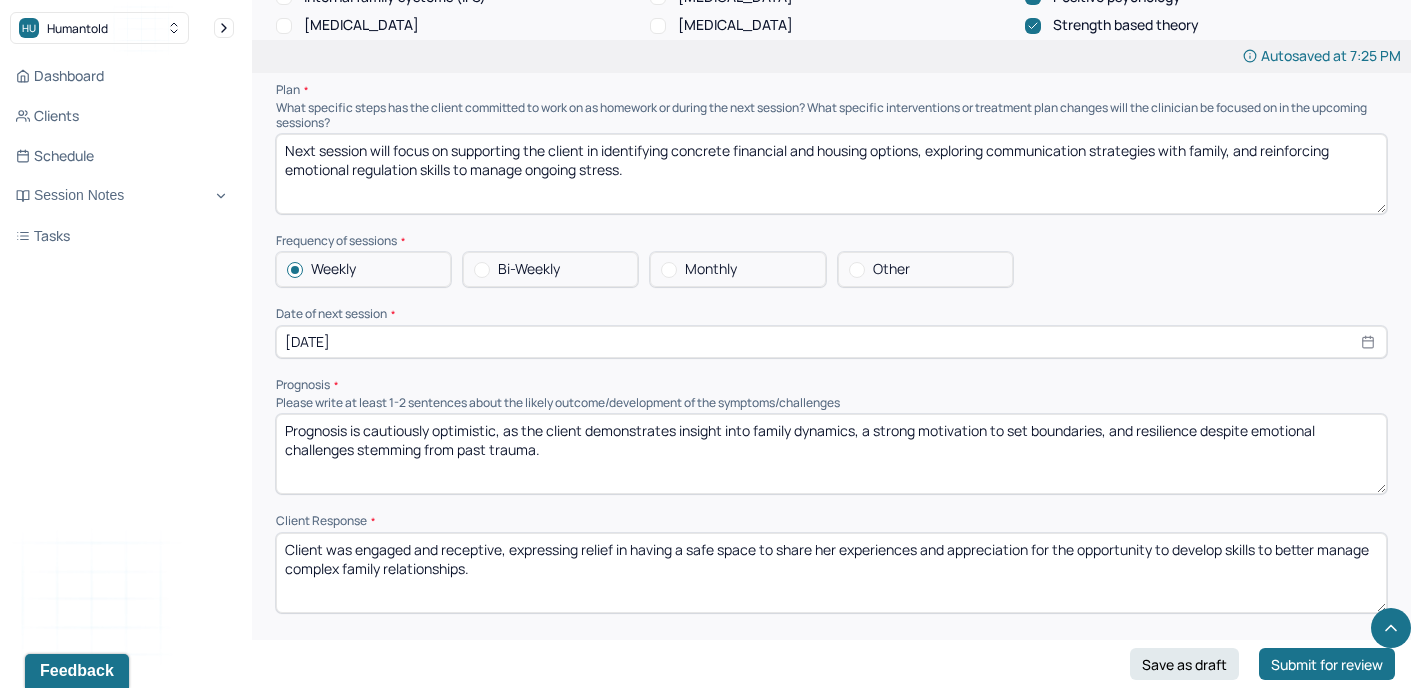 type on "Next session will focus on supporting the client in identifying concrete financial and housing options, exploring communication strategies with family, and reinforcing emotional regulation skills to manage ongoing stress." 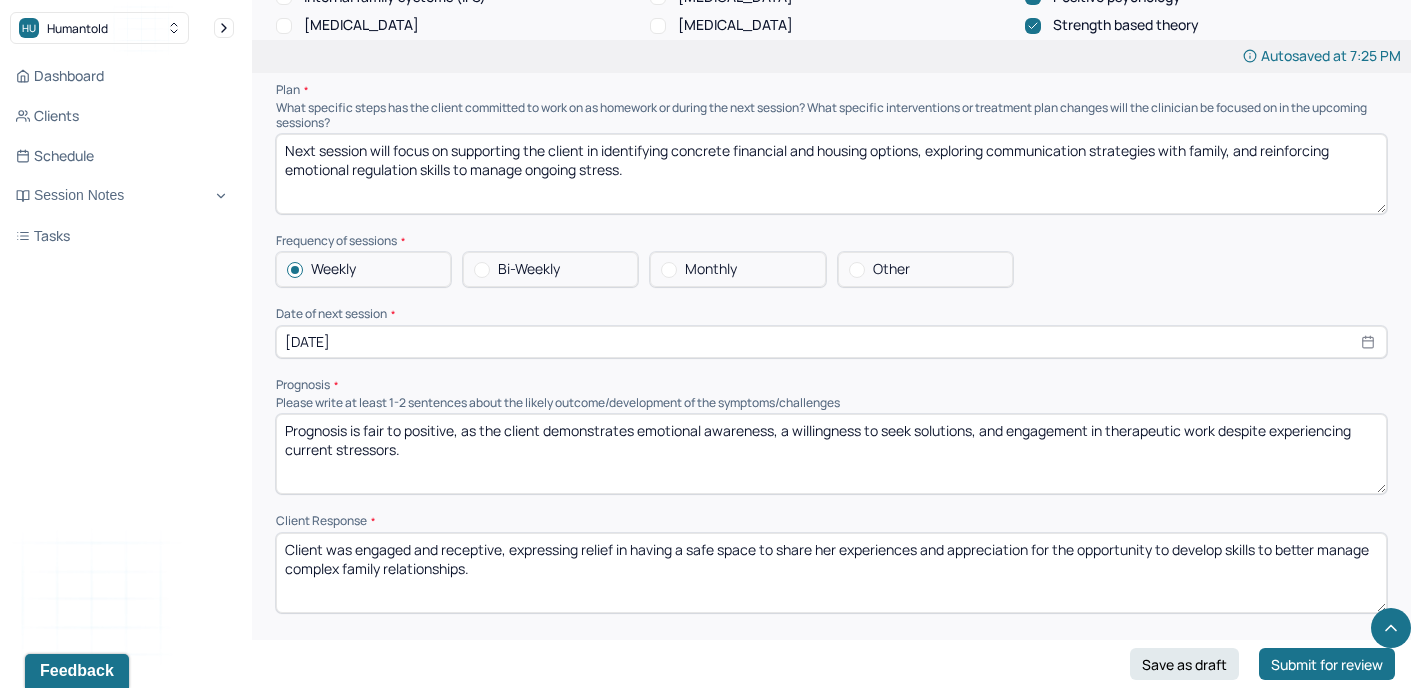 click on "Prognosis is fair to positive, as the client demonstrates emotional awareness, a willingness to seek solutions, and engagement in therapeutic work despite experiencing current stressors." at bounding box center (831, 454) 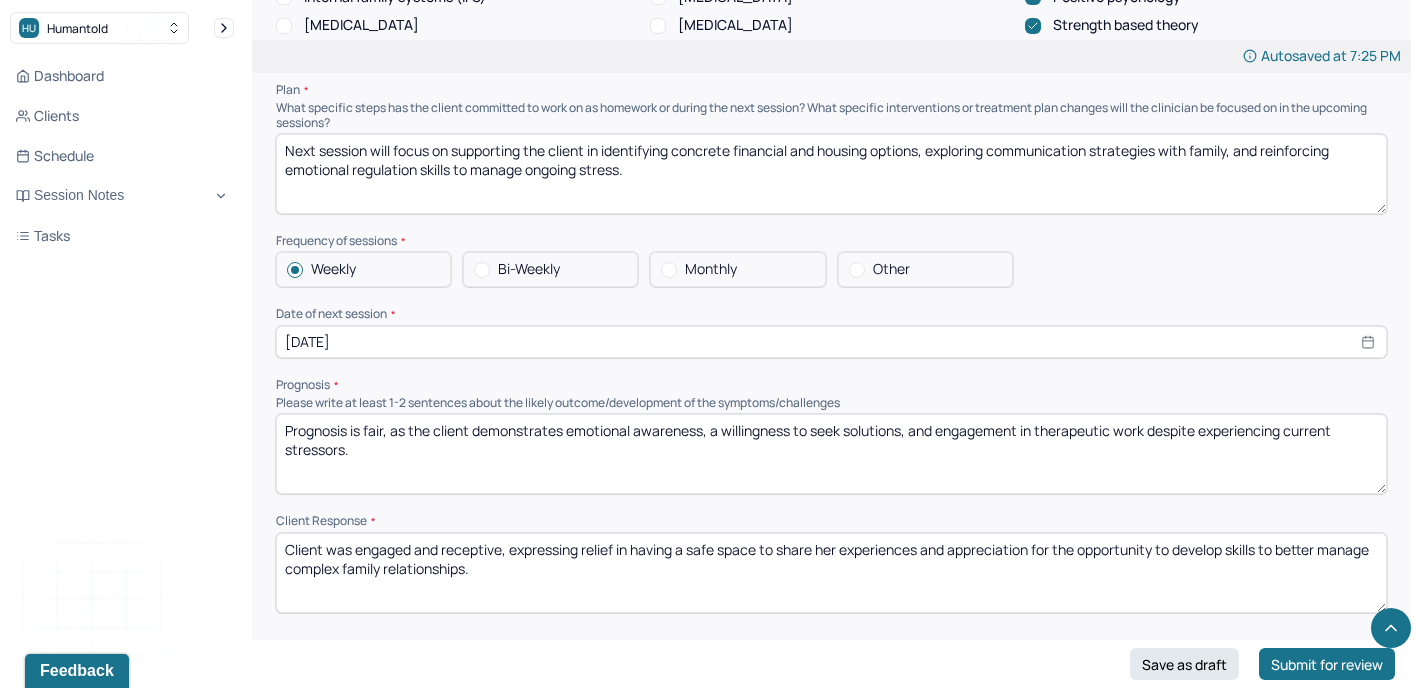 type on "Prognosis is fair, as the client demonstrates emotional awareness, a willingness to seek solutions, and engagement in therapeutic work despite experiencing current stressors." 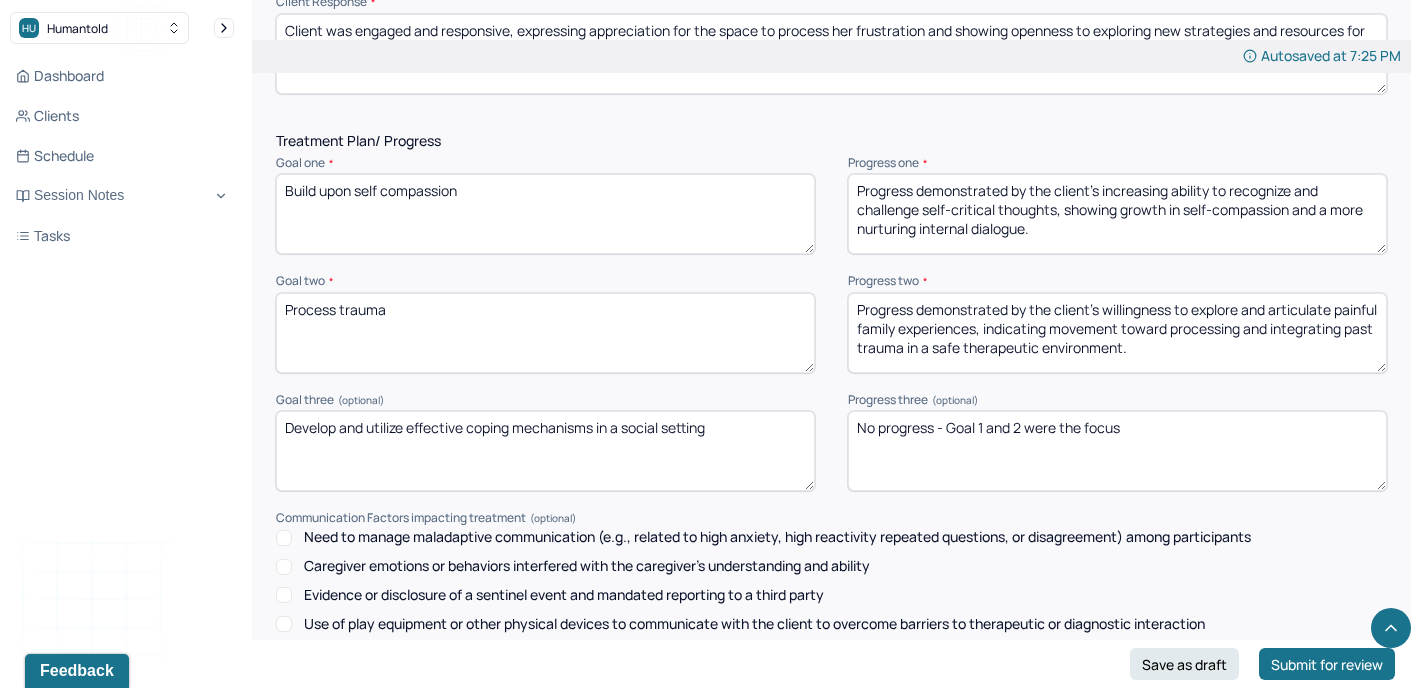 scroll, scrollTop: 2571, scrollLeft: 0, axis: vertical 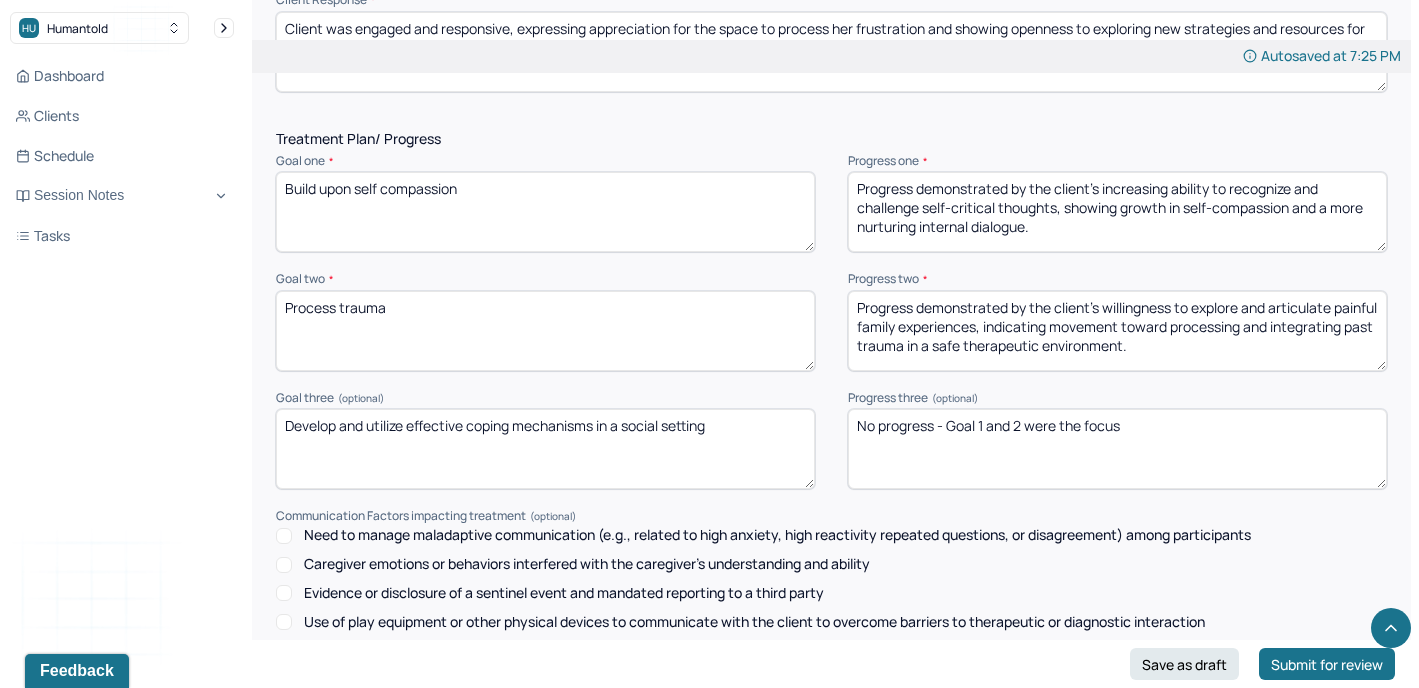 type on "Client was engaged and responsive, expressing appreciation for the space to process her frustration and showing openness to exploring new strategies and resources for managing her situation." 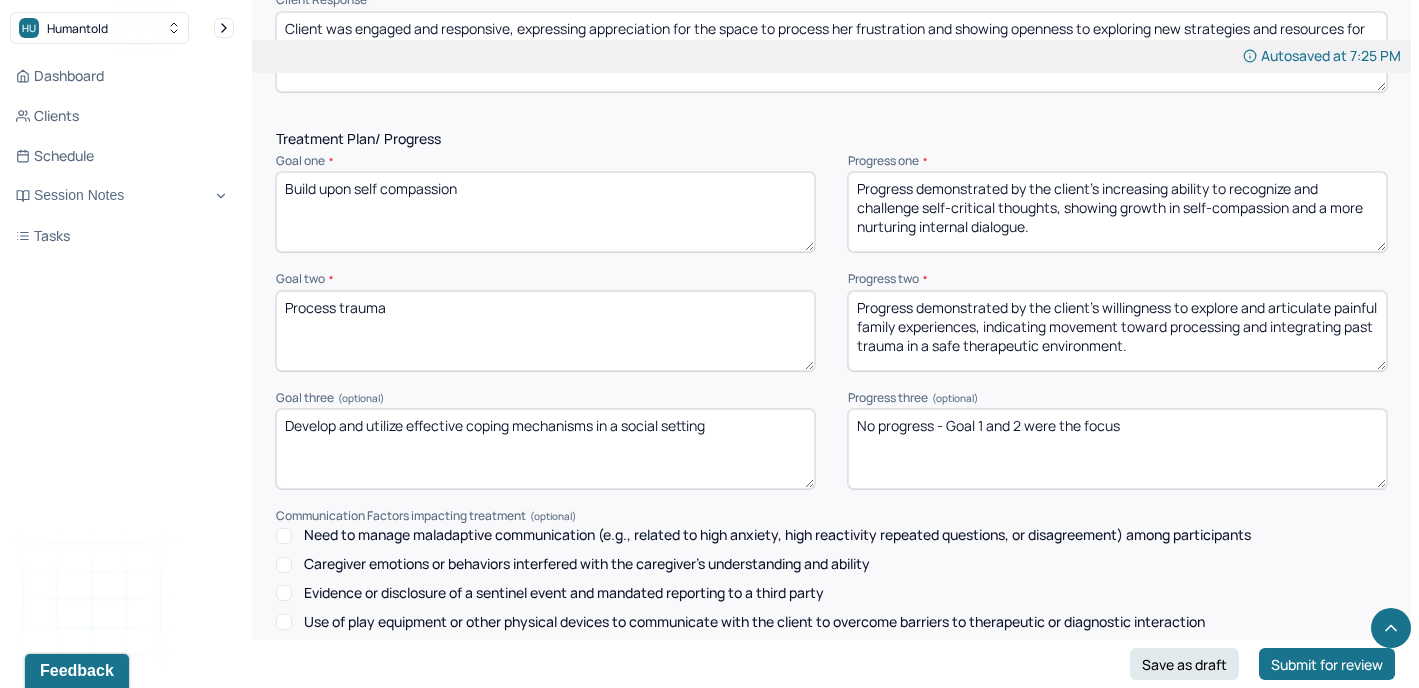 click on "Progress demonstrated by the client’s willingness to explore and articulate painful family experiences, indicating movement toward processing and integrating past trauma in a safe therapeutic environment." at bounding box center (1117, 331) 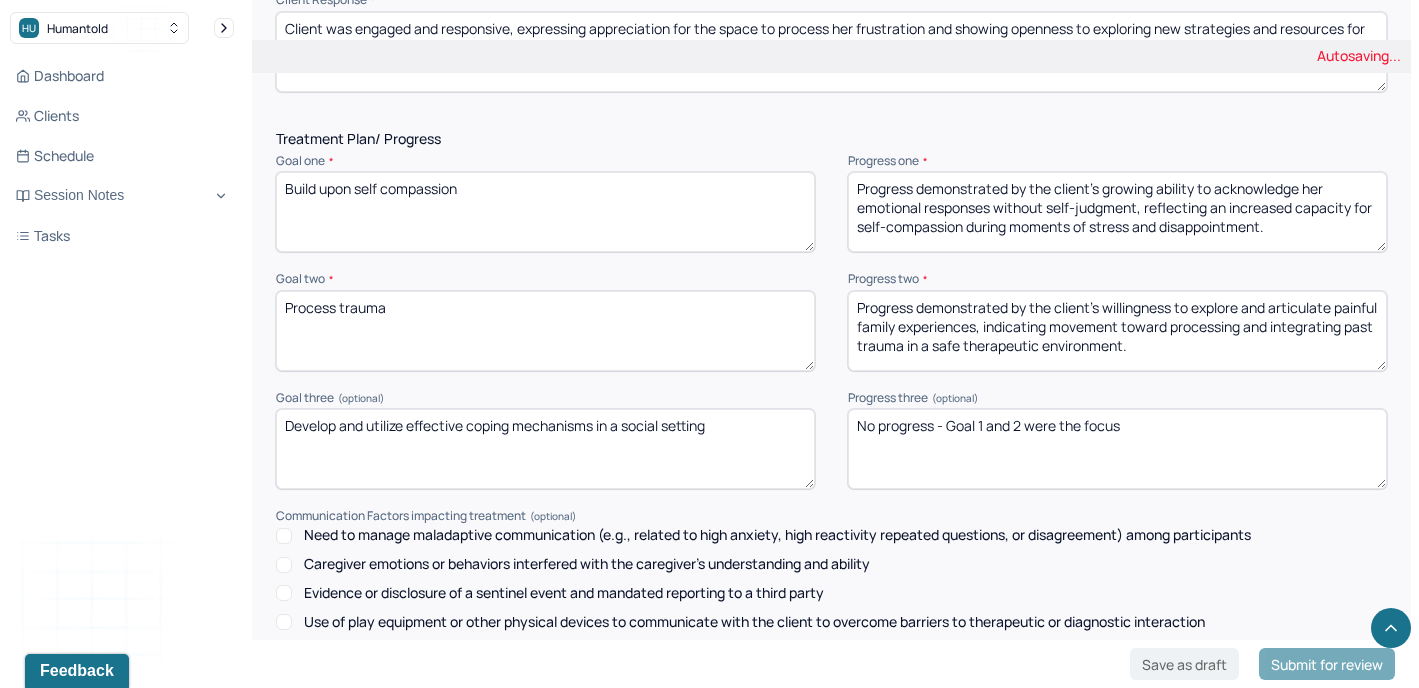type on "Progress demonstrated by the client’s growing ability to acknowledge her emotional responses without self-judgment, reflecting an increased capacity for self-compassion during moments of stress and disappointment." 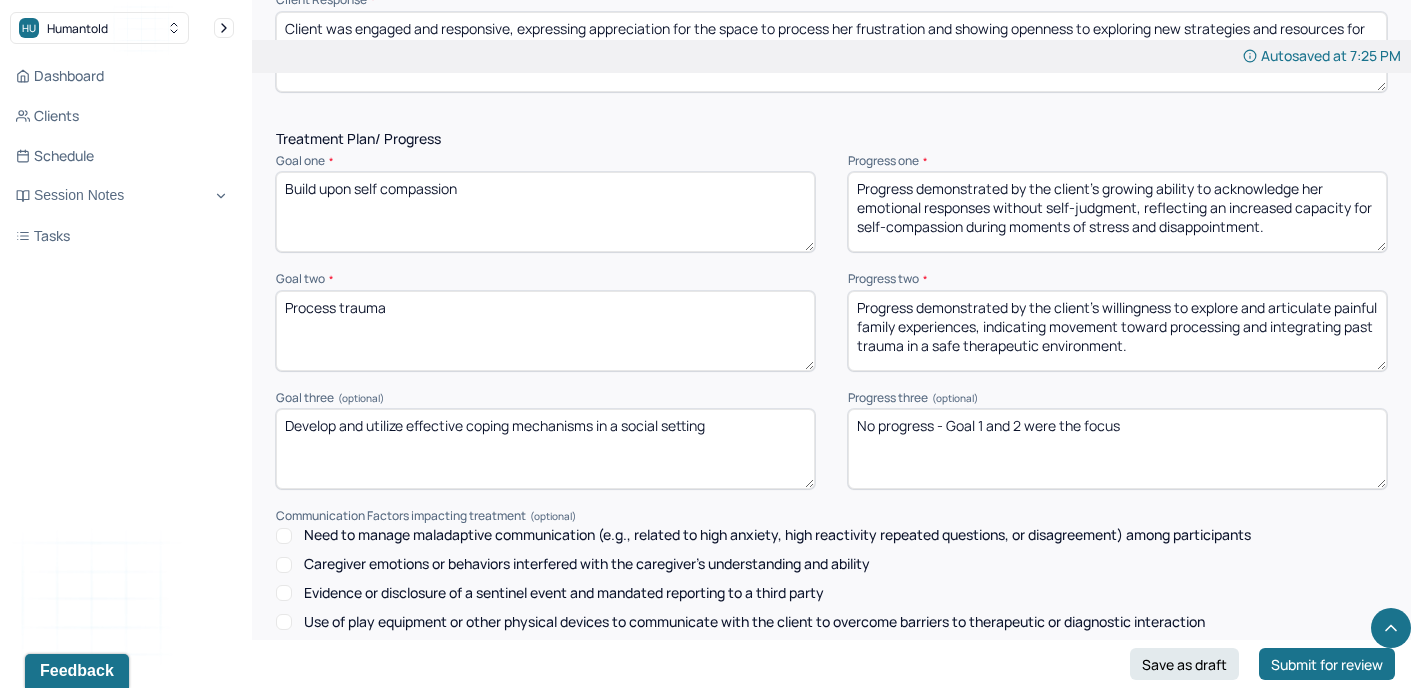 drag, startPoint x: 550, startPoint y: 299, endPoint x: 279, endPoint y: 287, distance: 271.26556 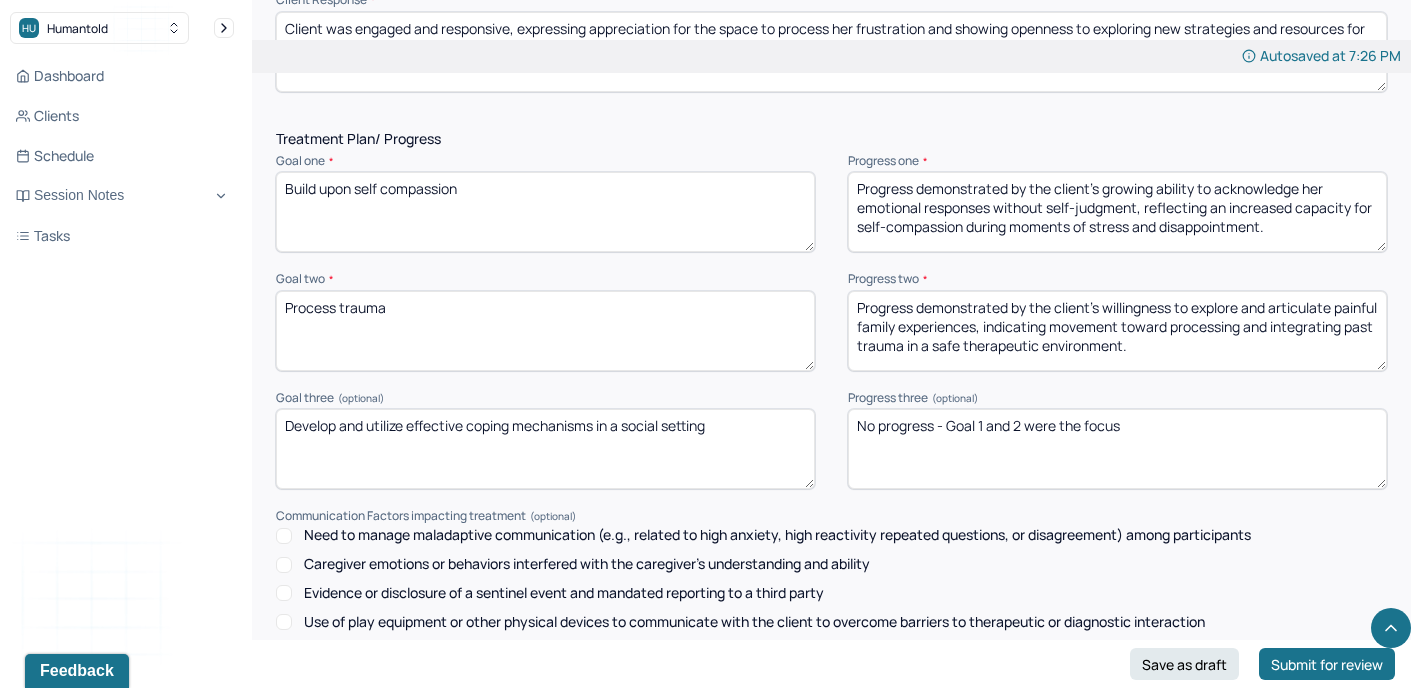 click on "Progress demonstrated by the client’s willingness to explore and articulate painful family experiences, indicating movement toward processing and integrating past trauma in a safe therapeutic environment." at bounding box center (1117, 331) 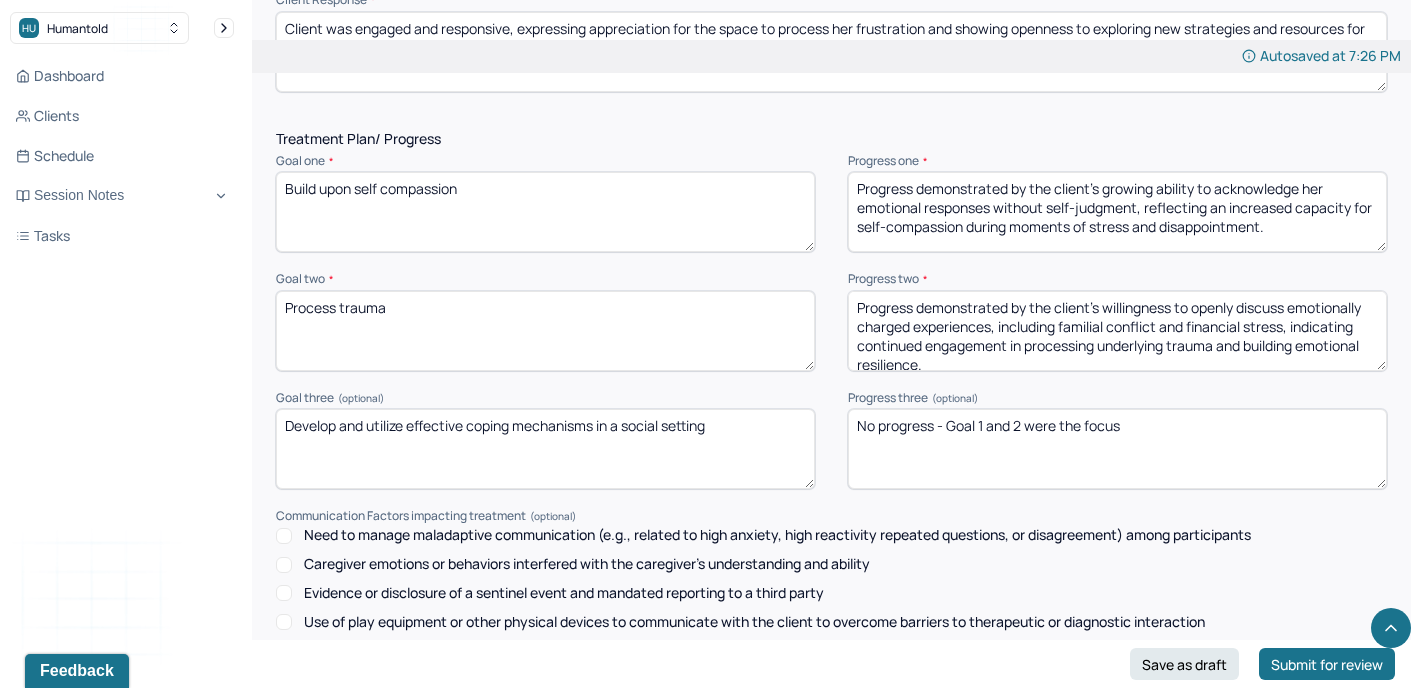 scroll, scrollTop: 3, scrollLeft: 0, axis: vertical 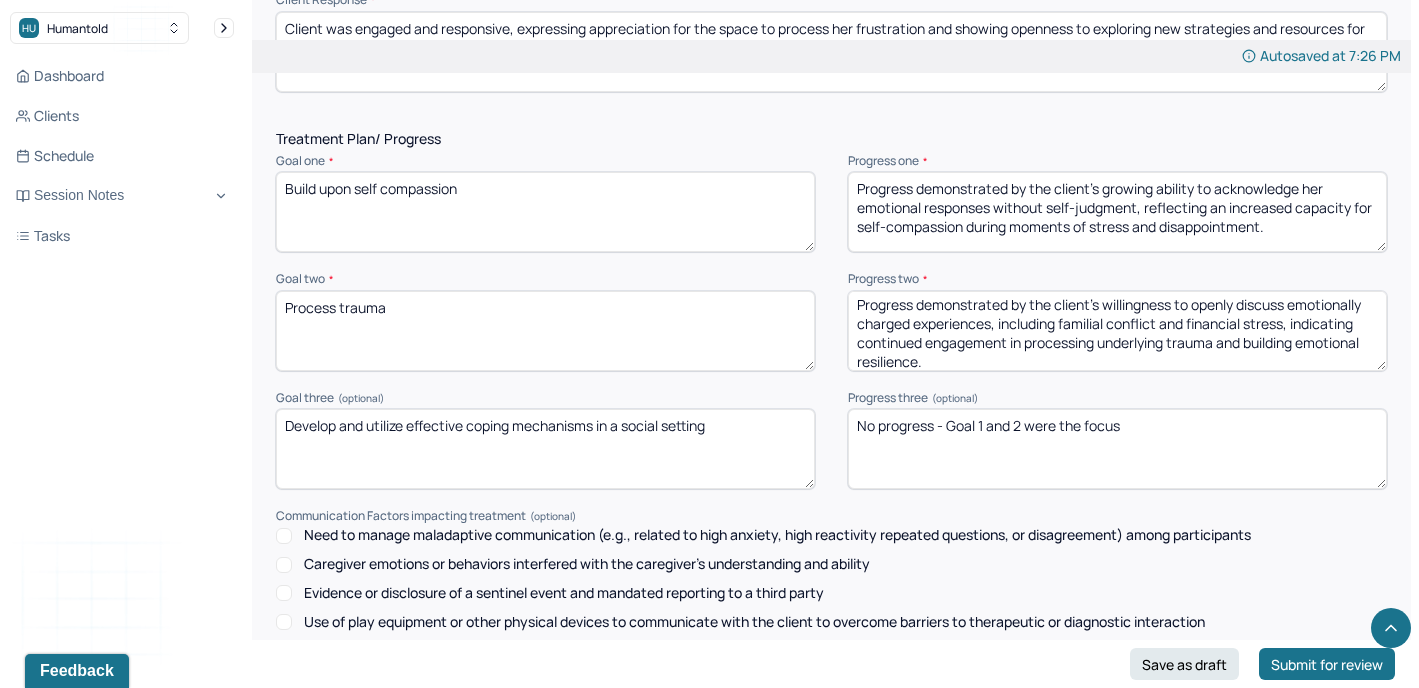 type on "Progress demonstrated by the client’s willingness to openly discuss emotionally charged experiences, including familial conflict and financial stress, indicating continued engagement in processing underlying trauma and building emotional resilience." 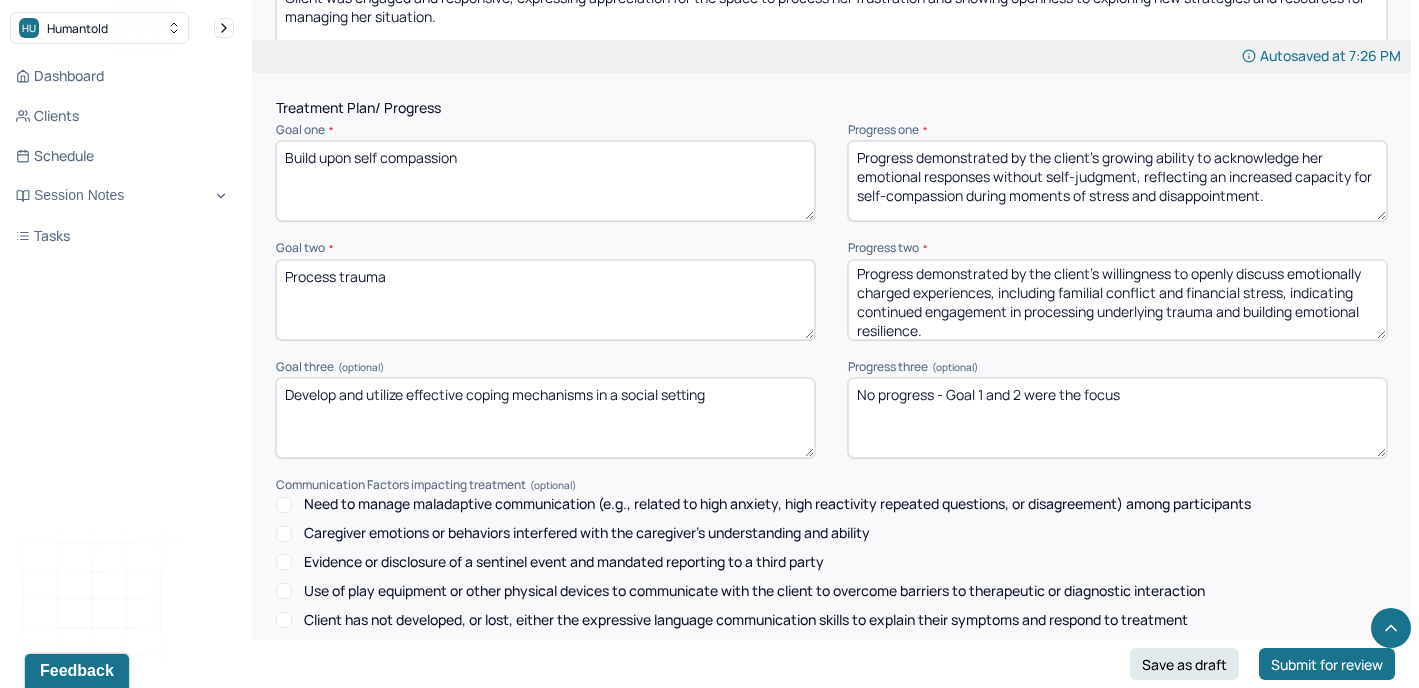 scroll, scrollTop: 2471, scrollLeft: 0, axis: vertical 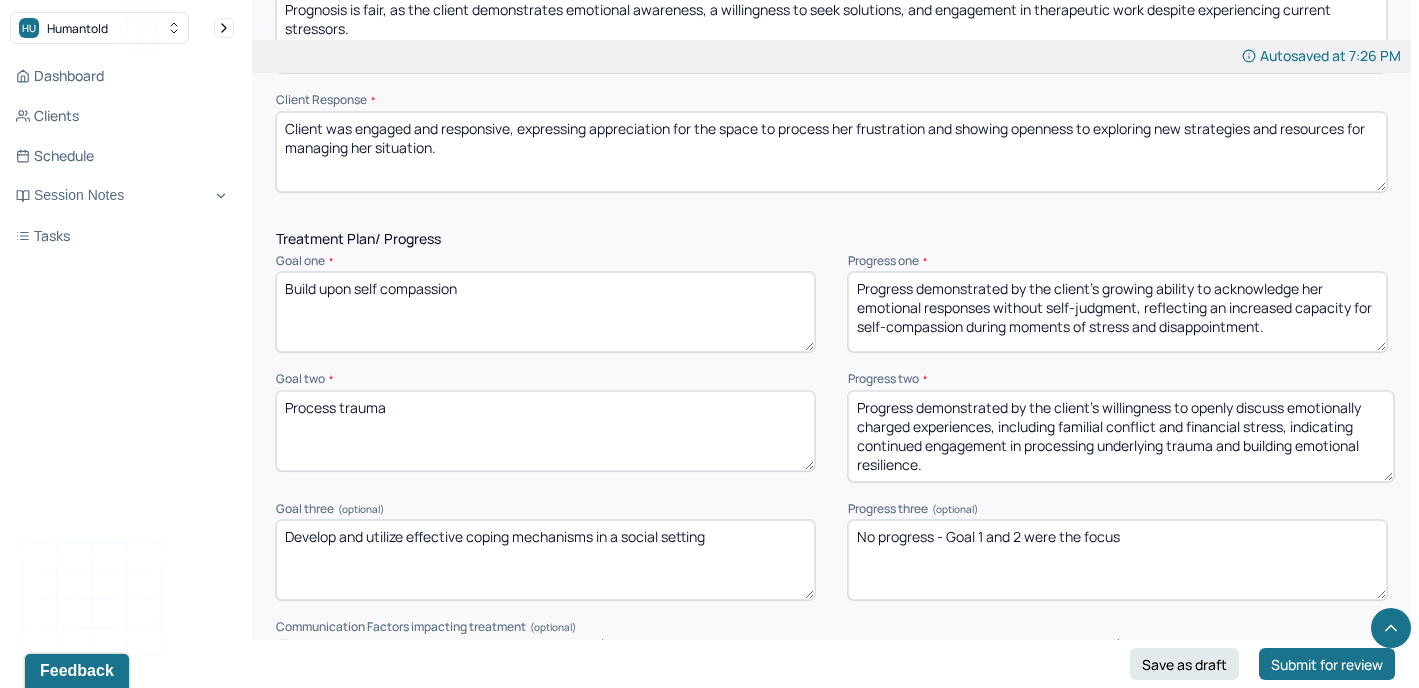 drag, startPoint x: 1380, startPoint y: 459, endPoint x: 1388, endPoint y: 470, distance: 13.601471 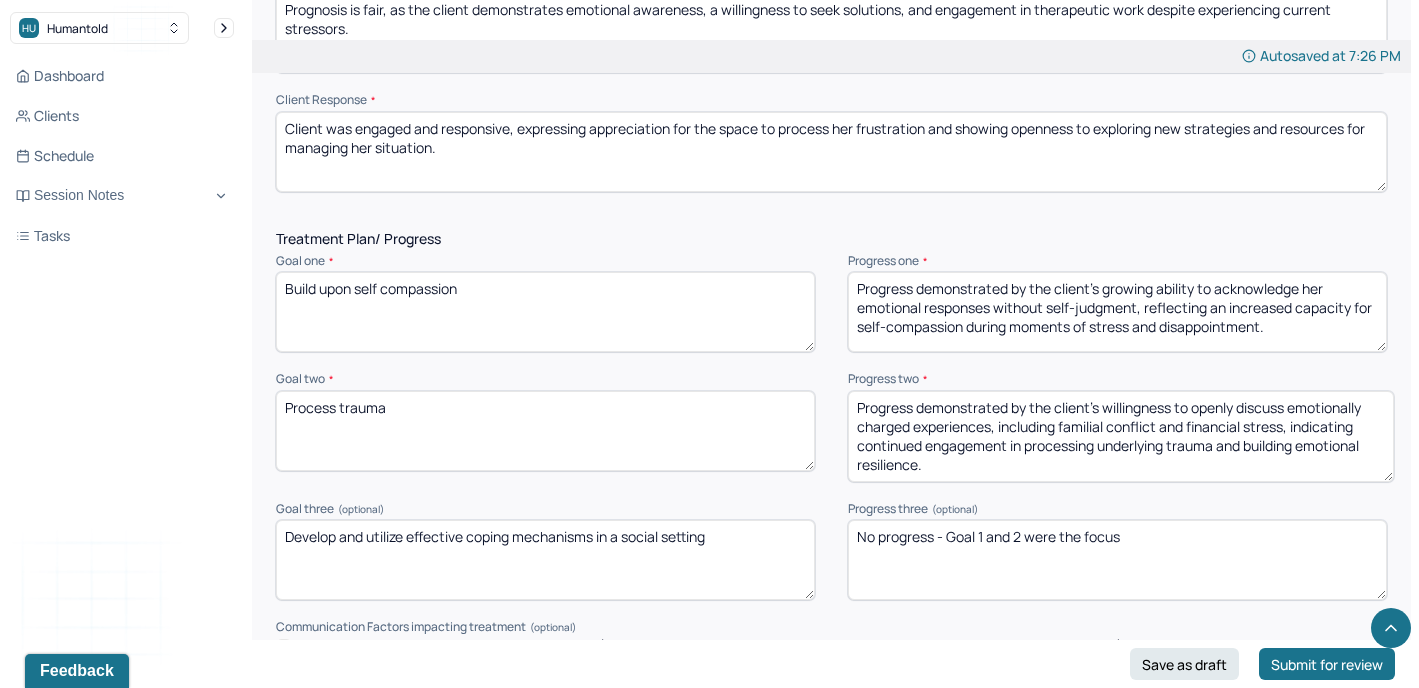 click on "Progress demonstrated by the client’s willingness to openly discuss emotionally charged experiences, including familial conflict and financial stress, indicating continued engagement in processing underlying trauma and building emotional resilience." at bounding box center (1121, 436) 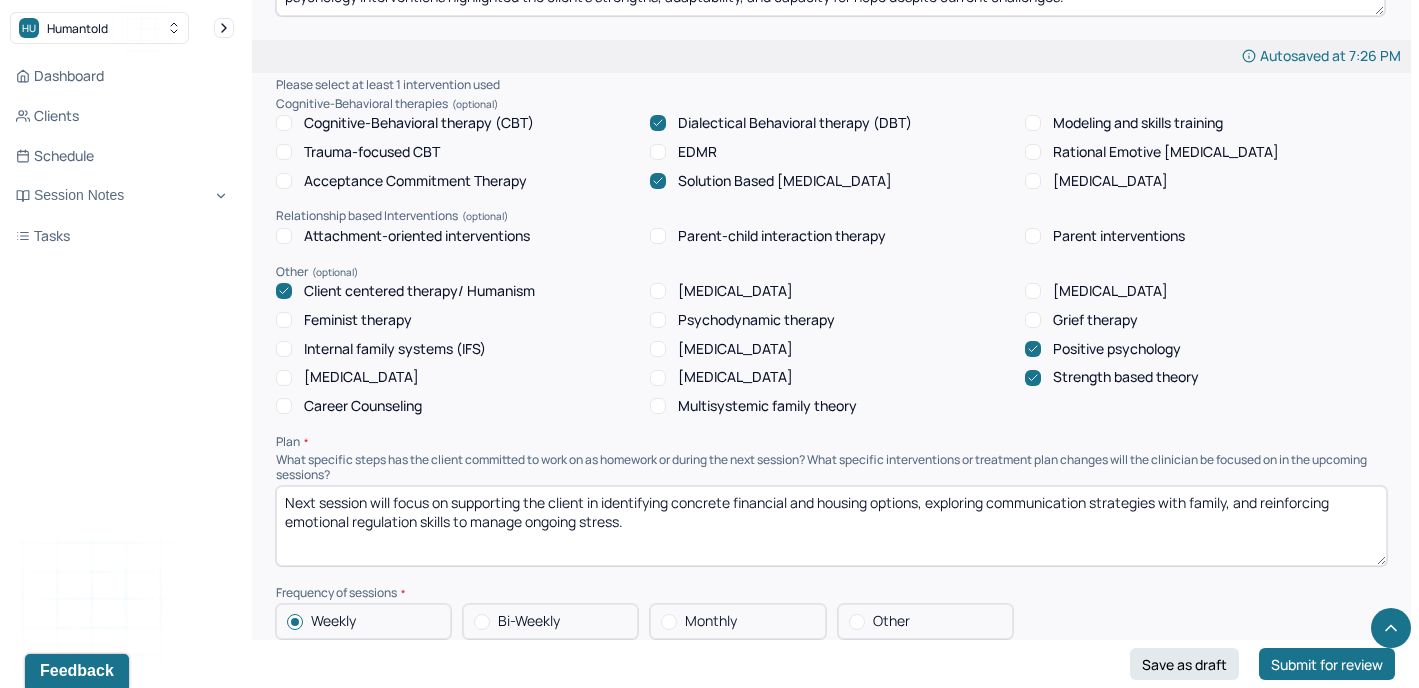 scroll, scrollTop: 2909, scrollLeft: 0, axis: vertical 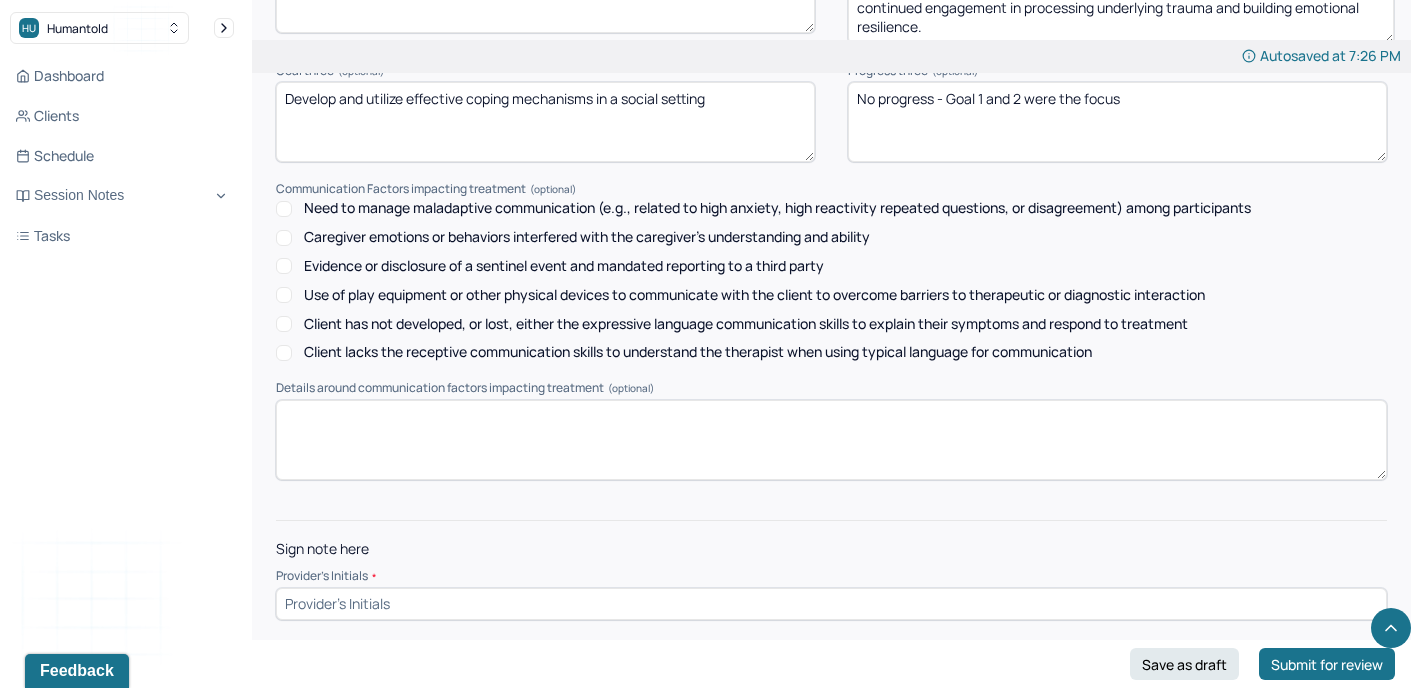 click at bounding box center [831, 604] 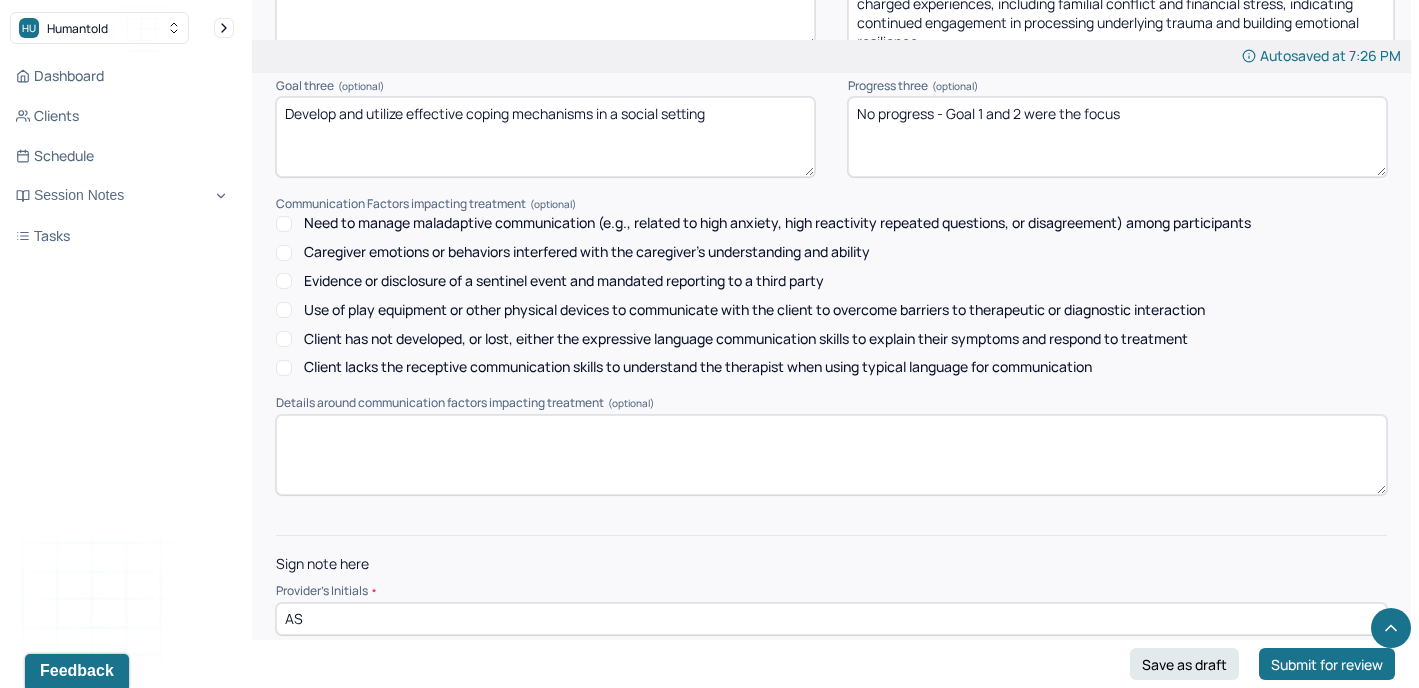 scroll, scrollTop: 2909, scrollLeft: 0, axis: vertical 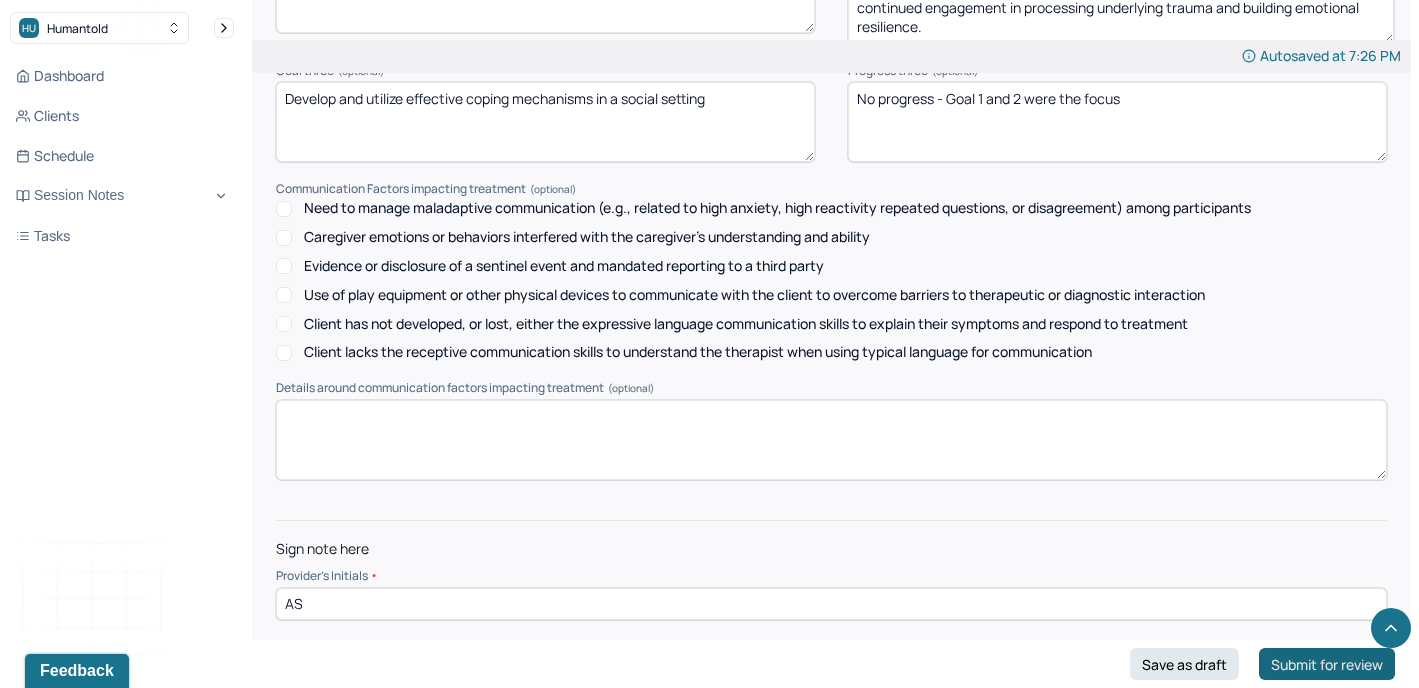 type on "AS" 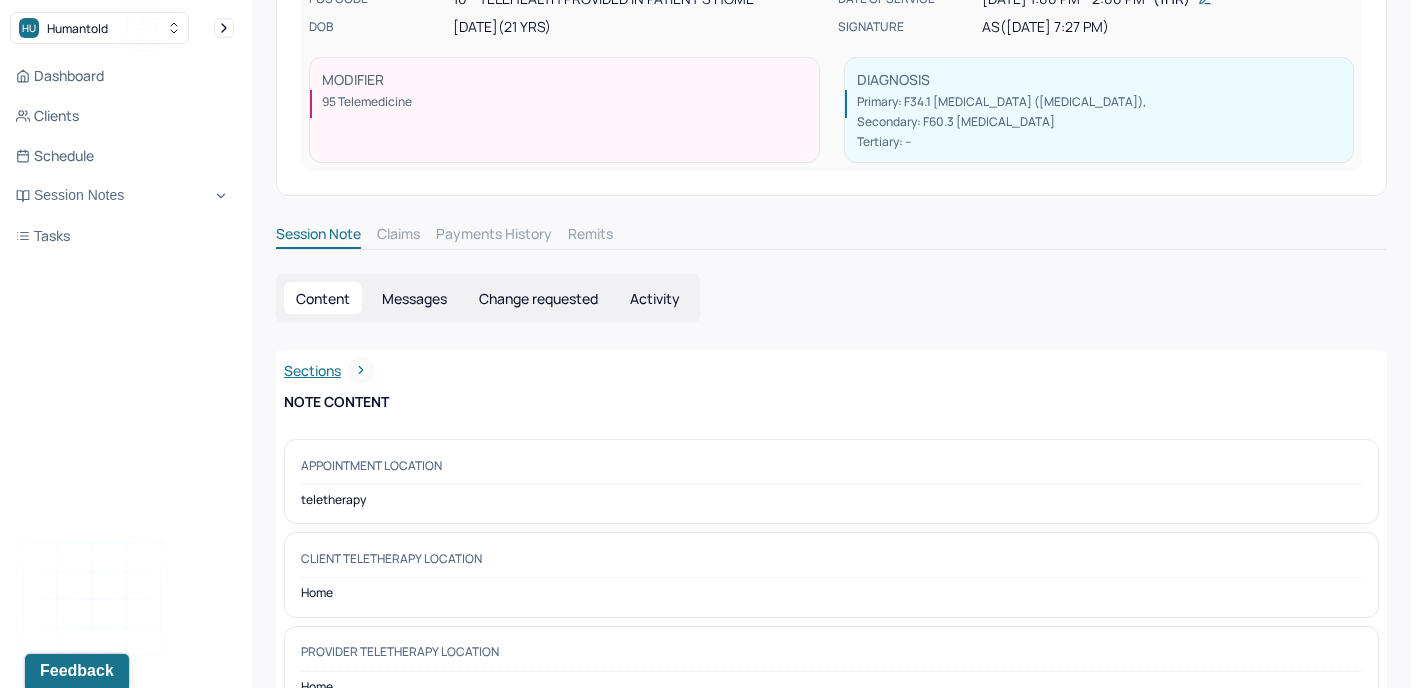 scroll, scrollTop: 0, scrollLeft: 0, axis: both 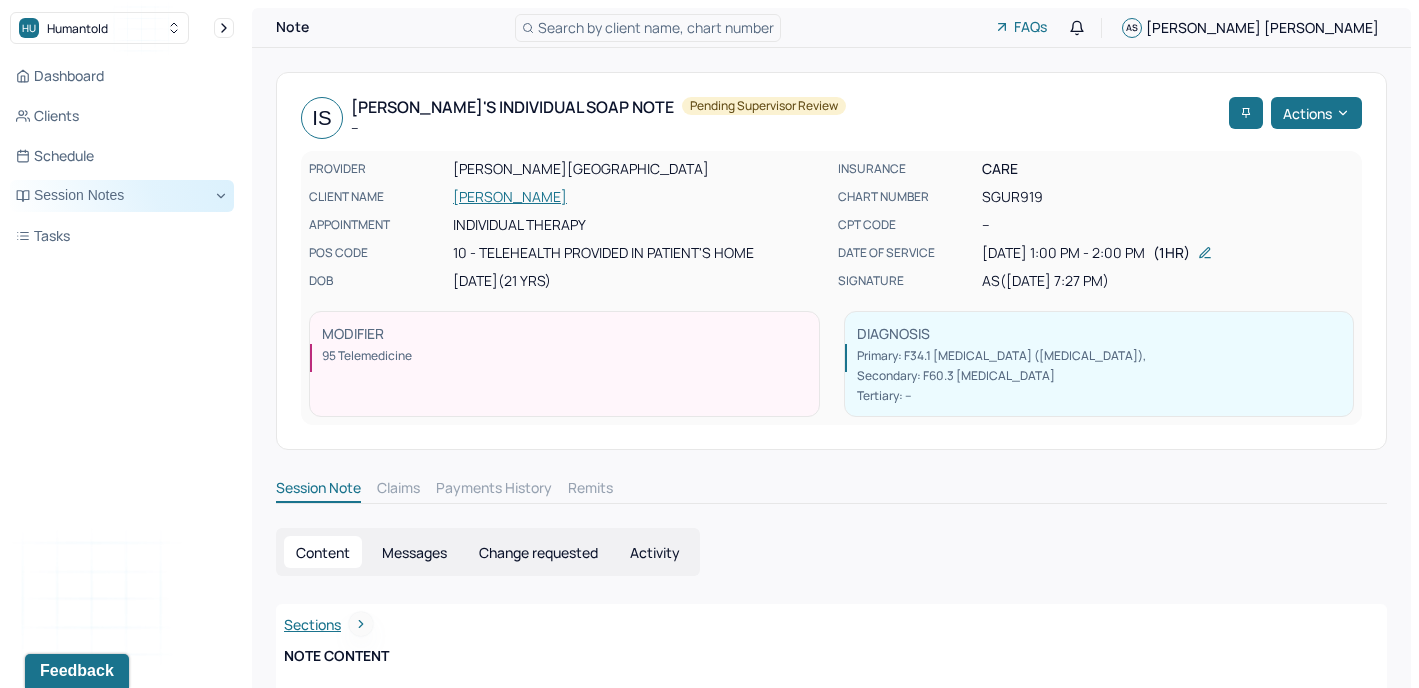 click on "Session Notes" at bounding box center [122, 196] 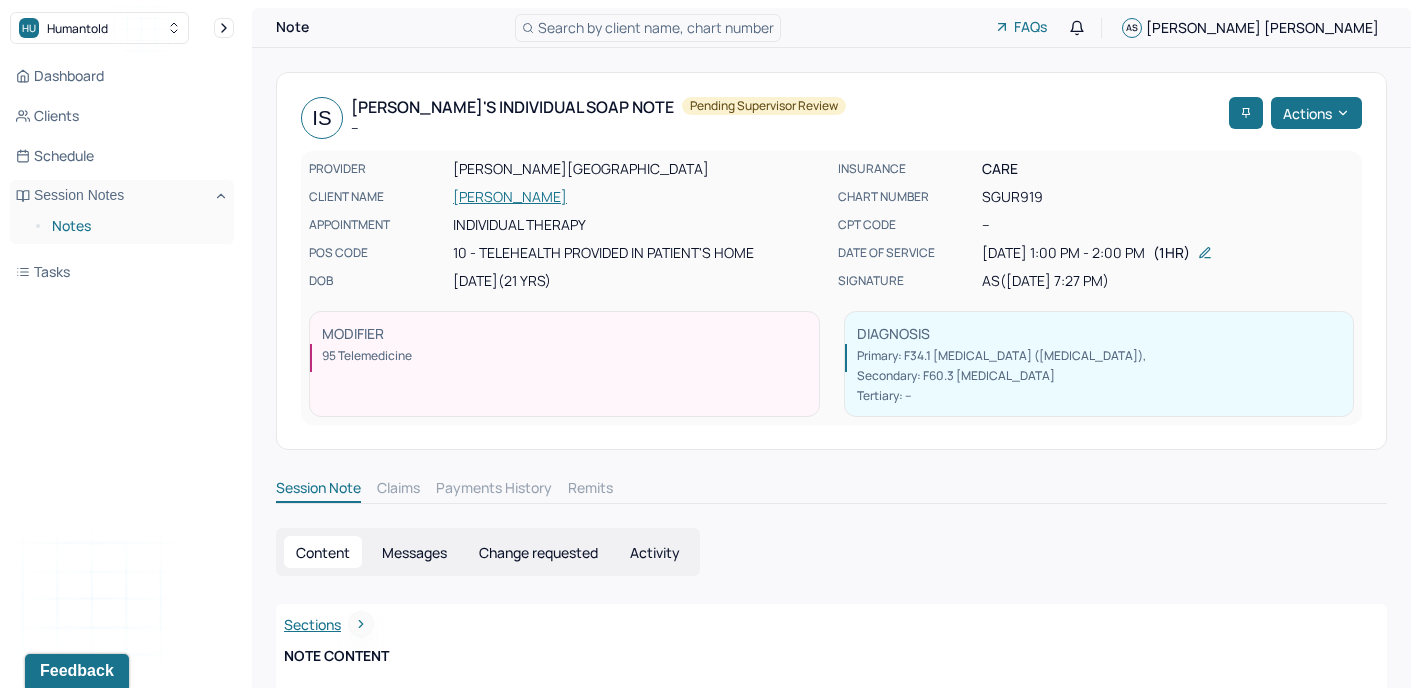 click on "Notes" at bounding box center (135, 226) 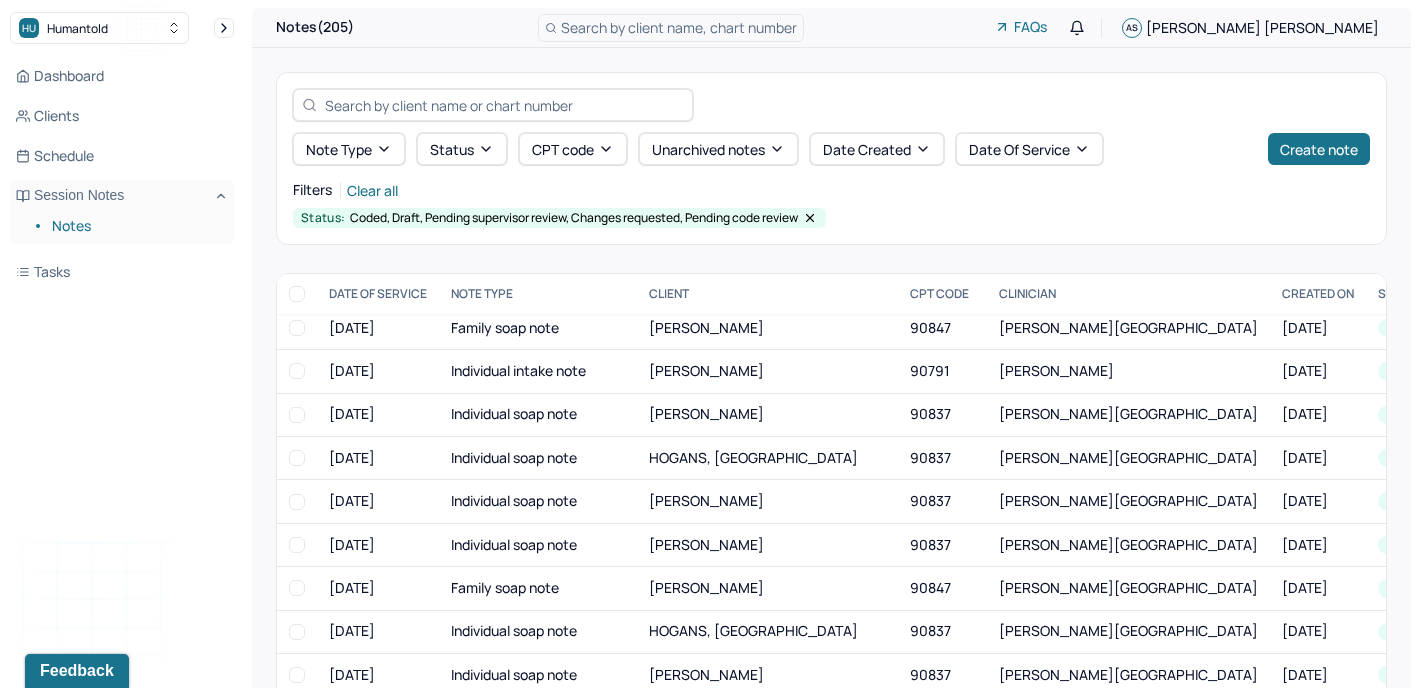 scroll, scrollTop: 2126, scrollLeft: 0, axis: vertical 